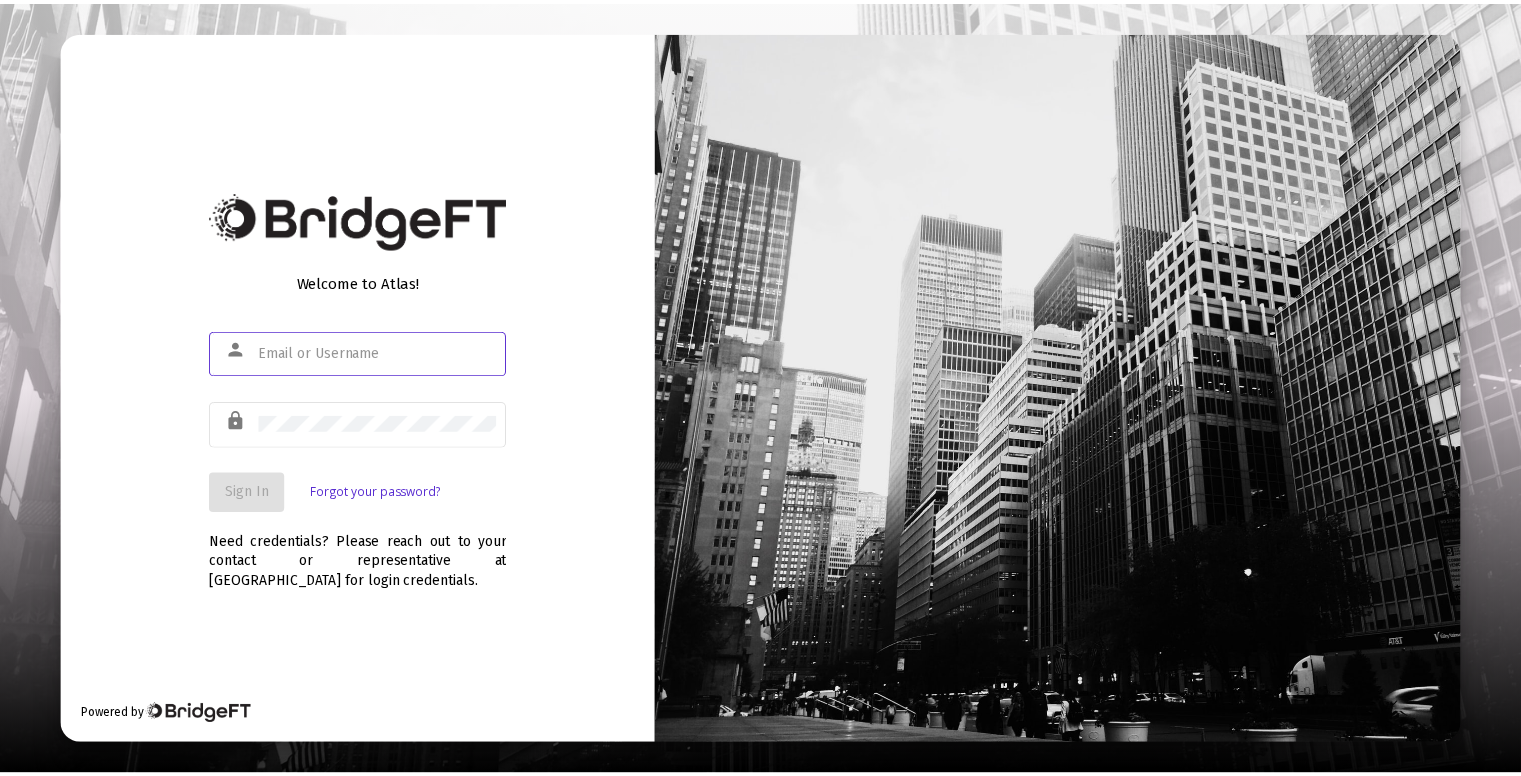 scroll, scrollTop: 0, scrollLeft: 0, axis: both 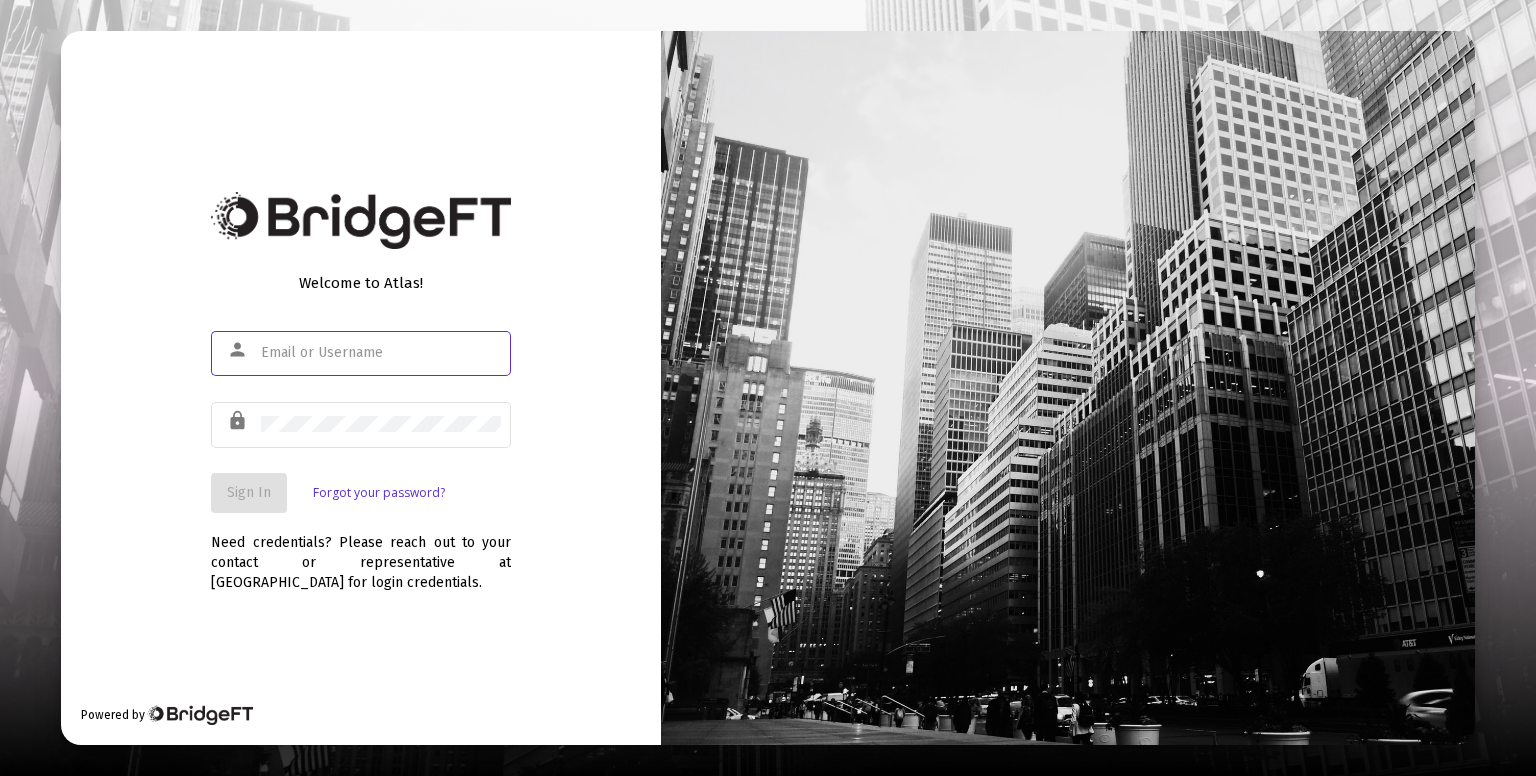 click at bounding box center [381, 353] 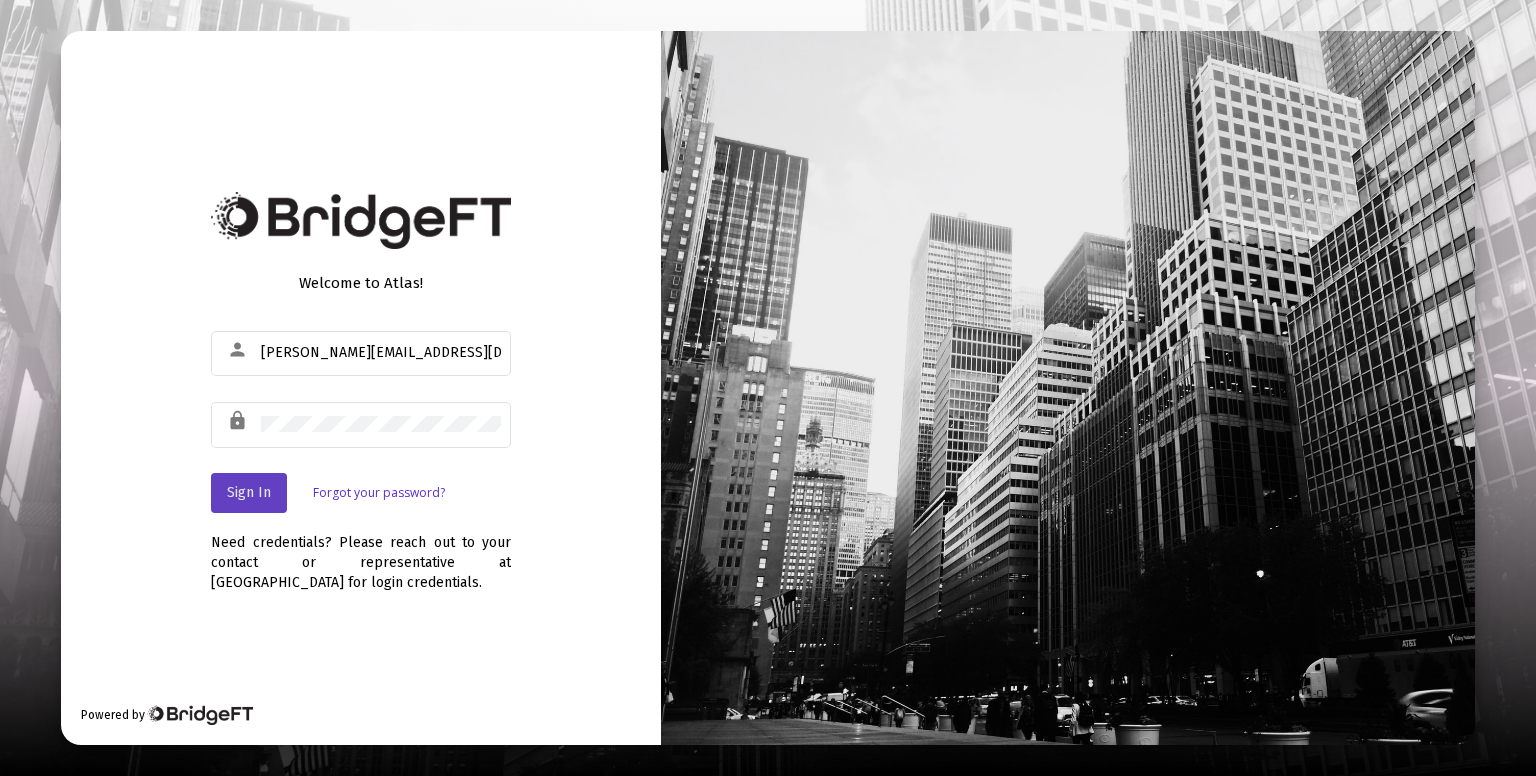click on "Sign In" 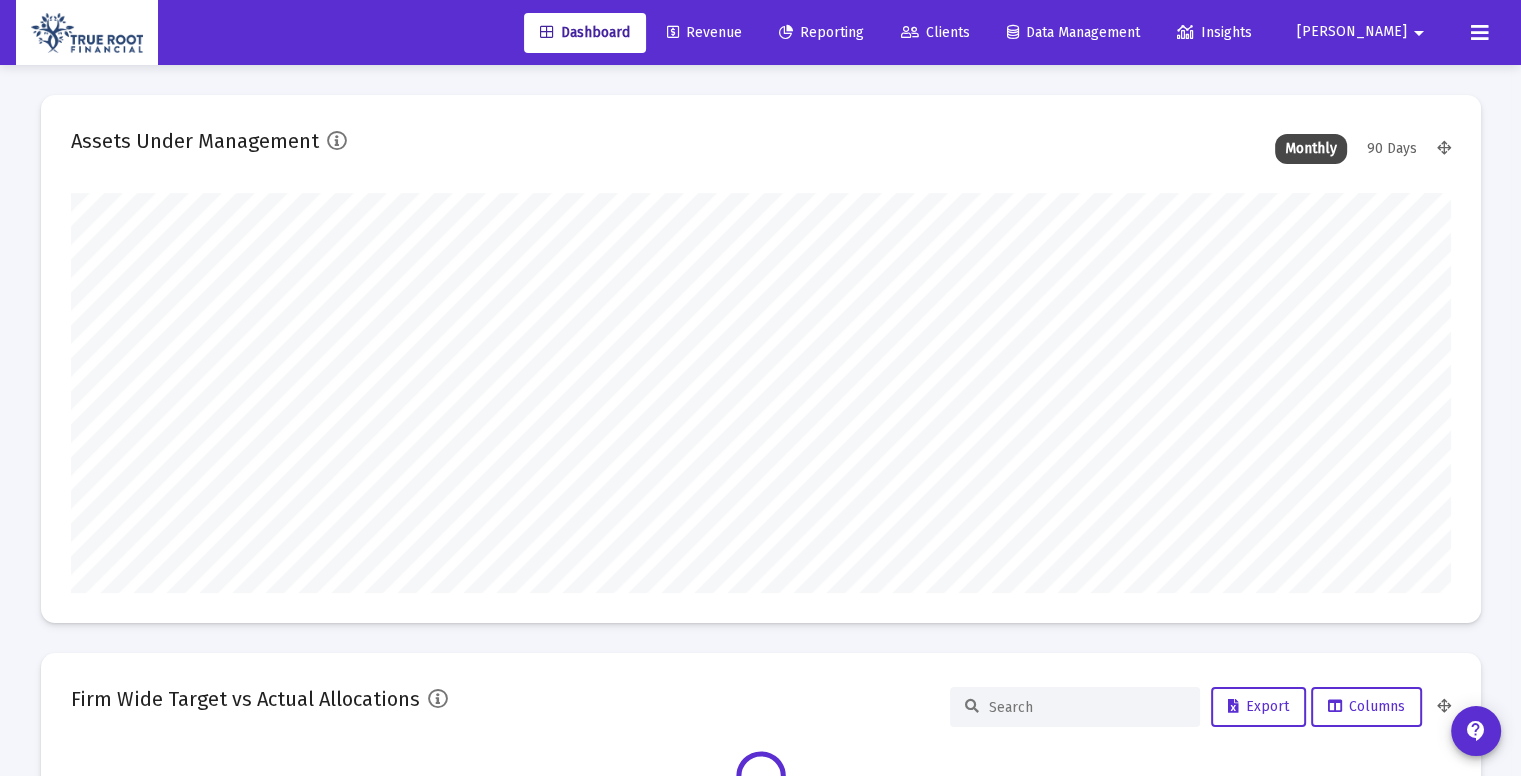 scroll, scrollTop: 999600, scrollLeft: 998620, axis: both 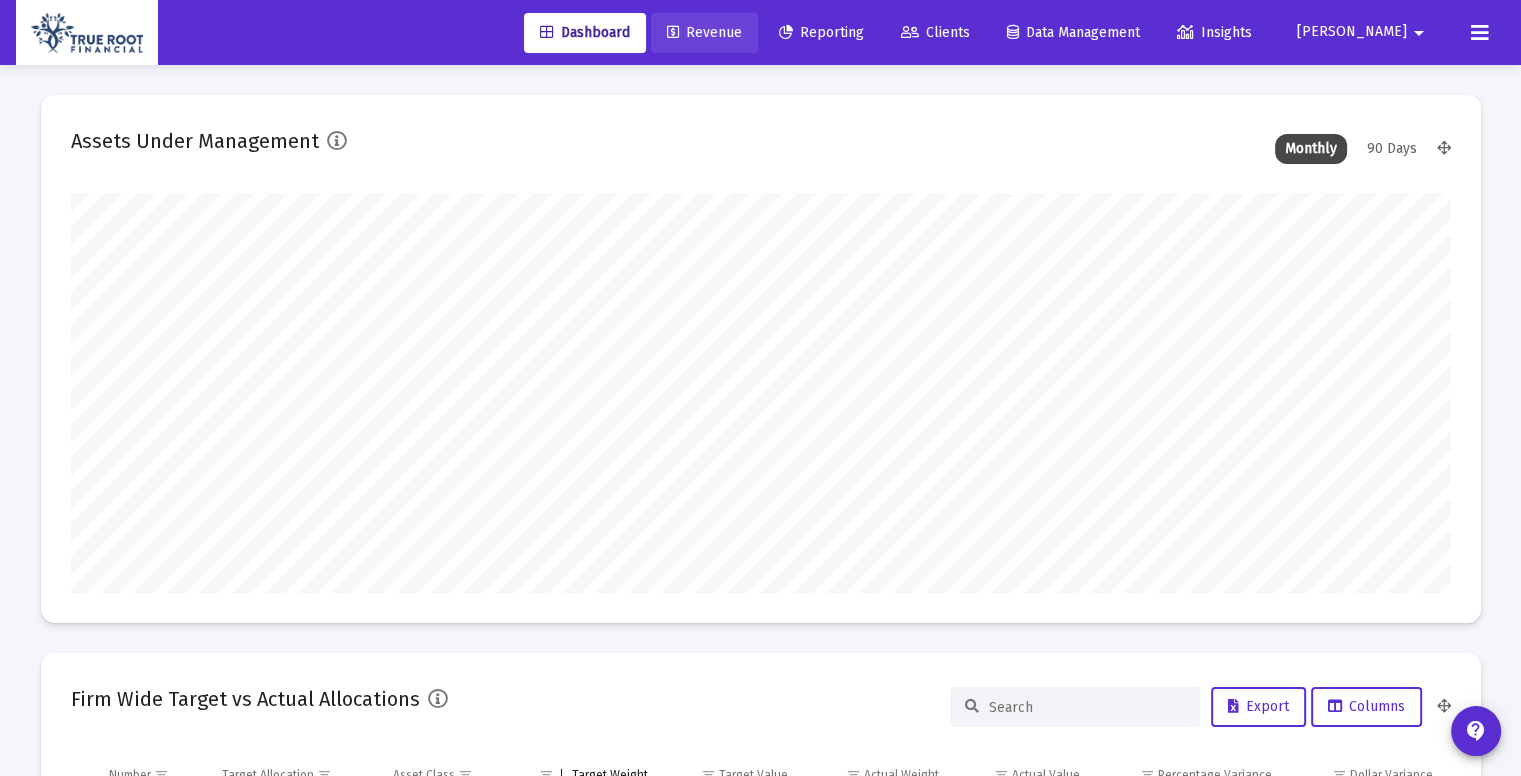 click on "Revenue" 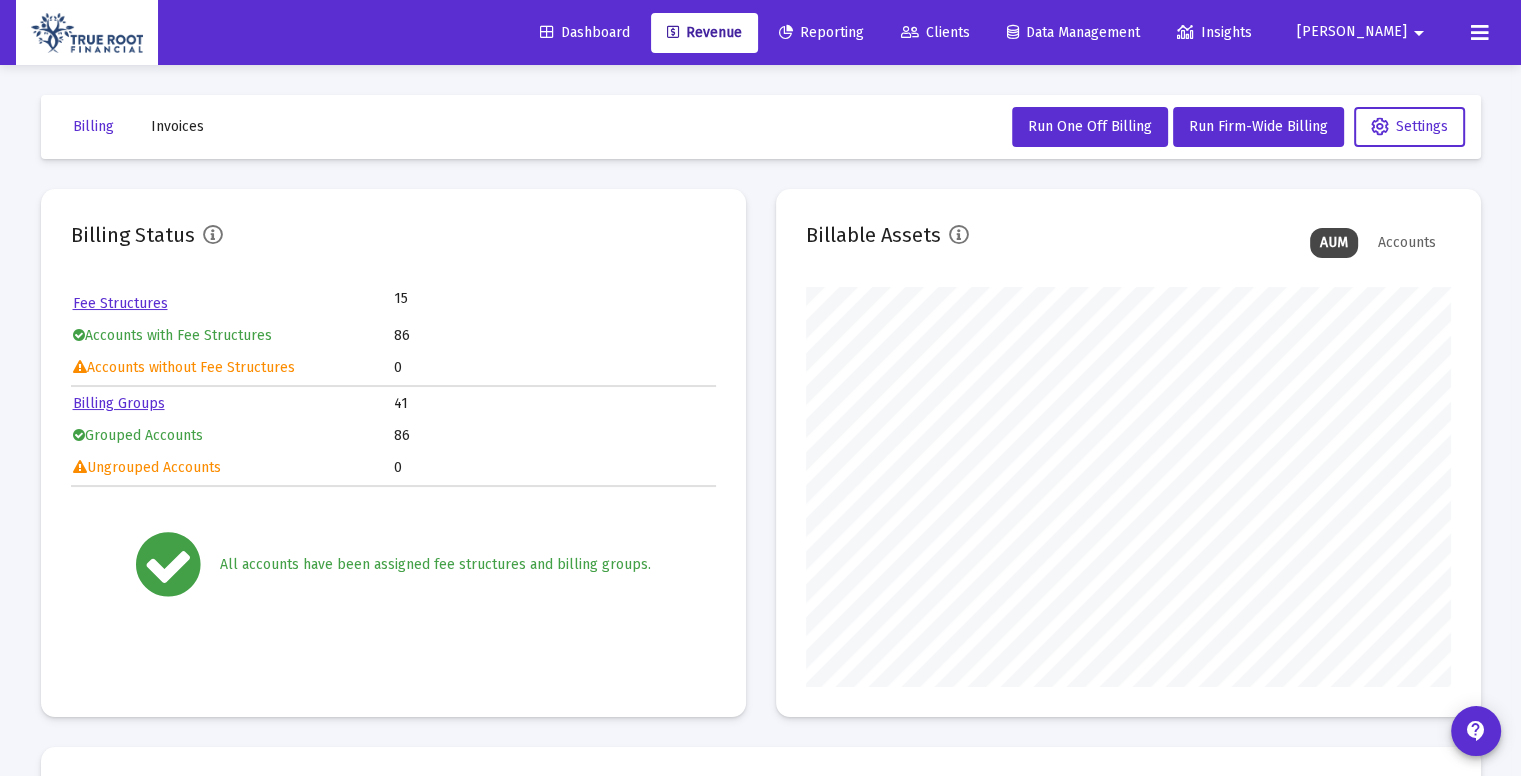 scroll, scrollTop: 999600, scrollLeft: 999355, axis: both 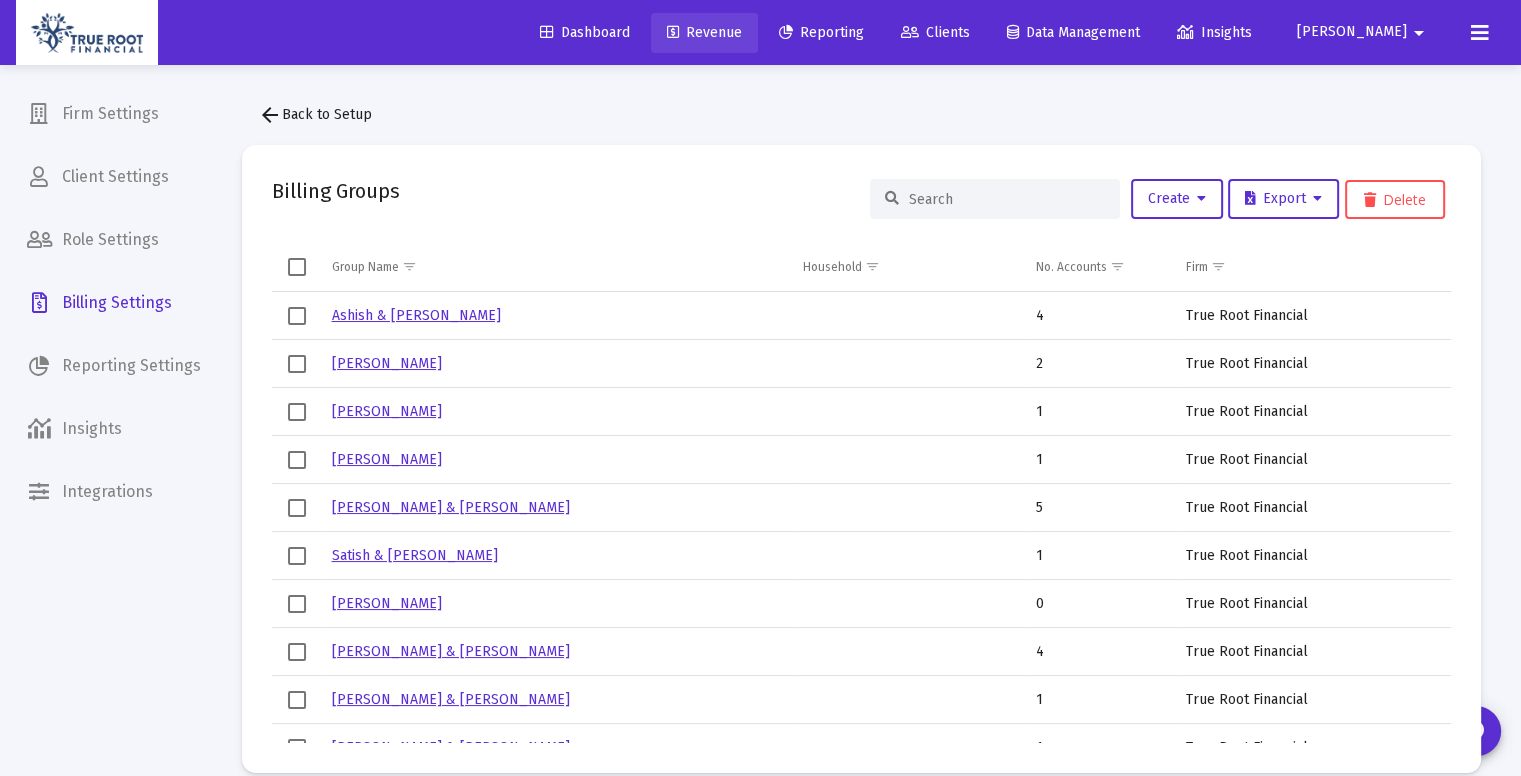 click on "Revenue" 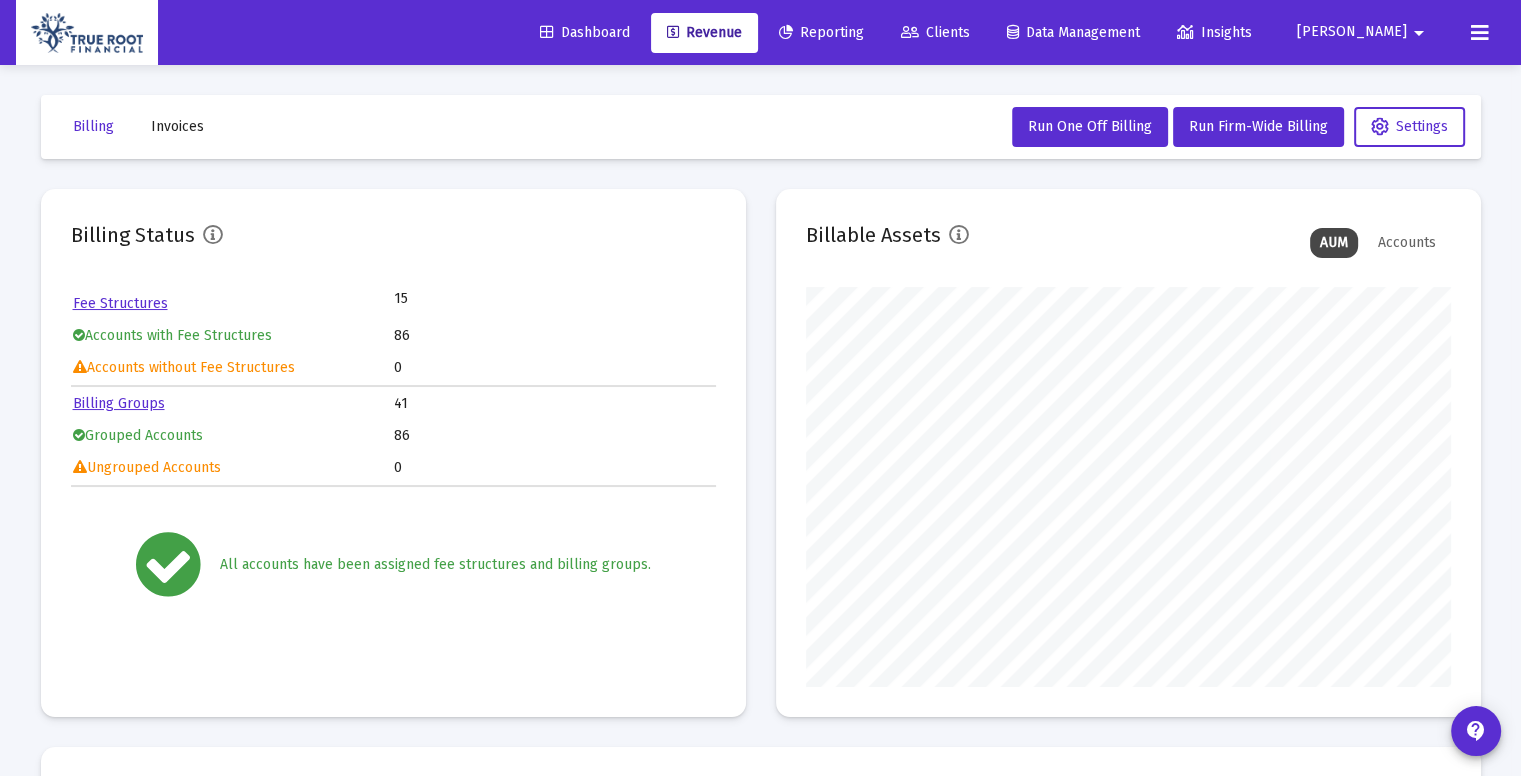 scroll, scrollTop: 999600, scrollLeft: 999355, axis: both 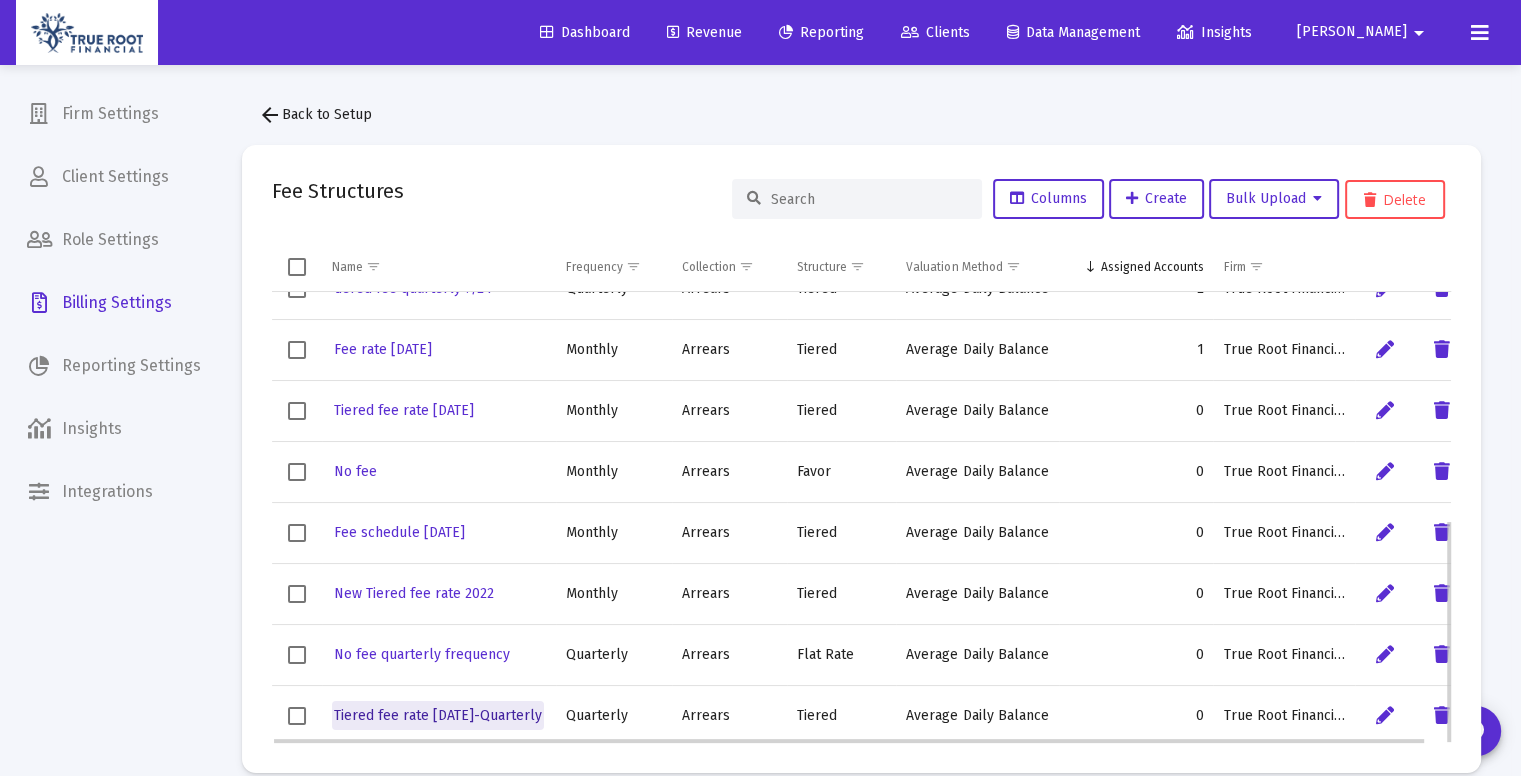 click on "Tiered fee rate [DATE]-Quarterly" 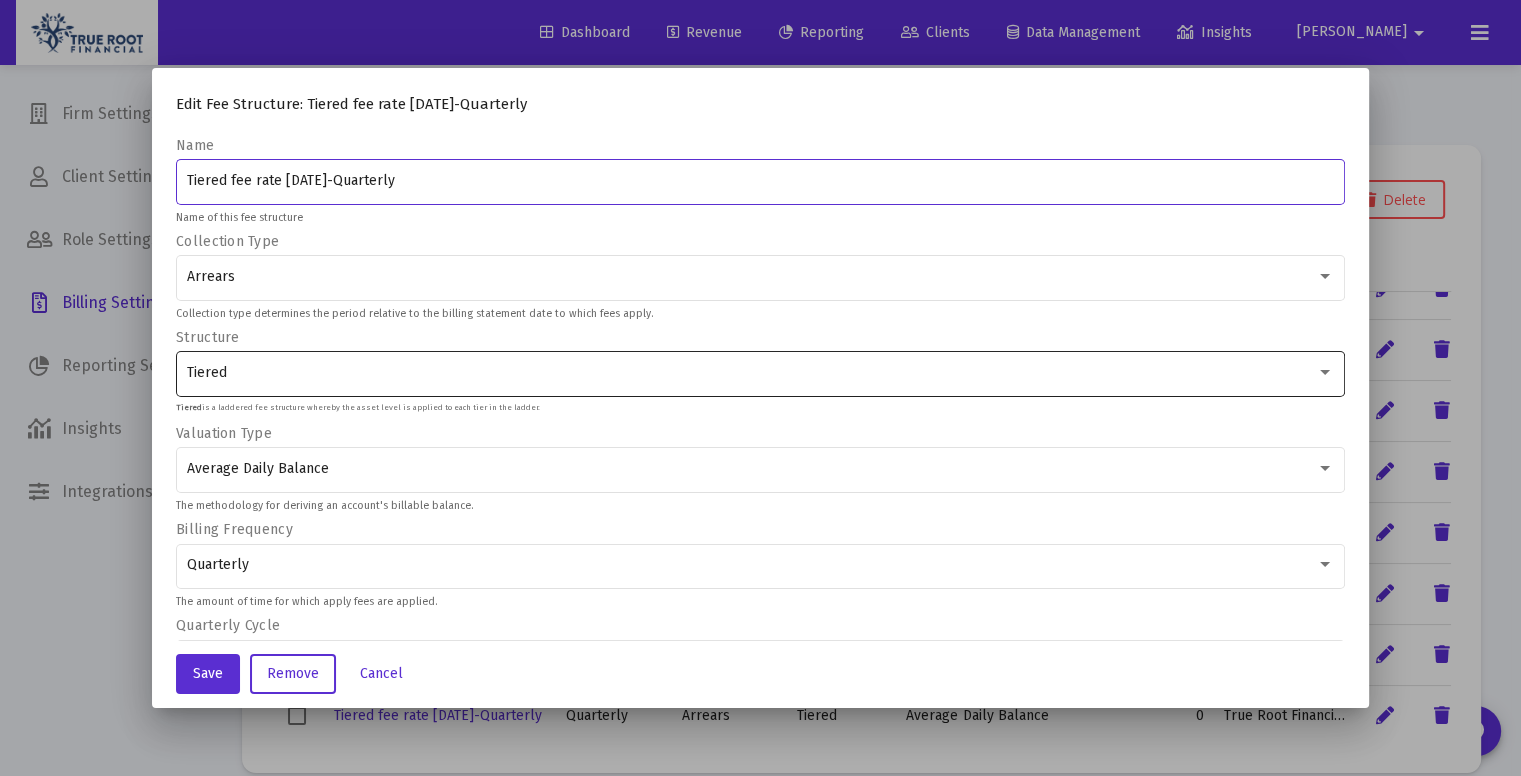 scroll, scrollTop: 349, scrollLeft: 0, axis: vertical 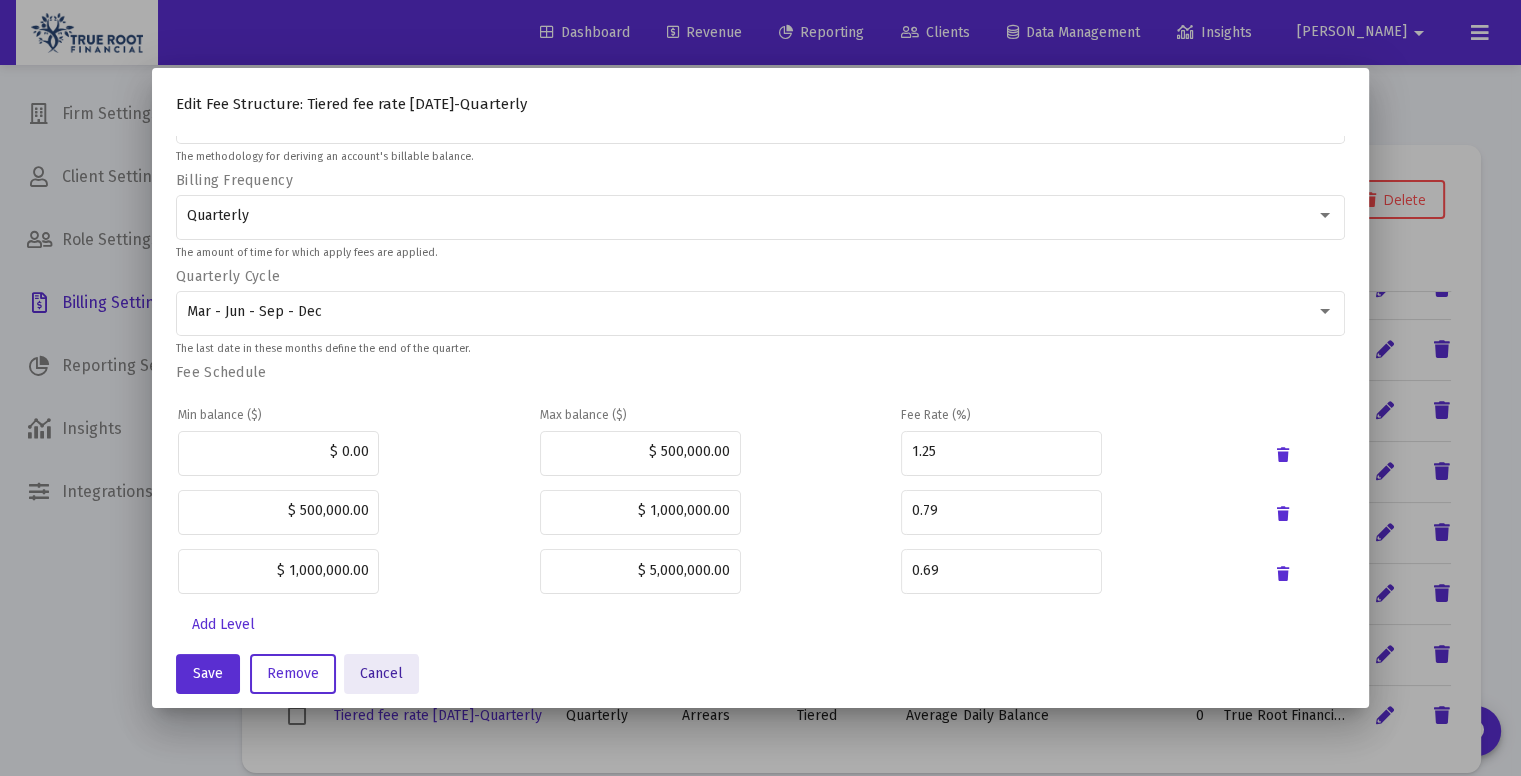 click on "Cancel" 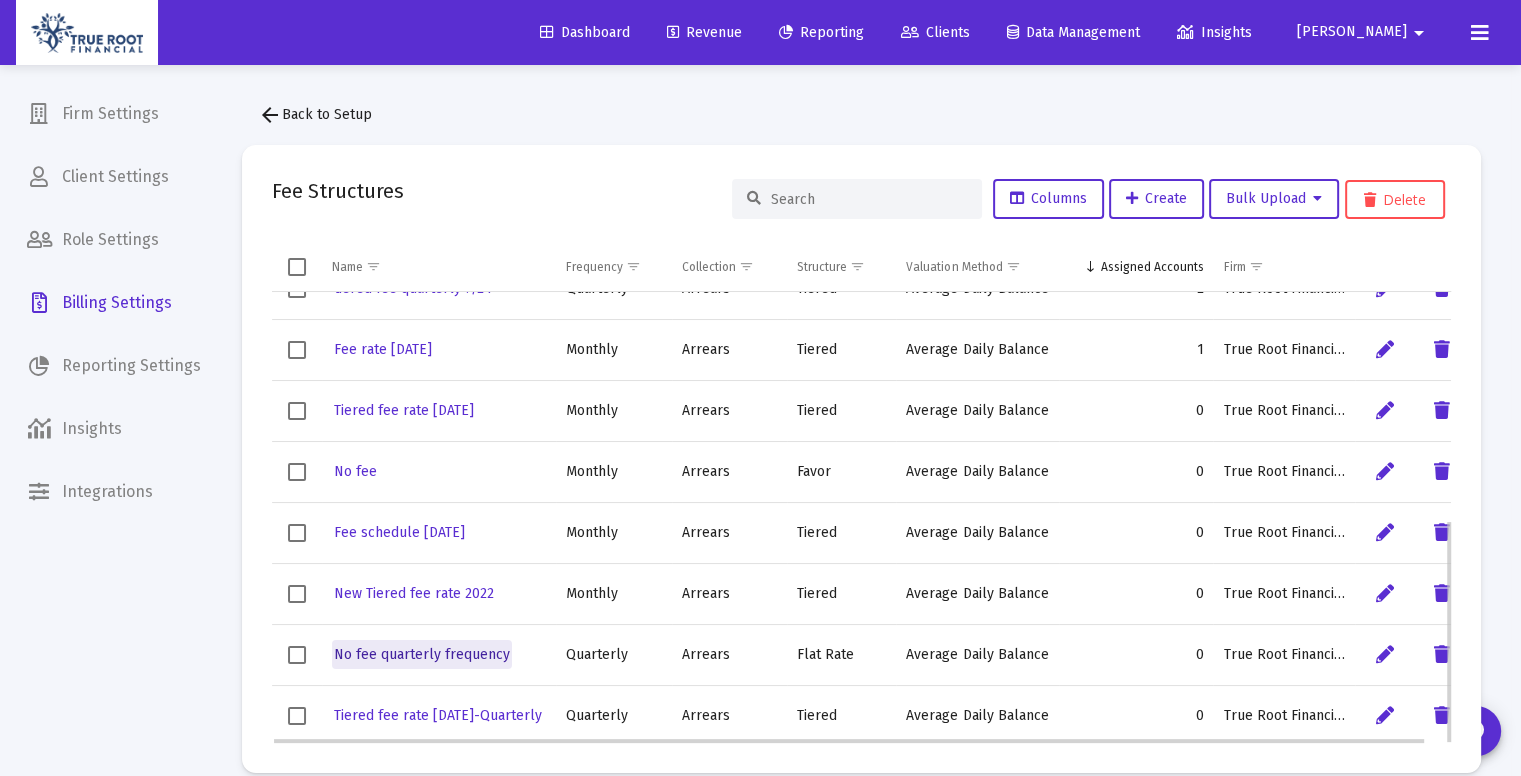 click on "No fee quarterly frequency" 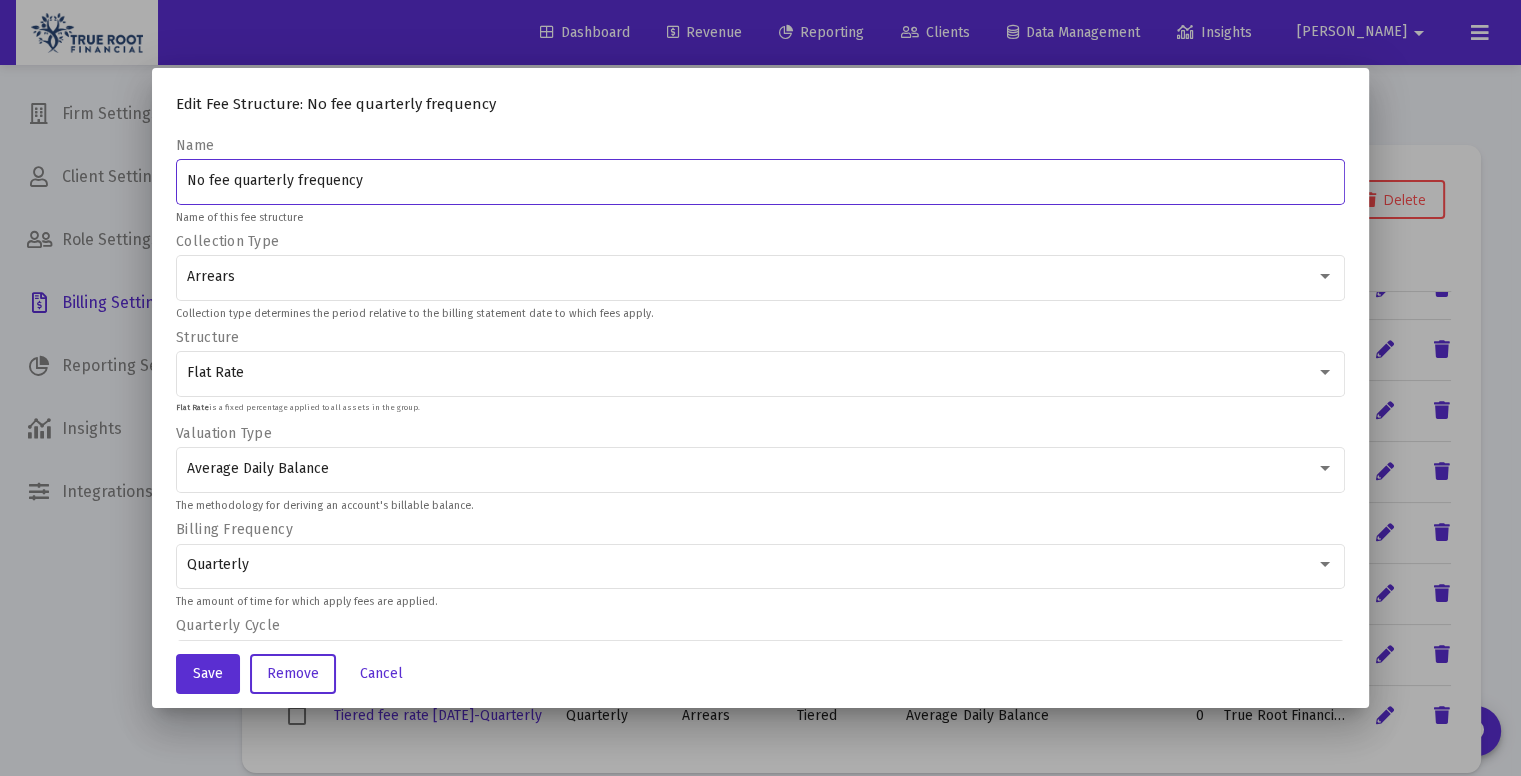 scroll, scrollTop: 211, scrollLeft: 0, axis: vertical 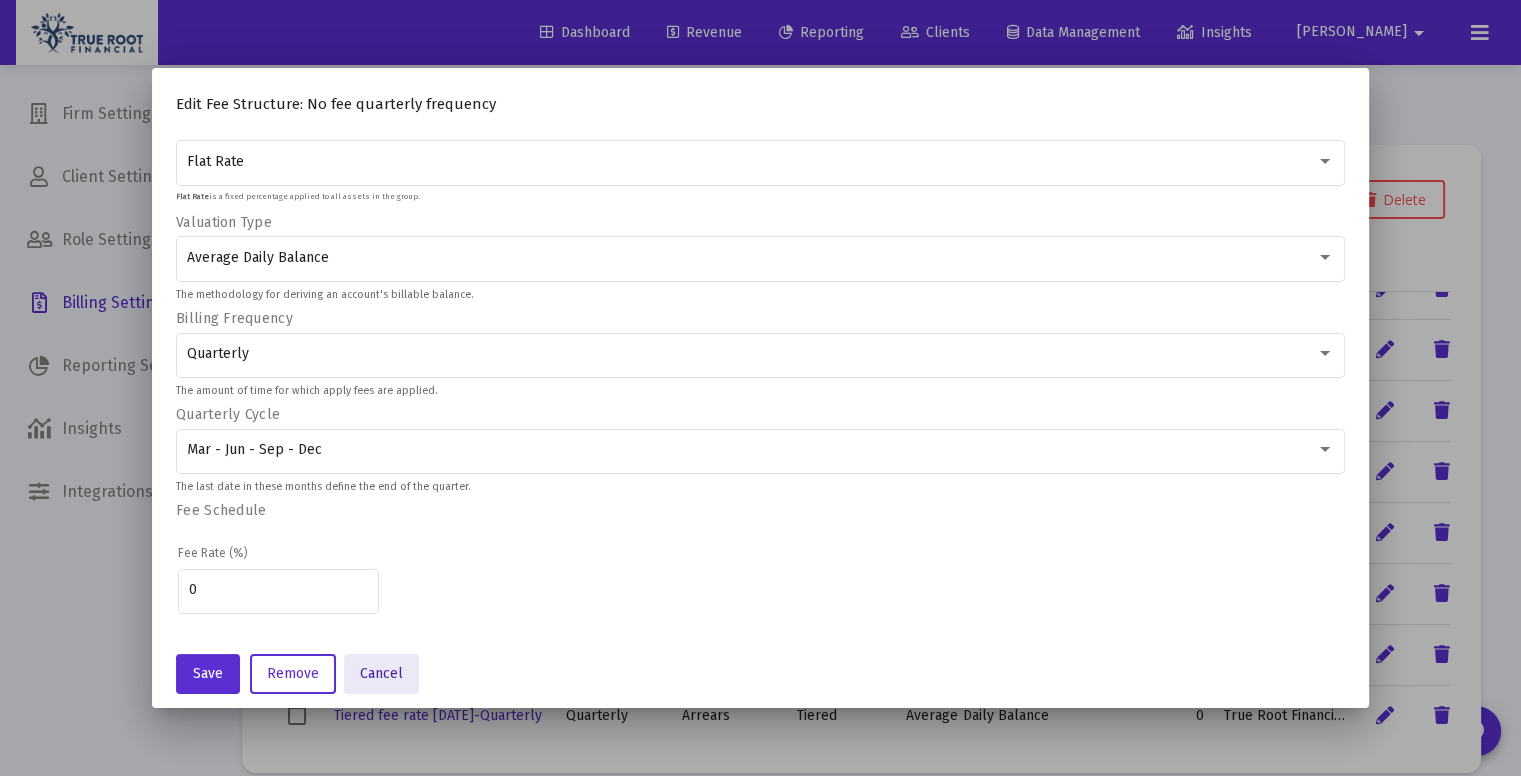 click on "Cancel" 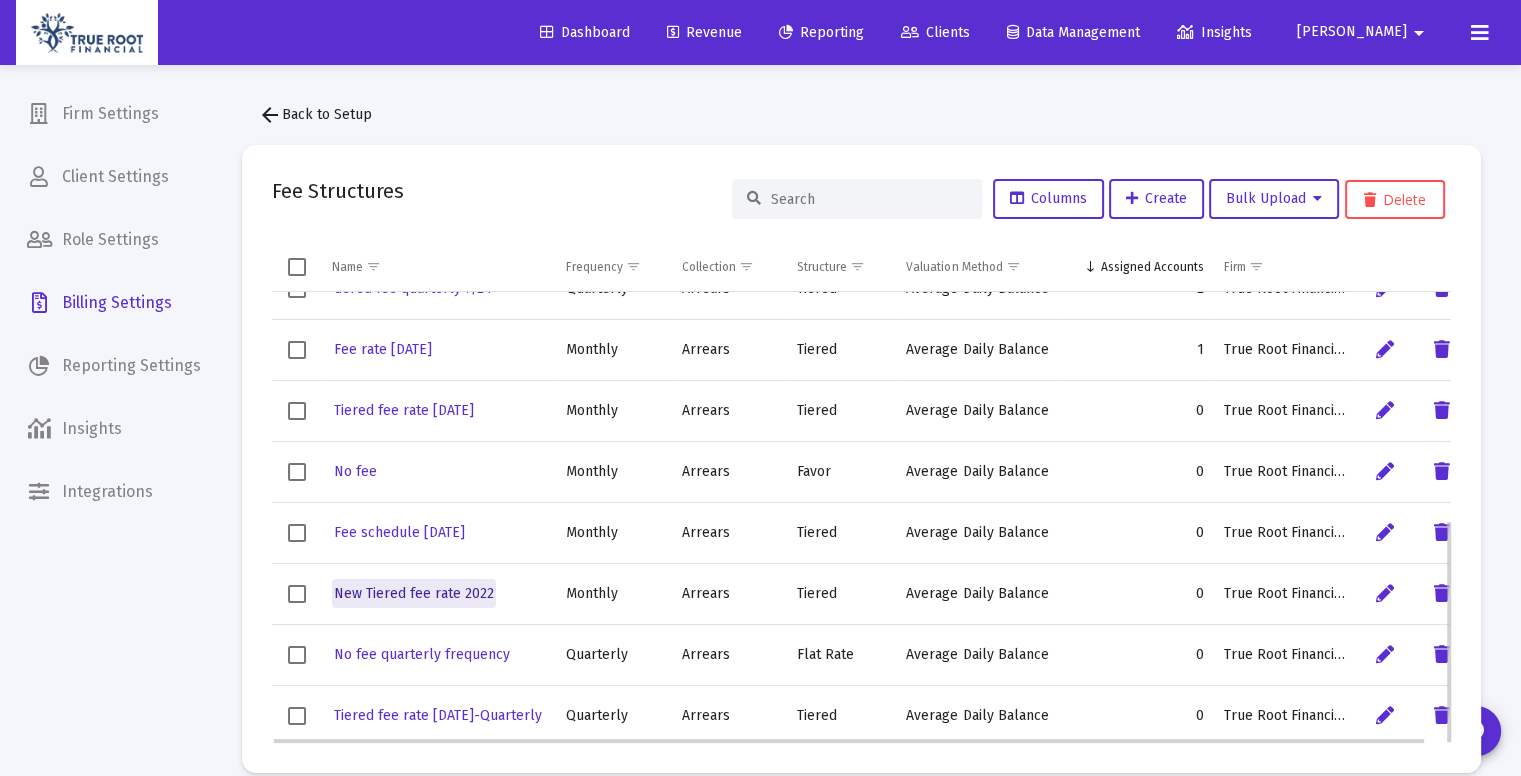 click on "New Tiered fee rate 2022" 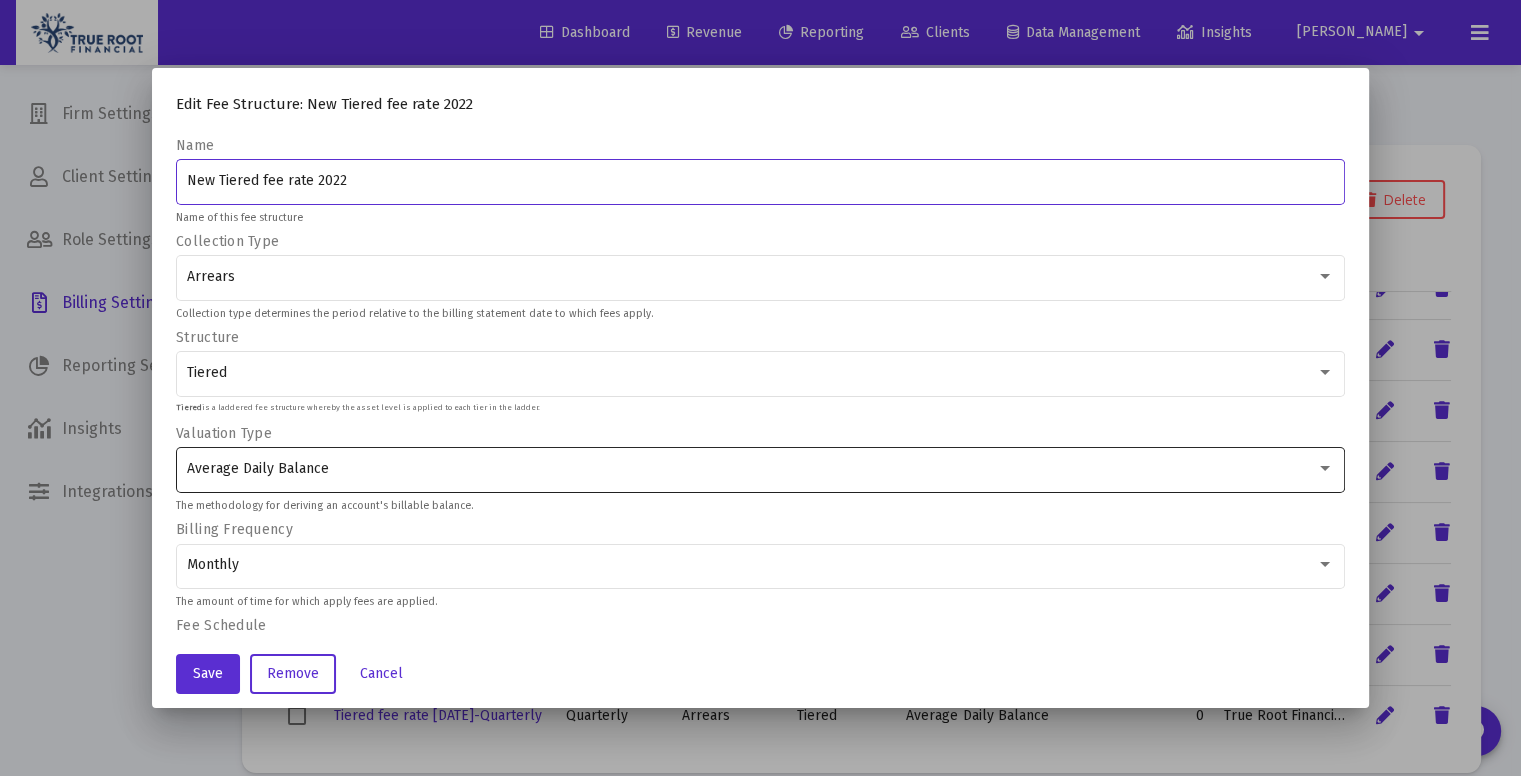 scroll, scrollTop: 312, scrollLeft: 0, axis: vertical 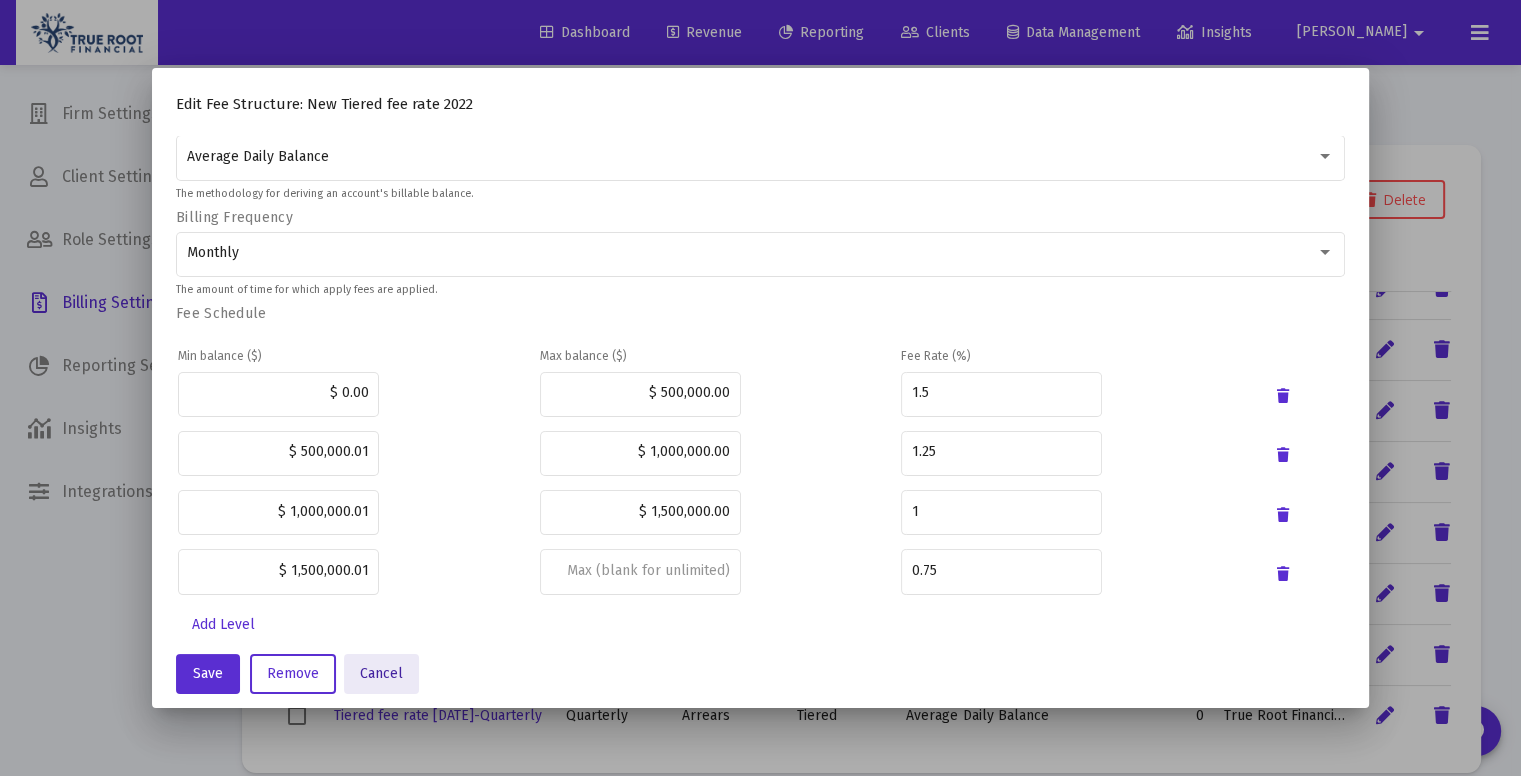 click on "Cancel" 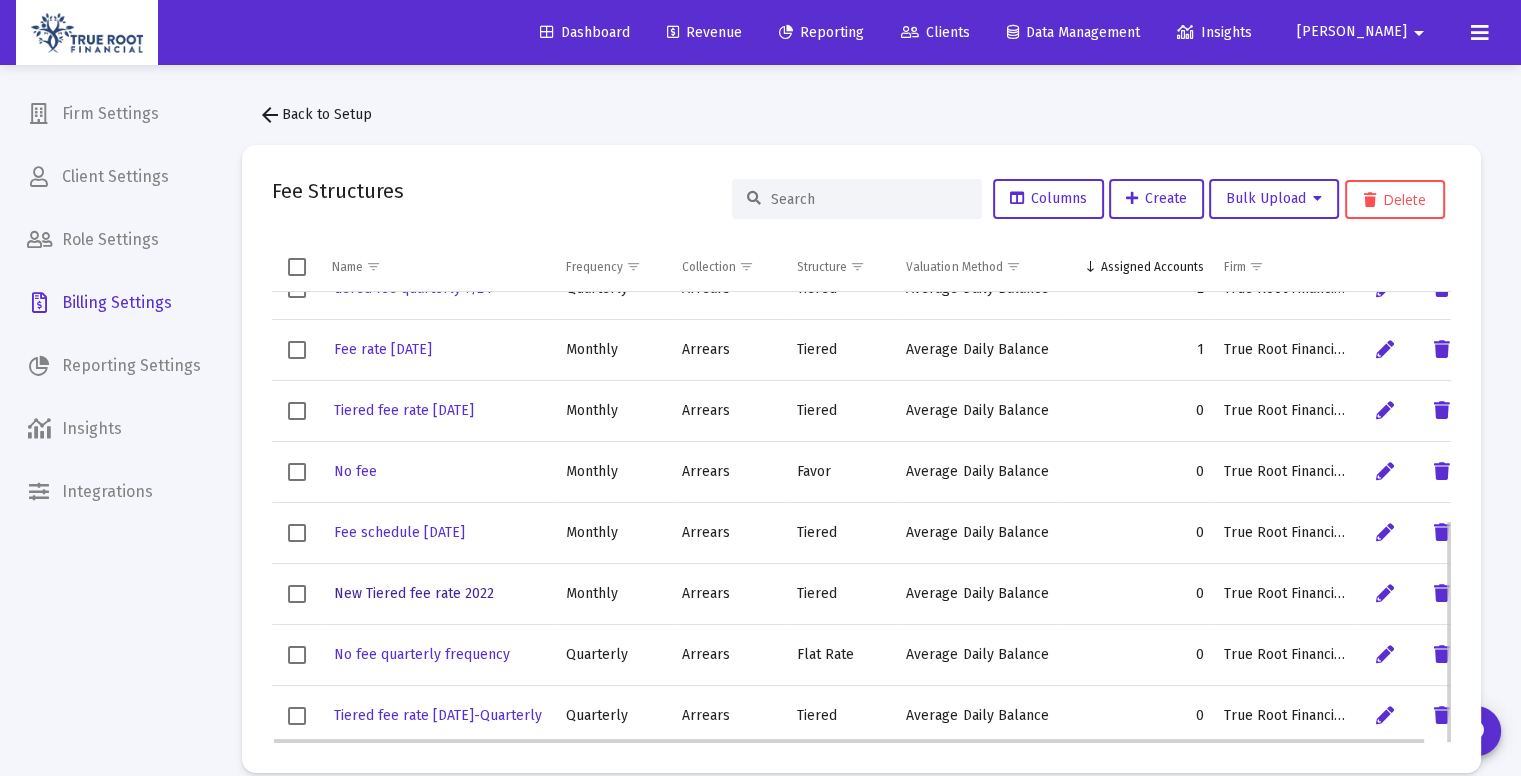 scroll, scrollTop: 27, scrollLeft: 0, axis: vertical 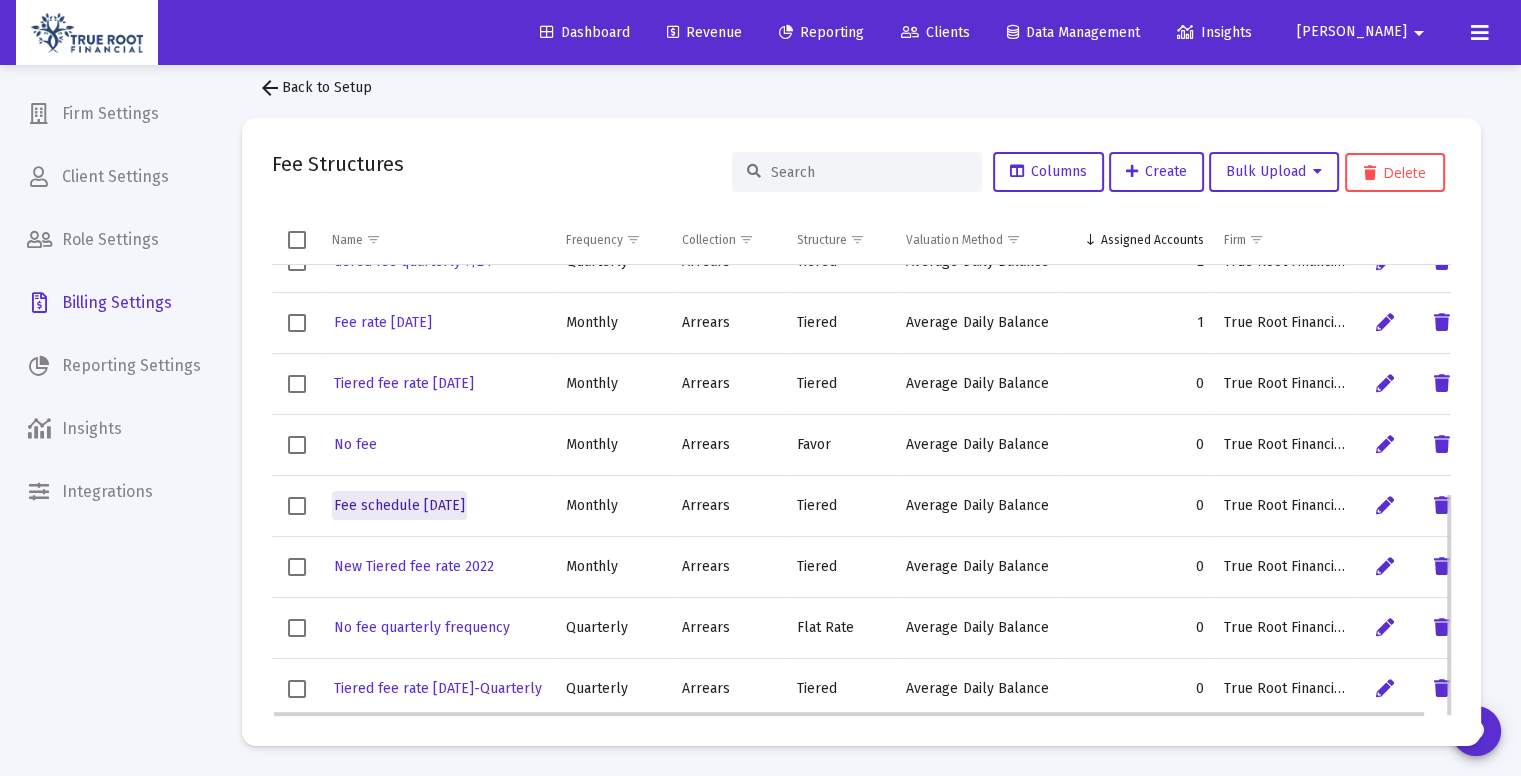 click on "Fee schedule [DATE]" 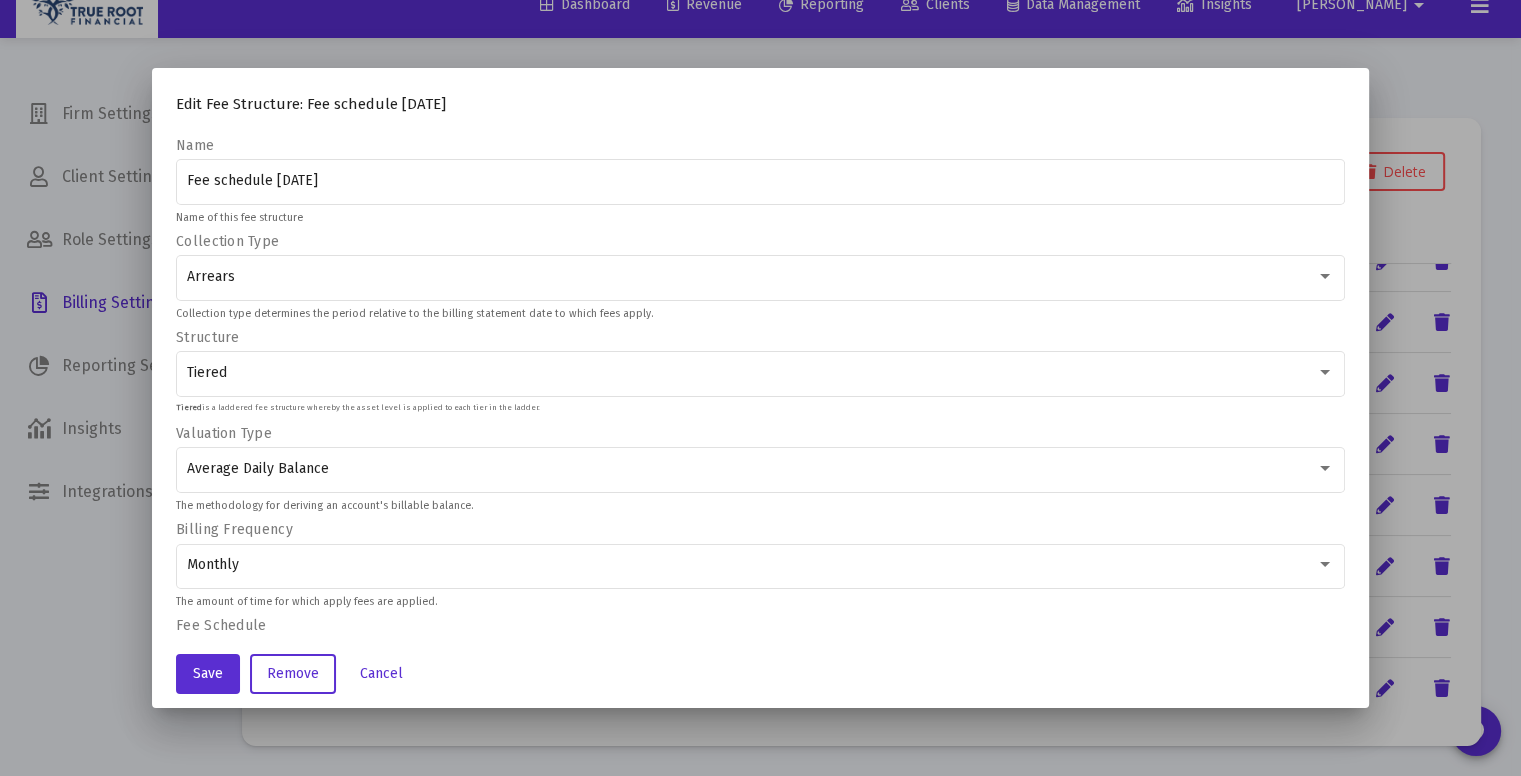 scroll, scrollTop: 0, scrollLeft: 0, axis: both 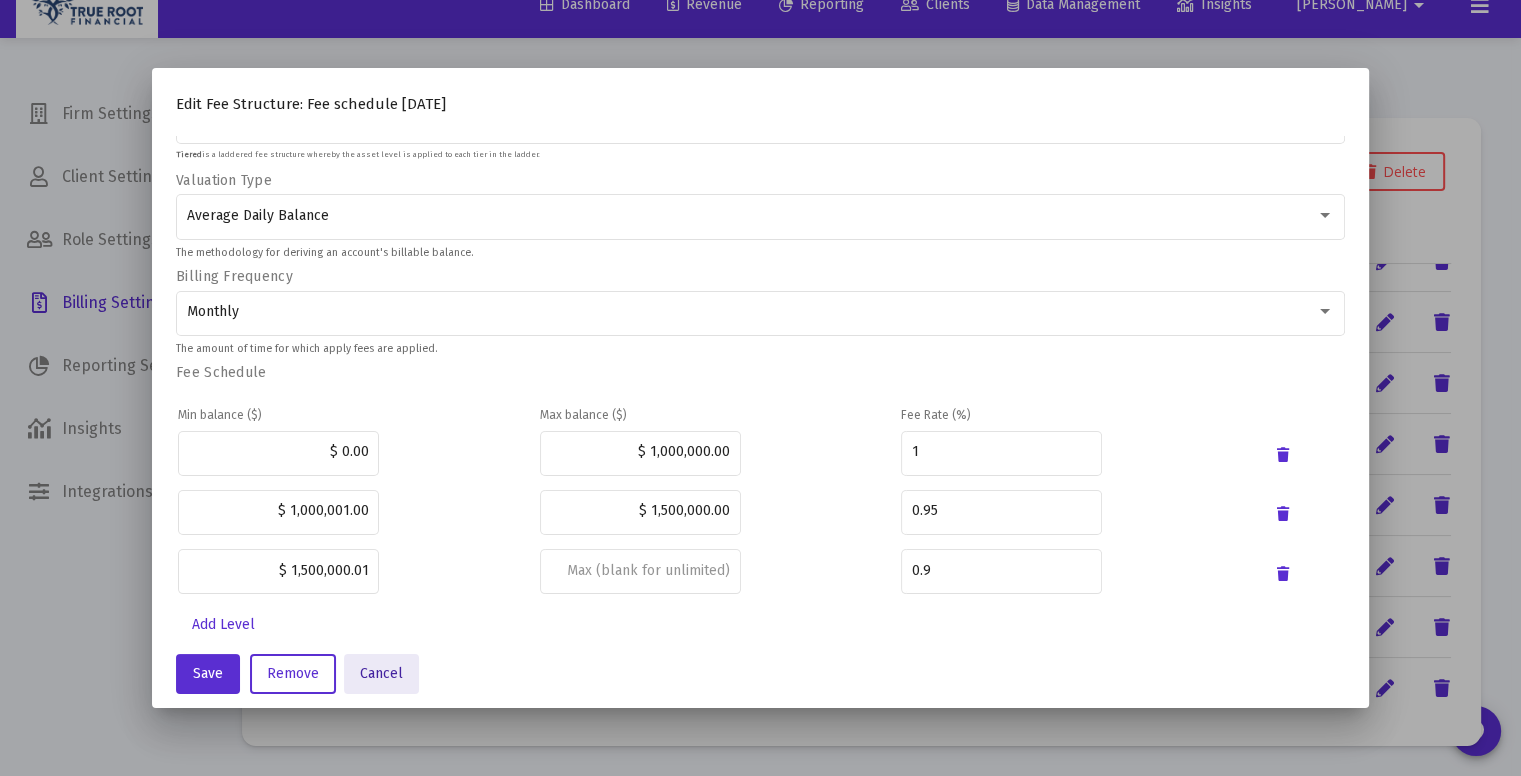 click on "Cancel" 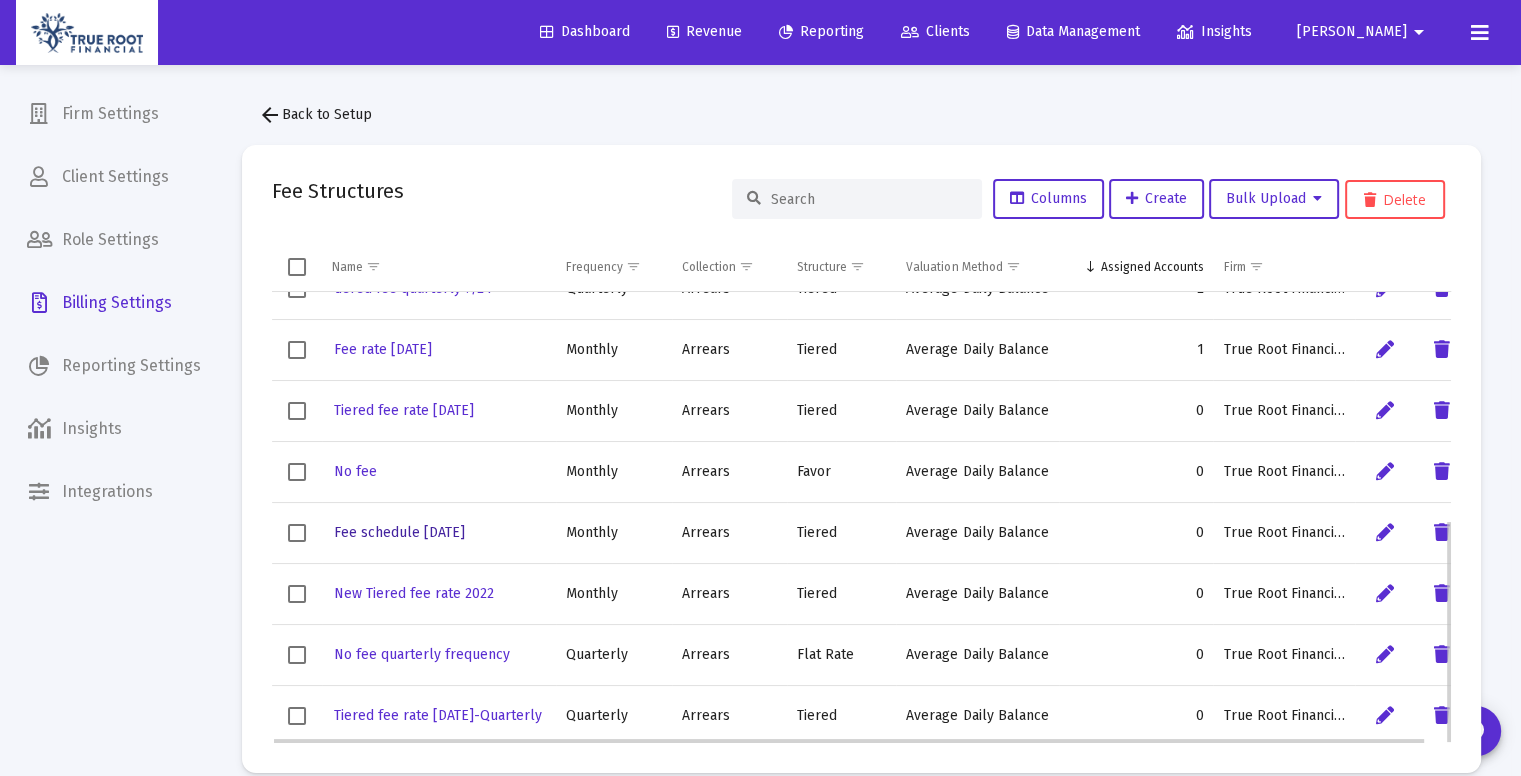 scroll, scrollTop: 27, scrollLeft: 0, axis: vertical 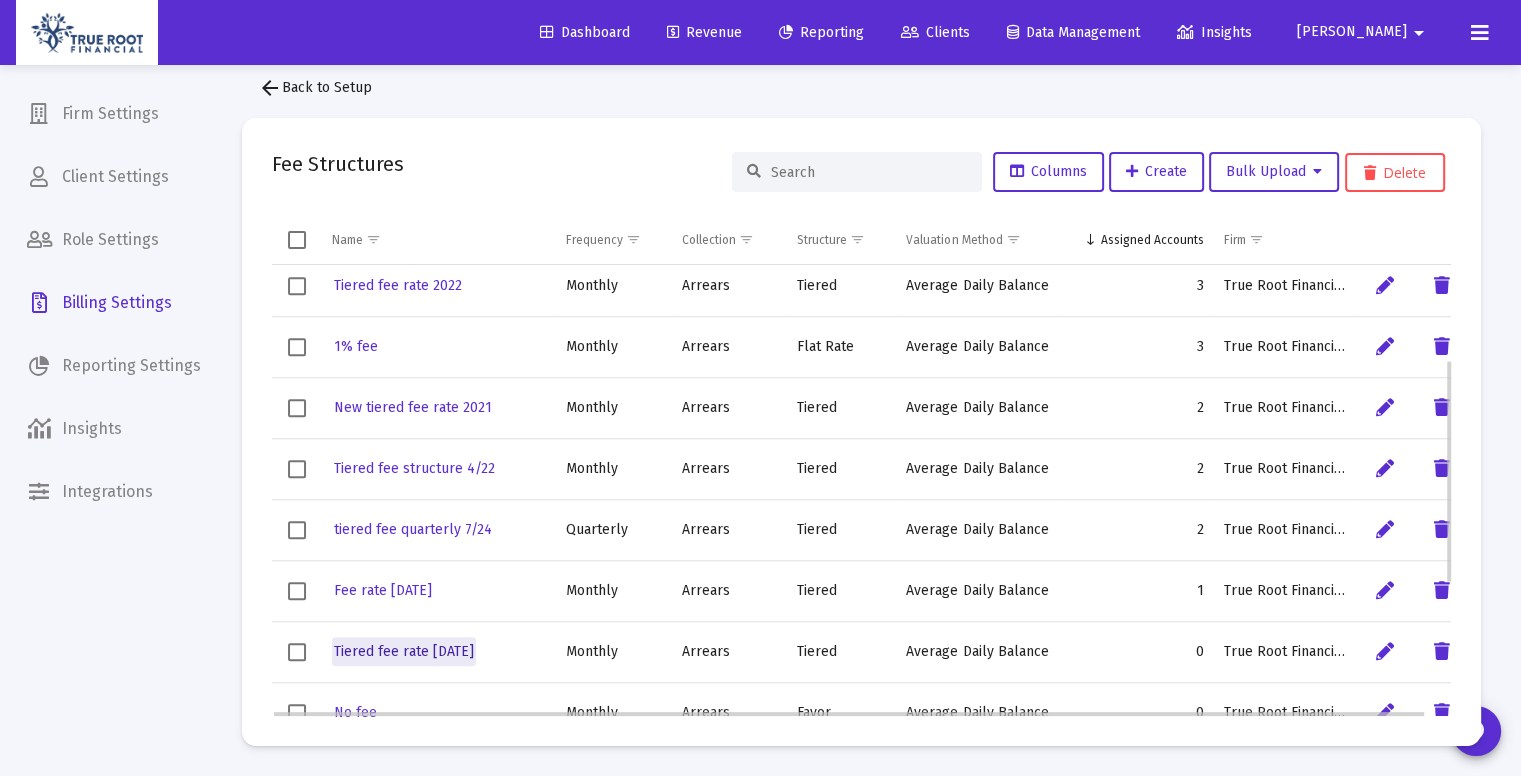 click on "Tiered fee rate [DATE]" 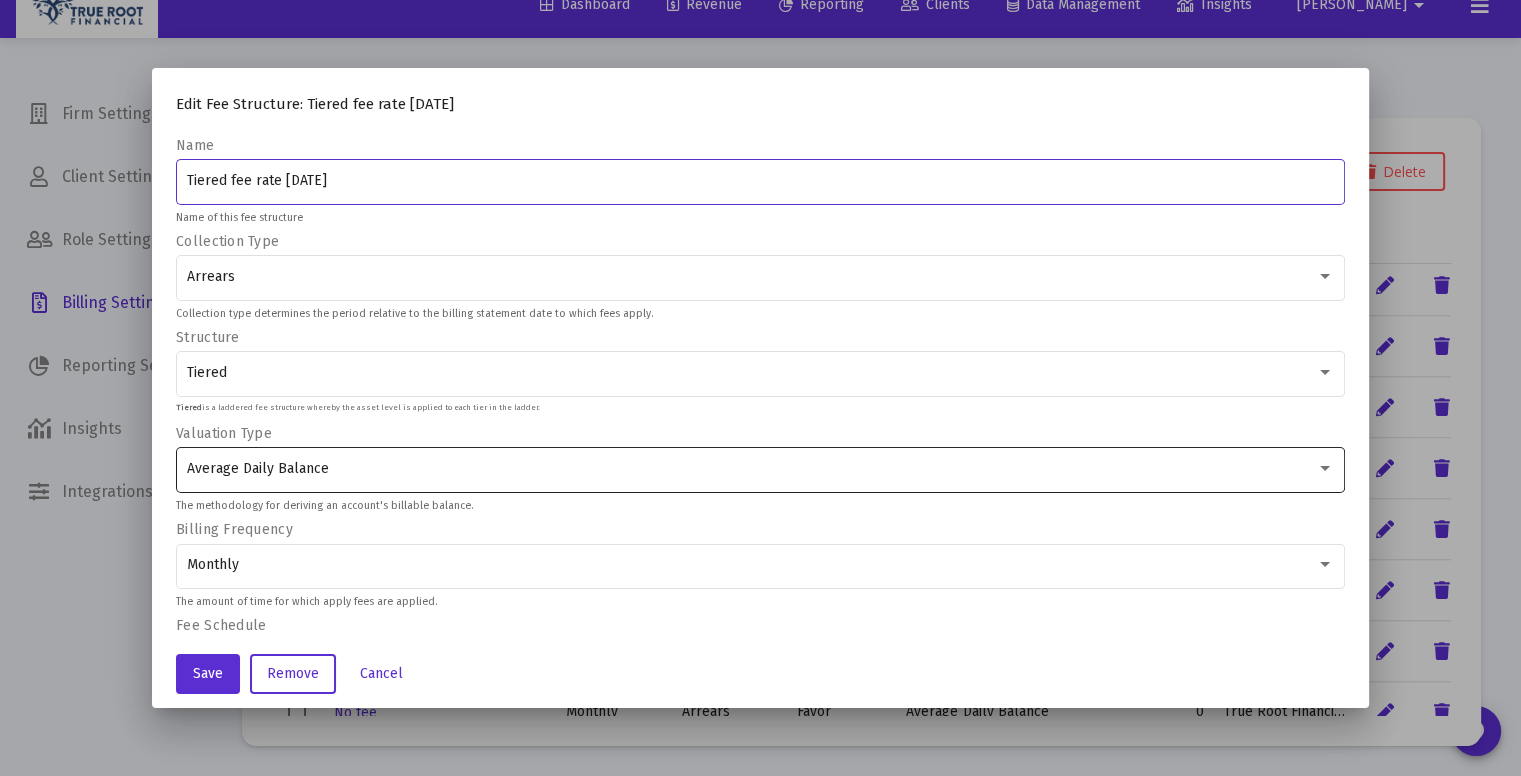 scroll, scrollTop: 253, scrollLeft: 0, axis: vertical 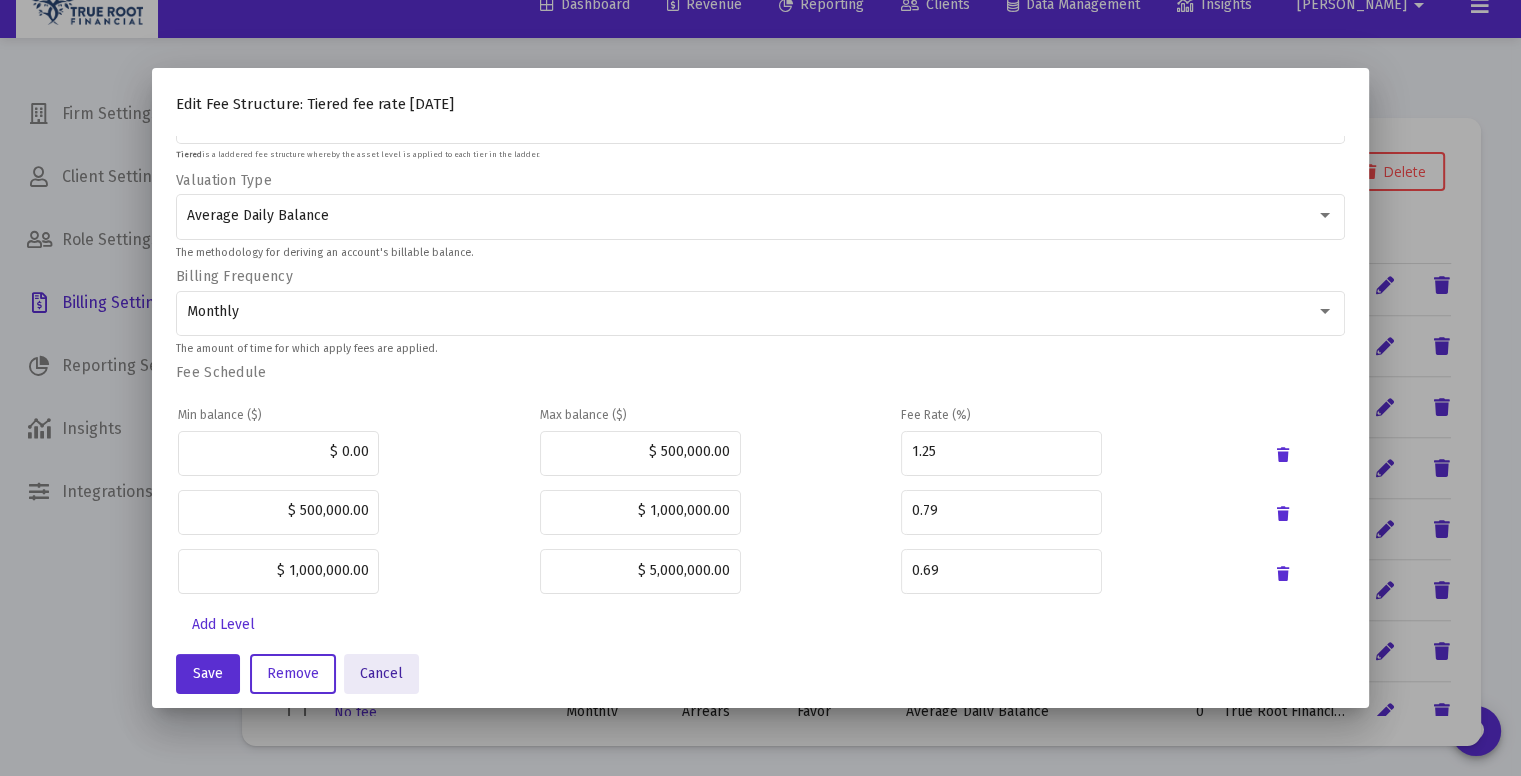 click on "Cancel" 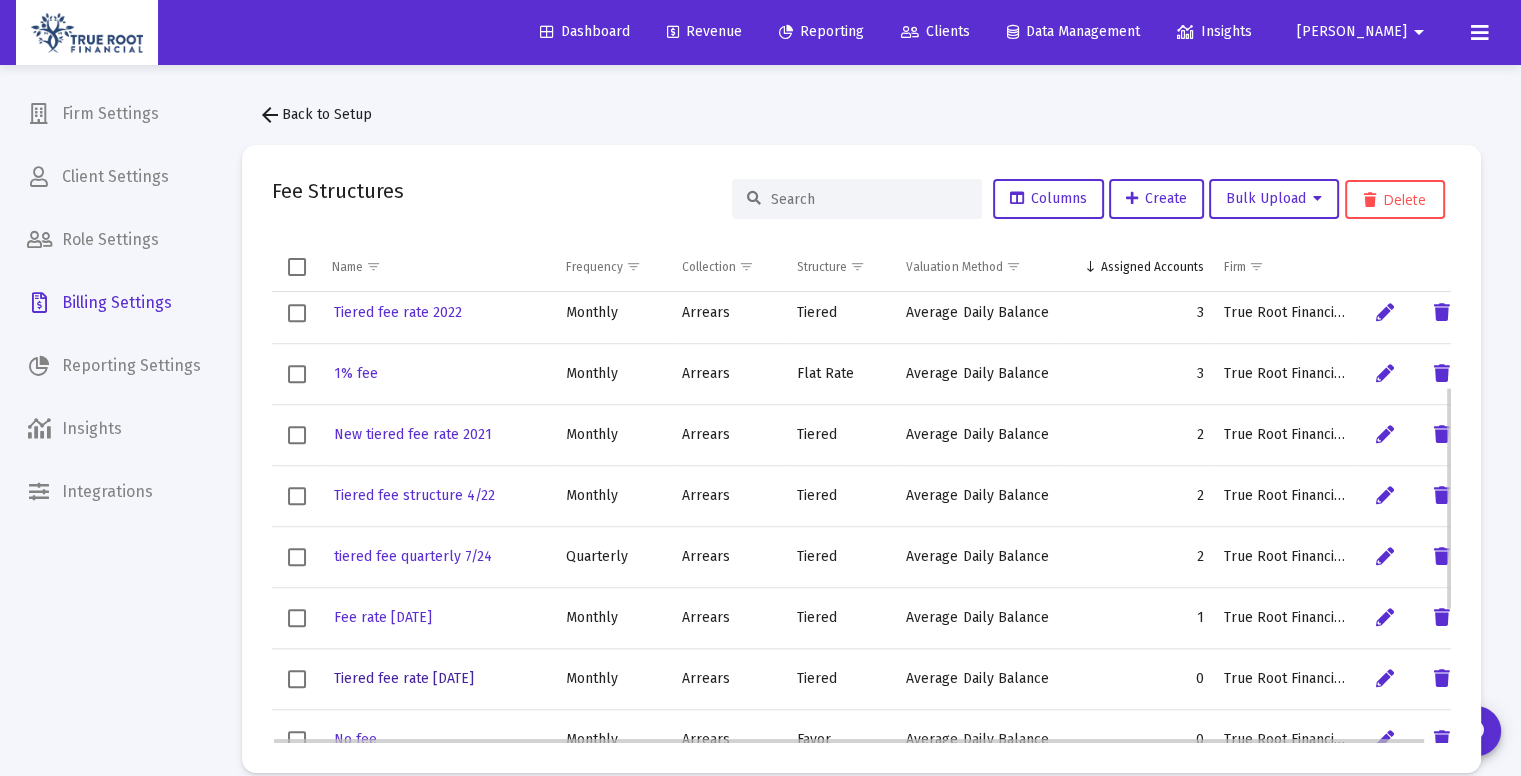 scroll, scrollTop: 27, scrollLeft: 0, axis: vertical 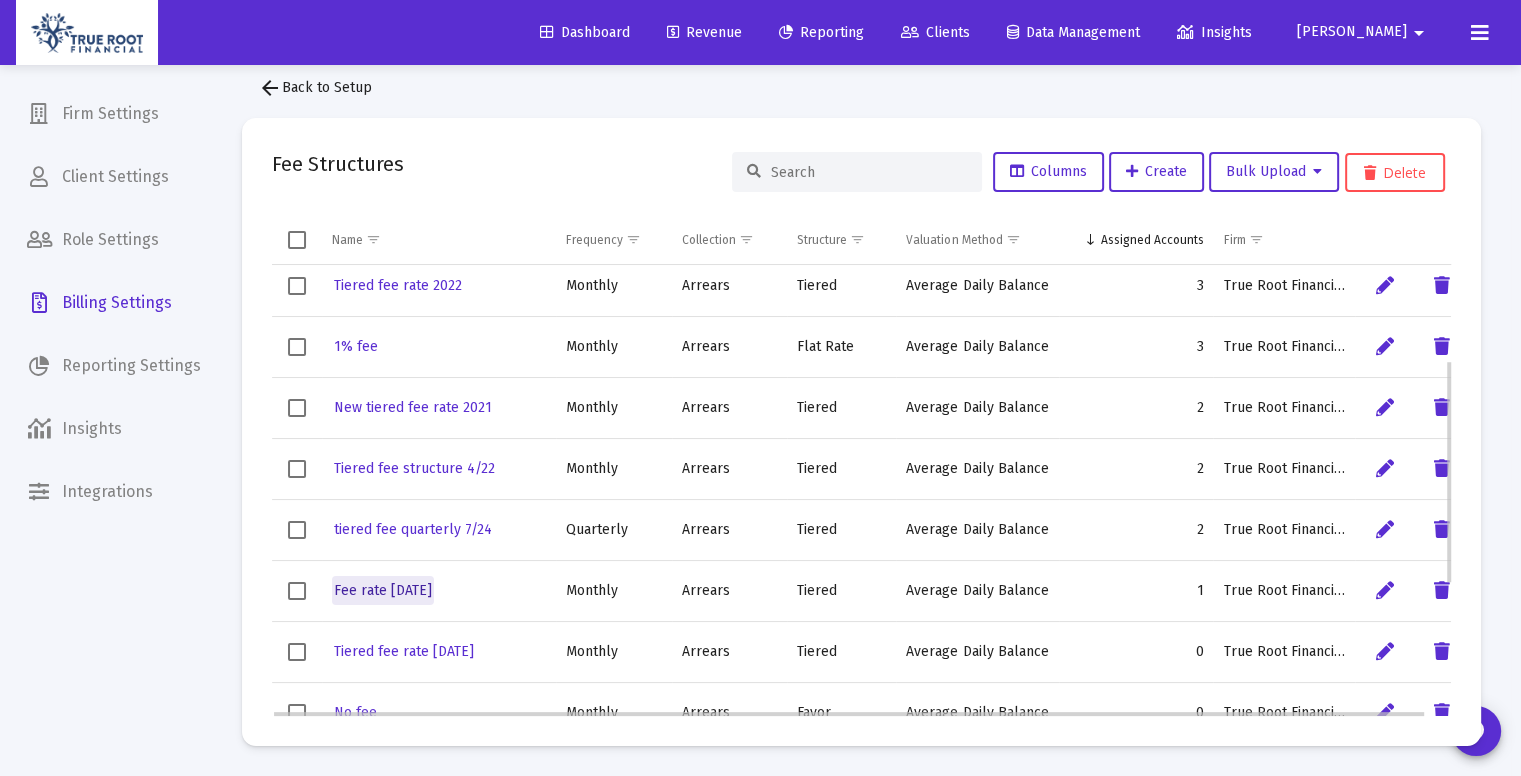 click on "Fee rate [DATE]" 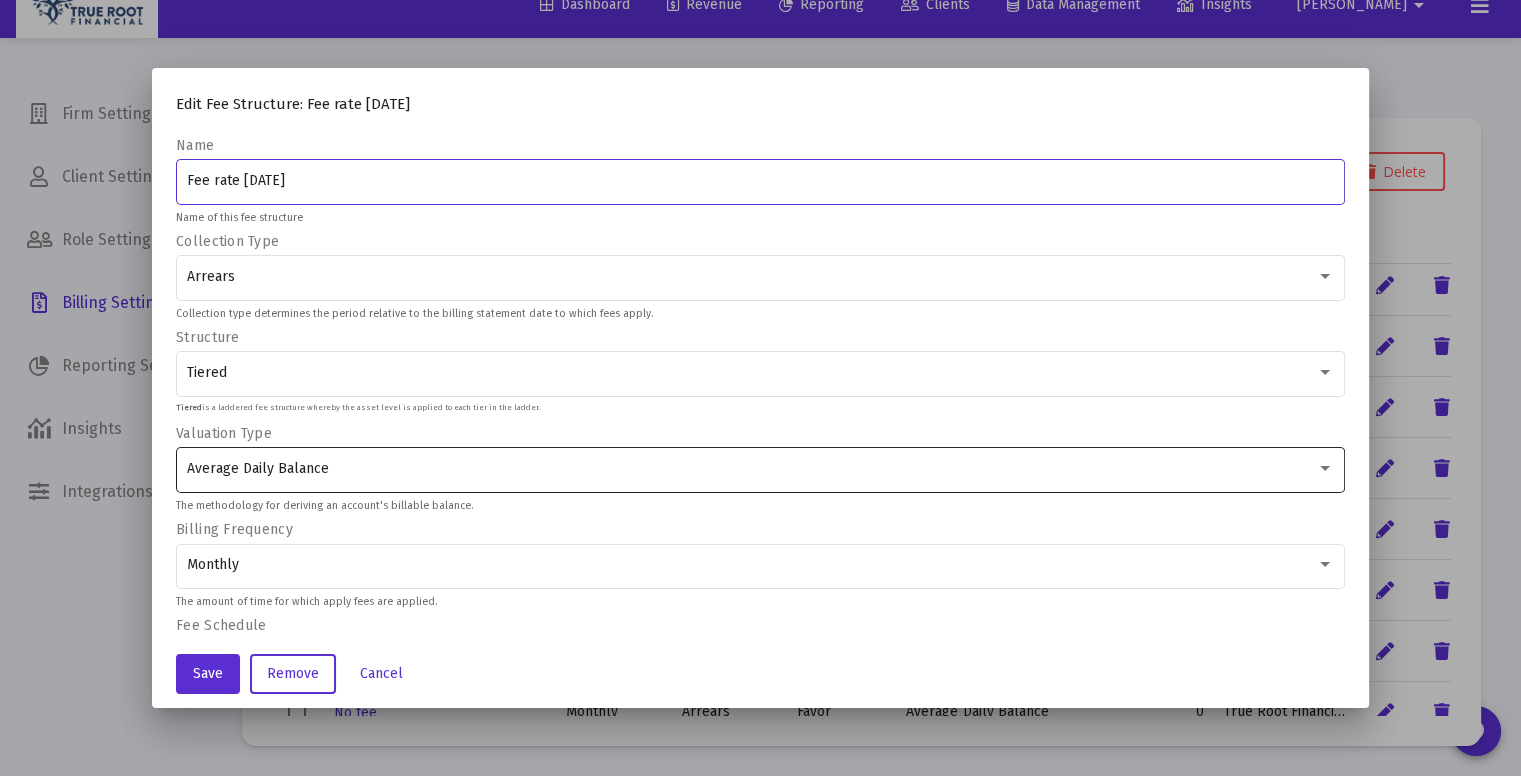 scroll, scrollTop: 195, scrollLeft: 0, axis: vertical 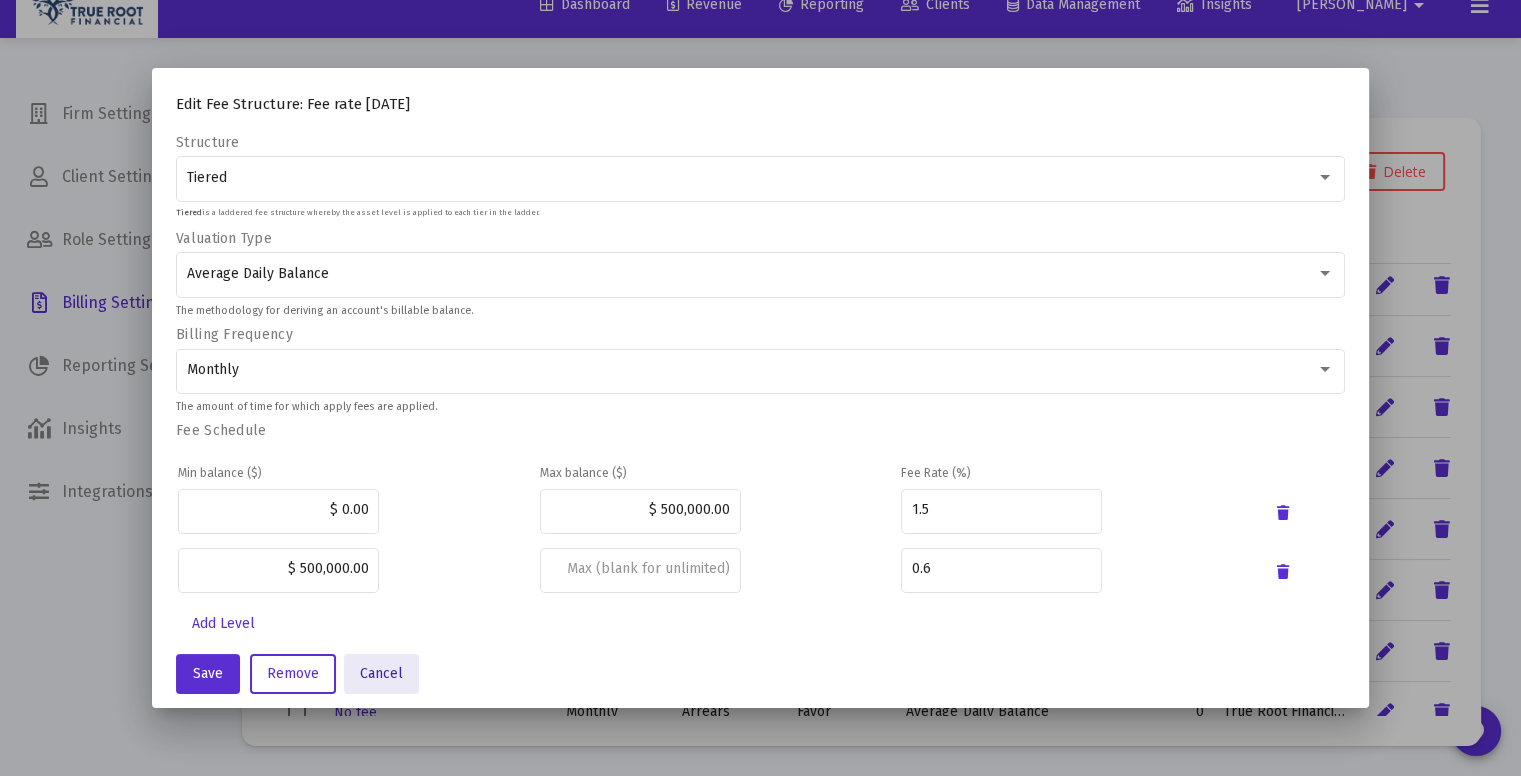 click on "Cancel" 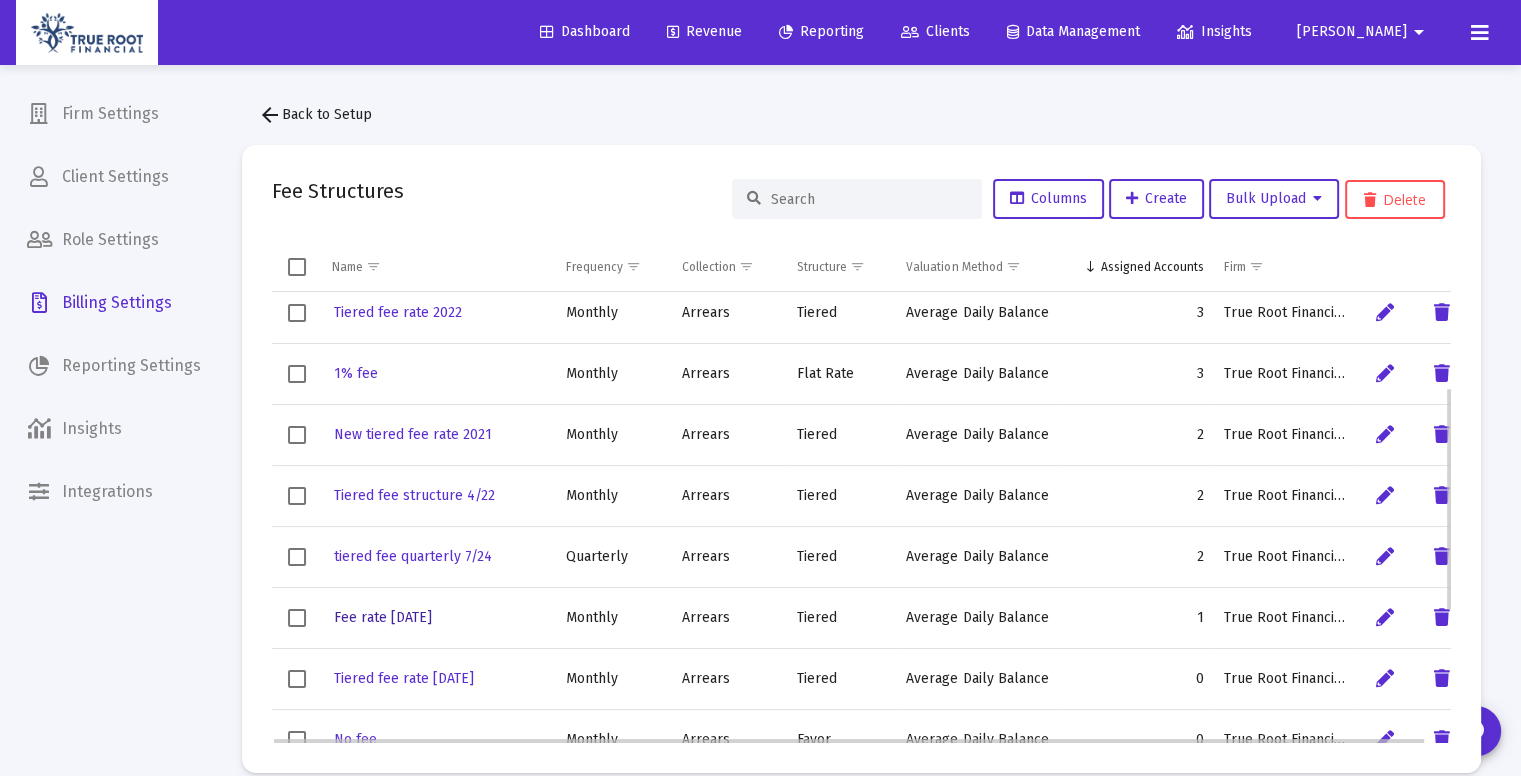 scroll, scrollTop: 27, scrollLeft: 0, axis: vertical 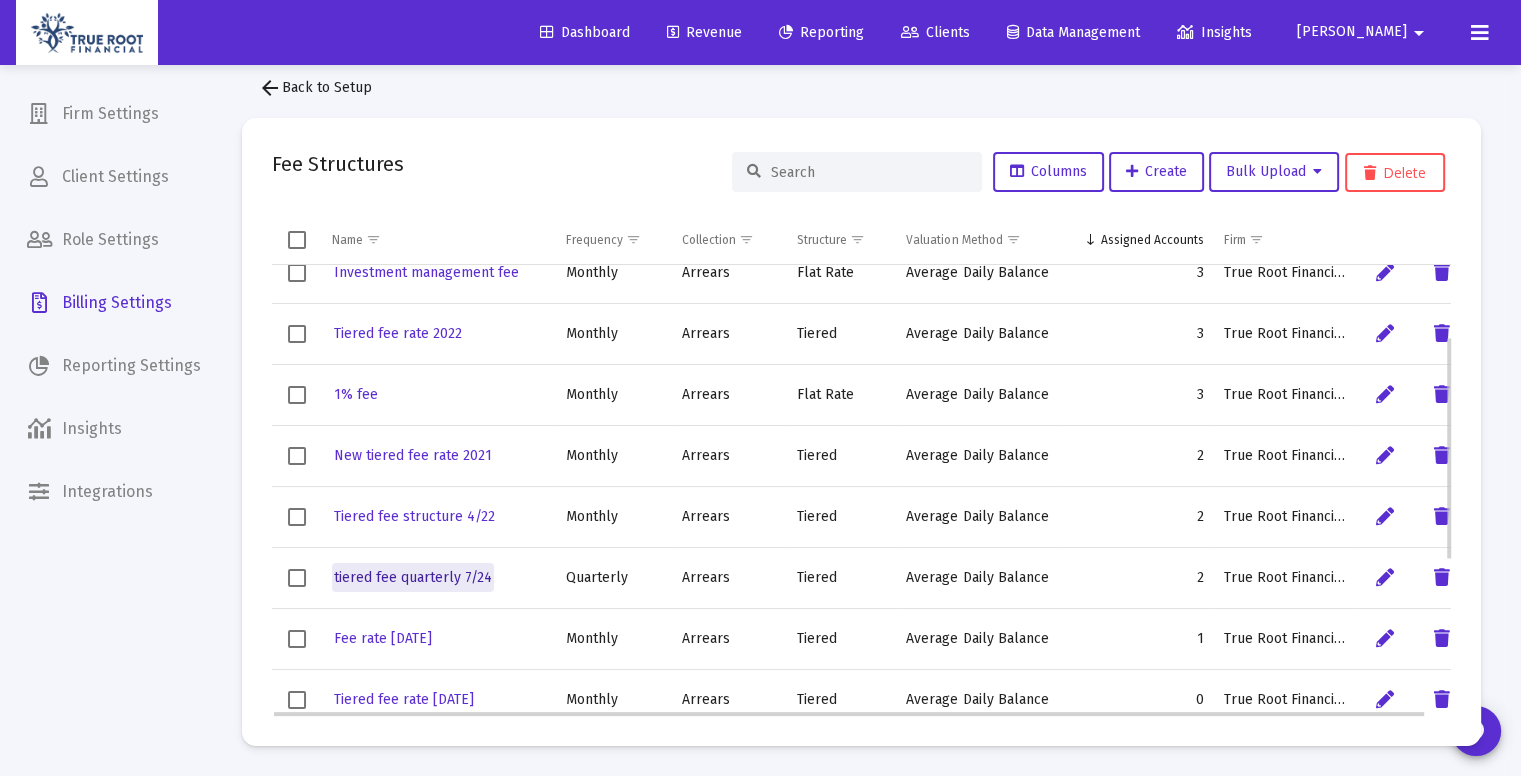 click on "tiered fee quarterly 7/24" 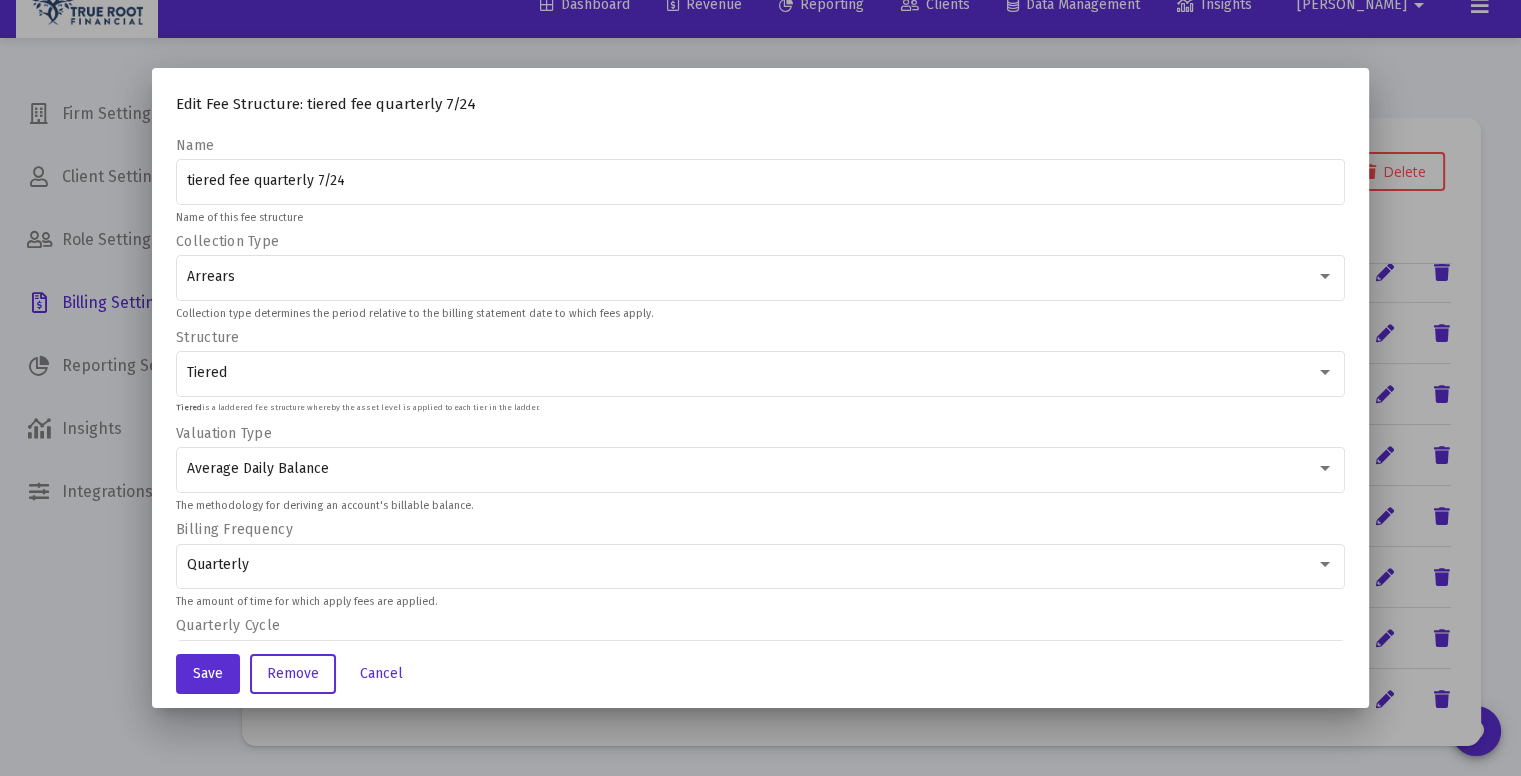 scroll, scrollTop: 0, scrollLeft: 0, axis: both 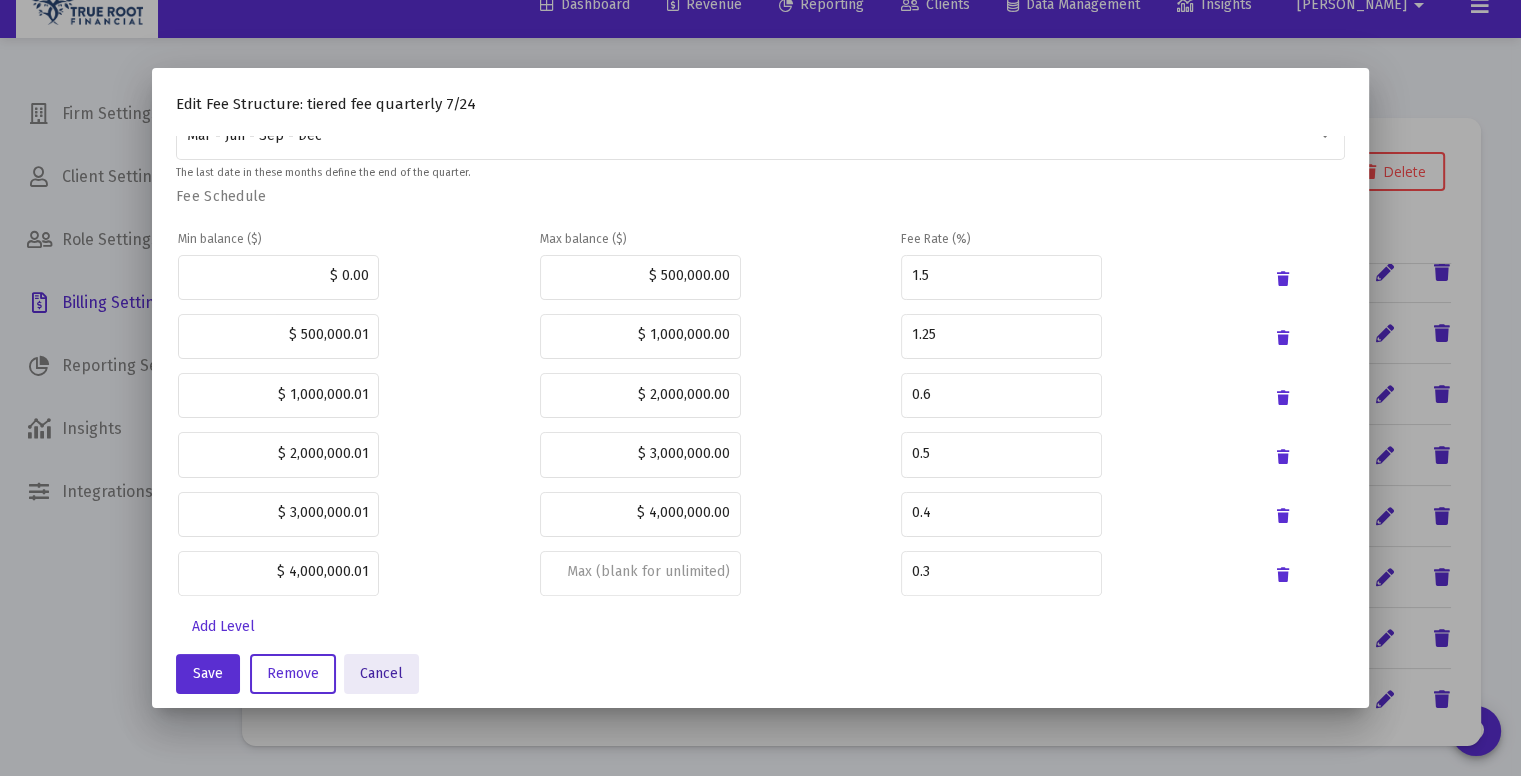 click on "Cancel" 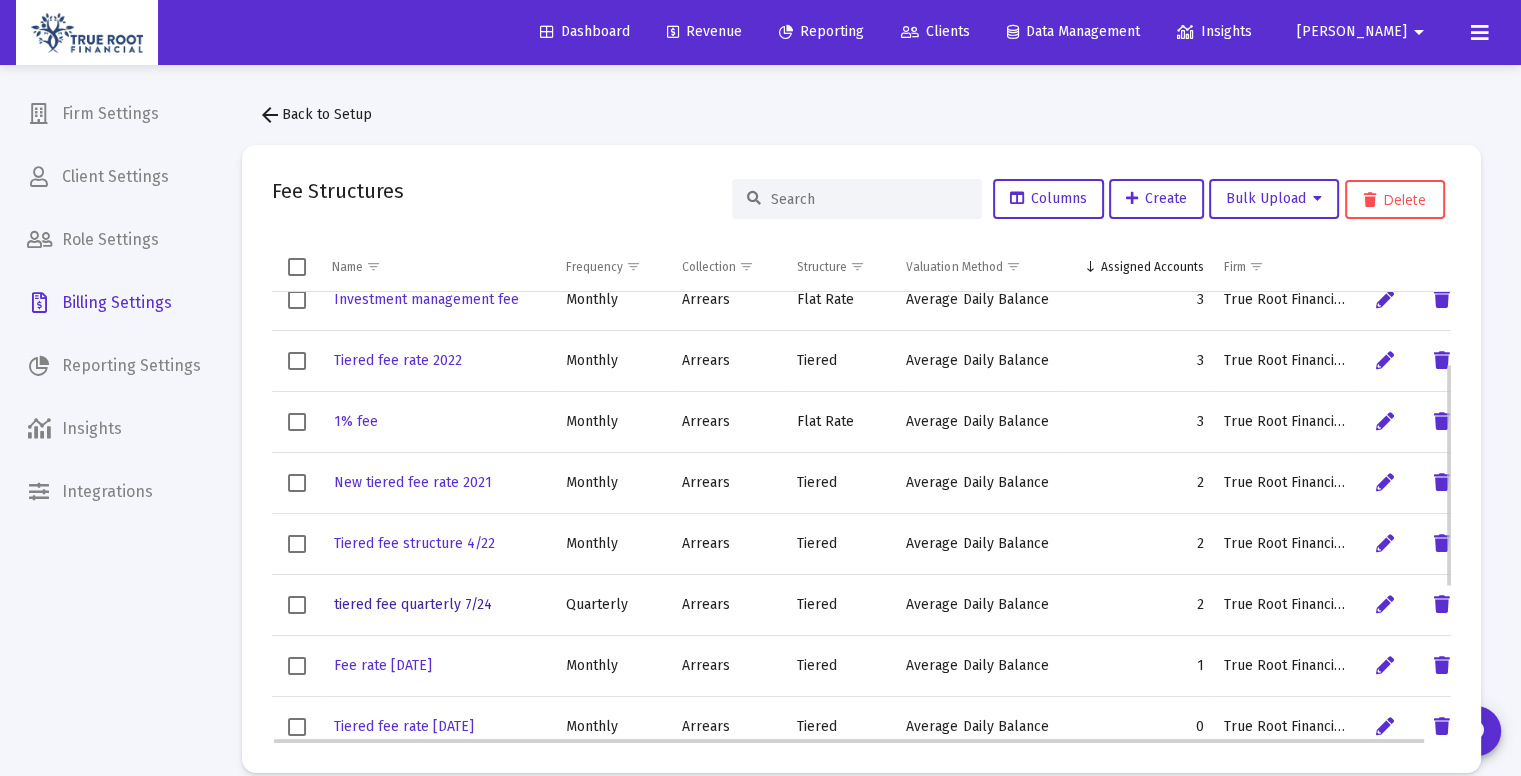 scroll, scrollTop: 27, scrollLeft: 0, axis: vertical 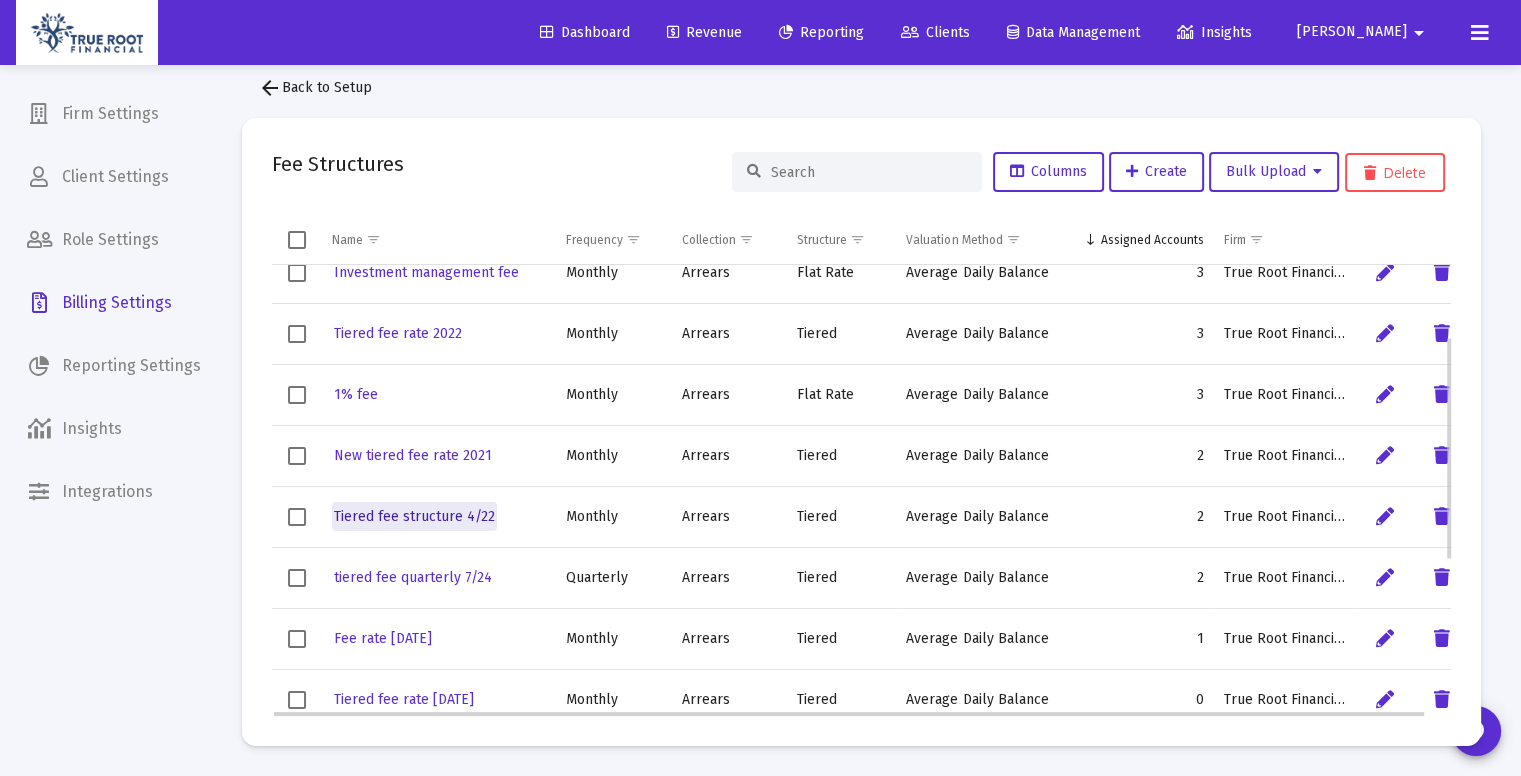 click on "Tiered fee structure 4/22" 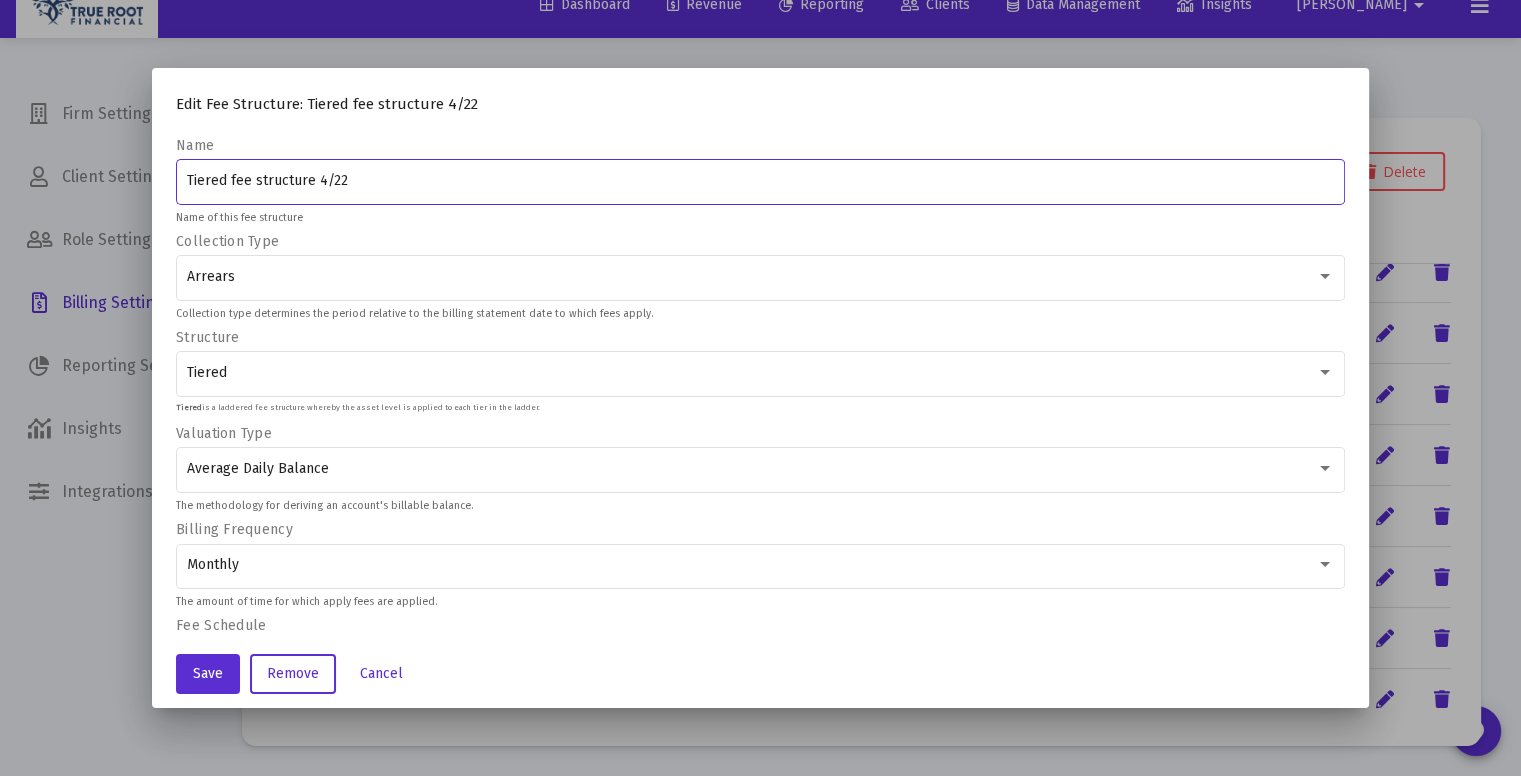 scroll, scrollTop: 429, scrollLeft: 0, axis: vertical 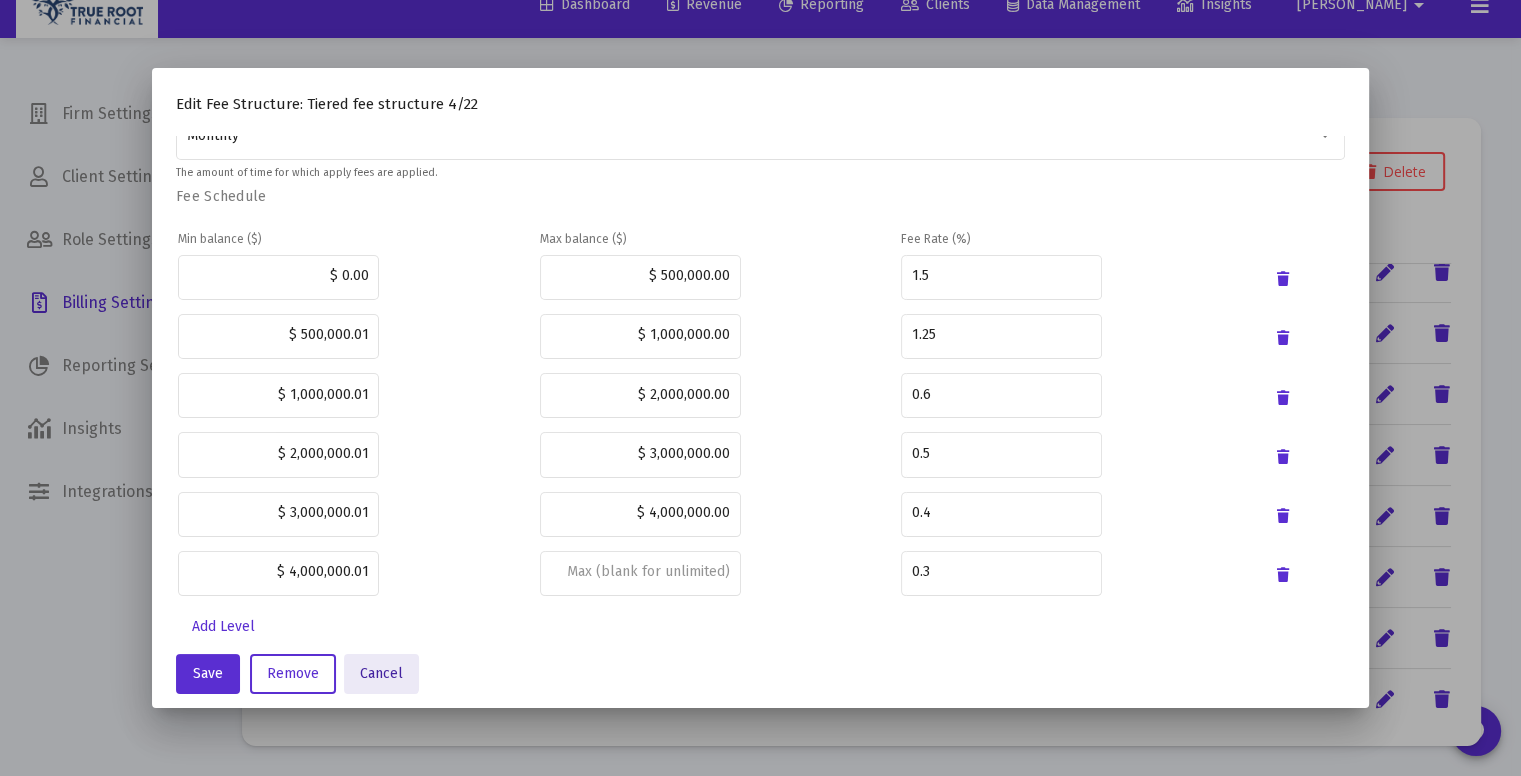 click on "Cancel" 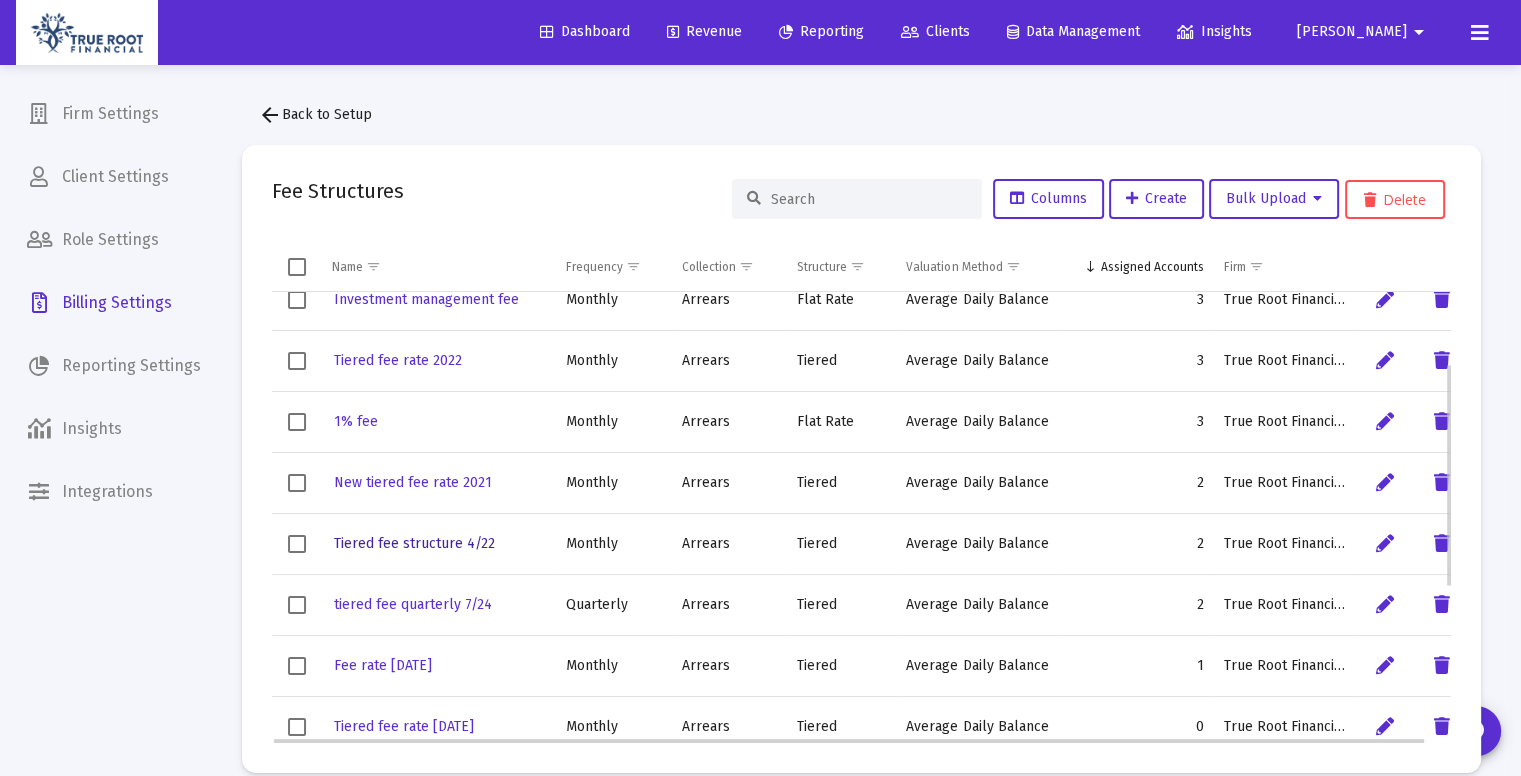 scroll, scrollTop: 27, scrollLeft: 0, axis: vertical 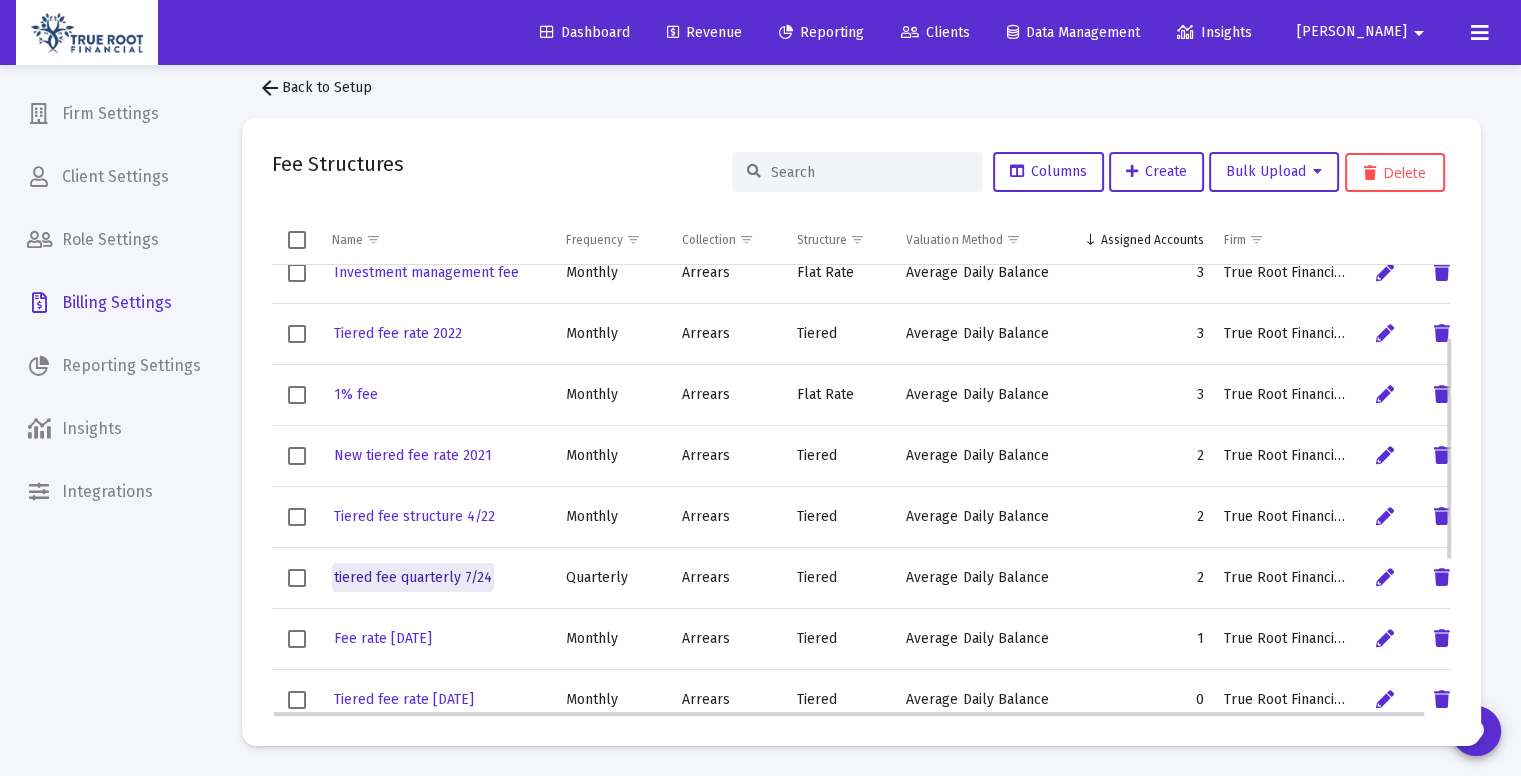 click on "tiered fee quarterly 7/24" 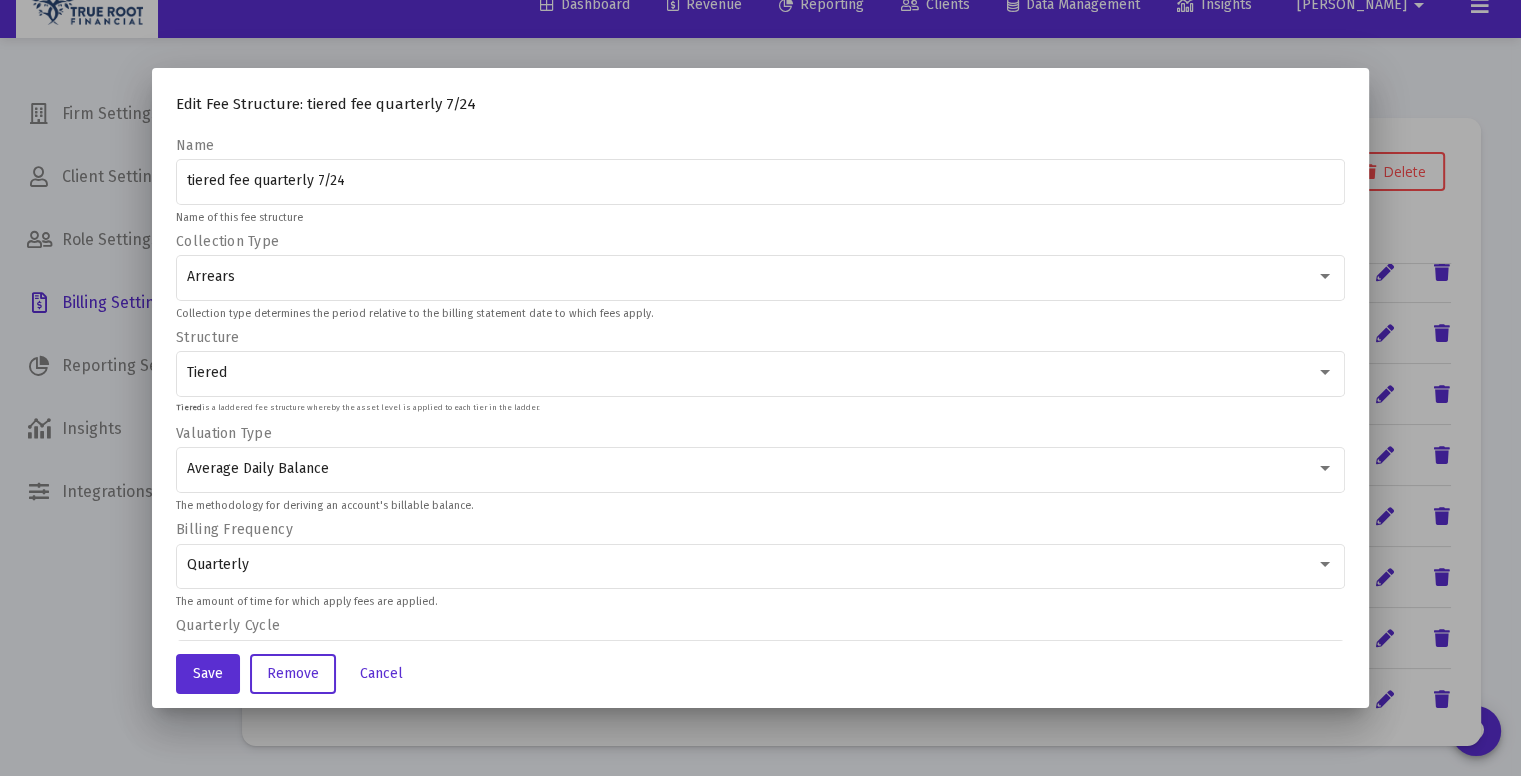 scroll, scrollTop: 0, scrollLeft: 0, axis: both 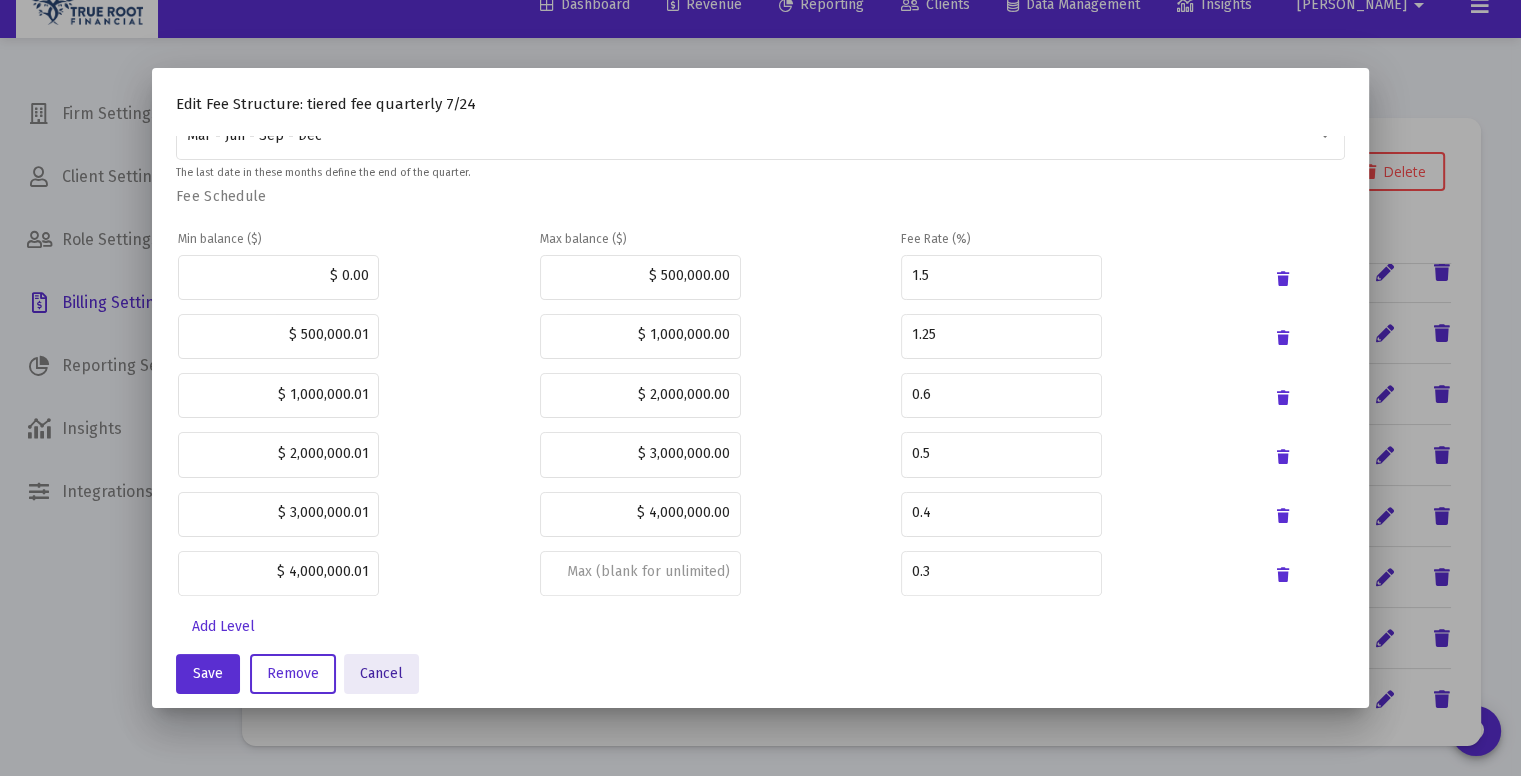 click on "Cancel" 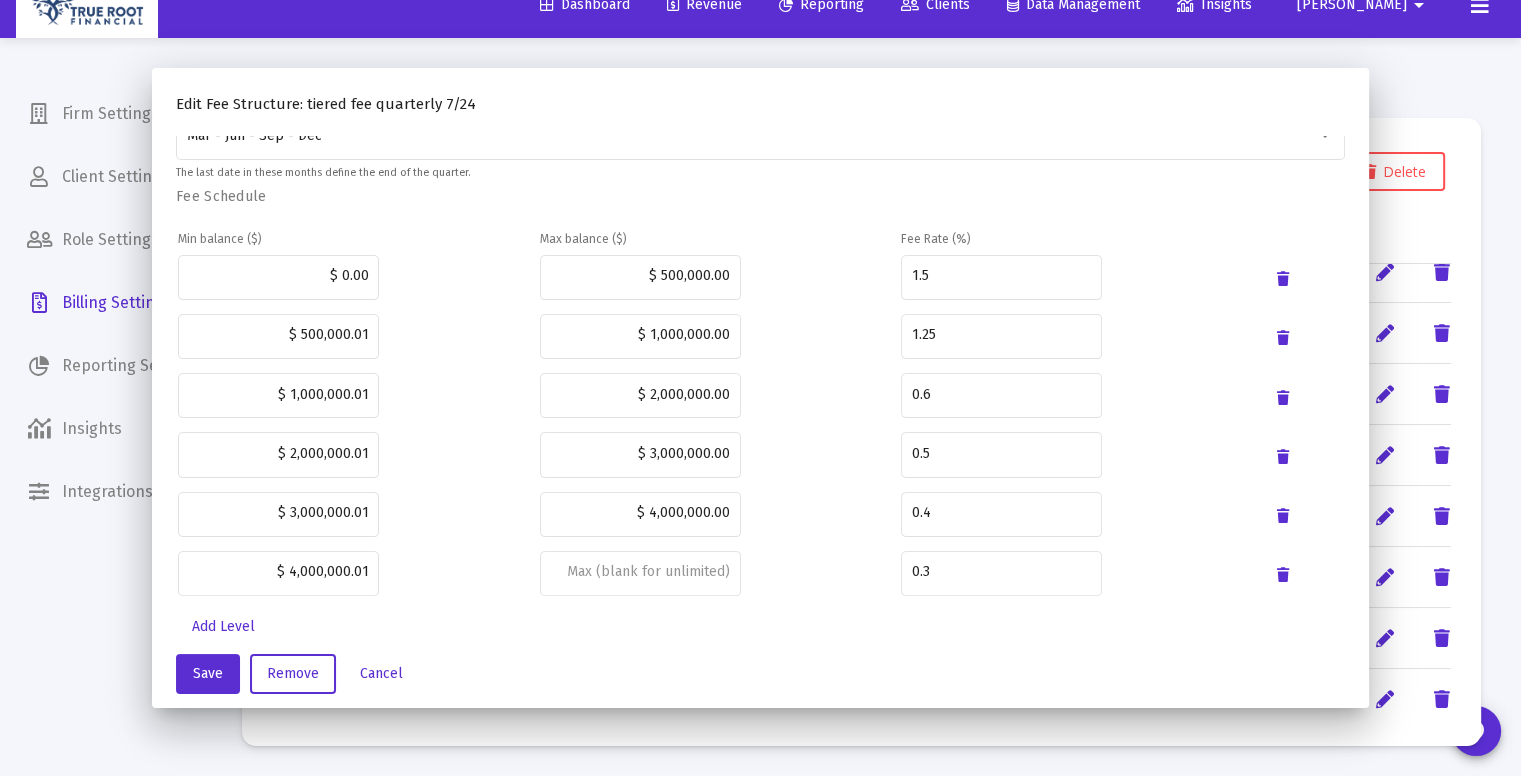 scroll, scrollTop: 27, scrollLeft: 0, axis: vertical 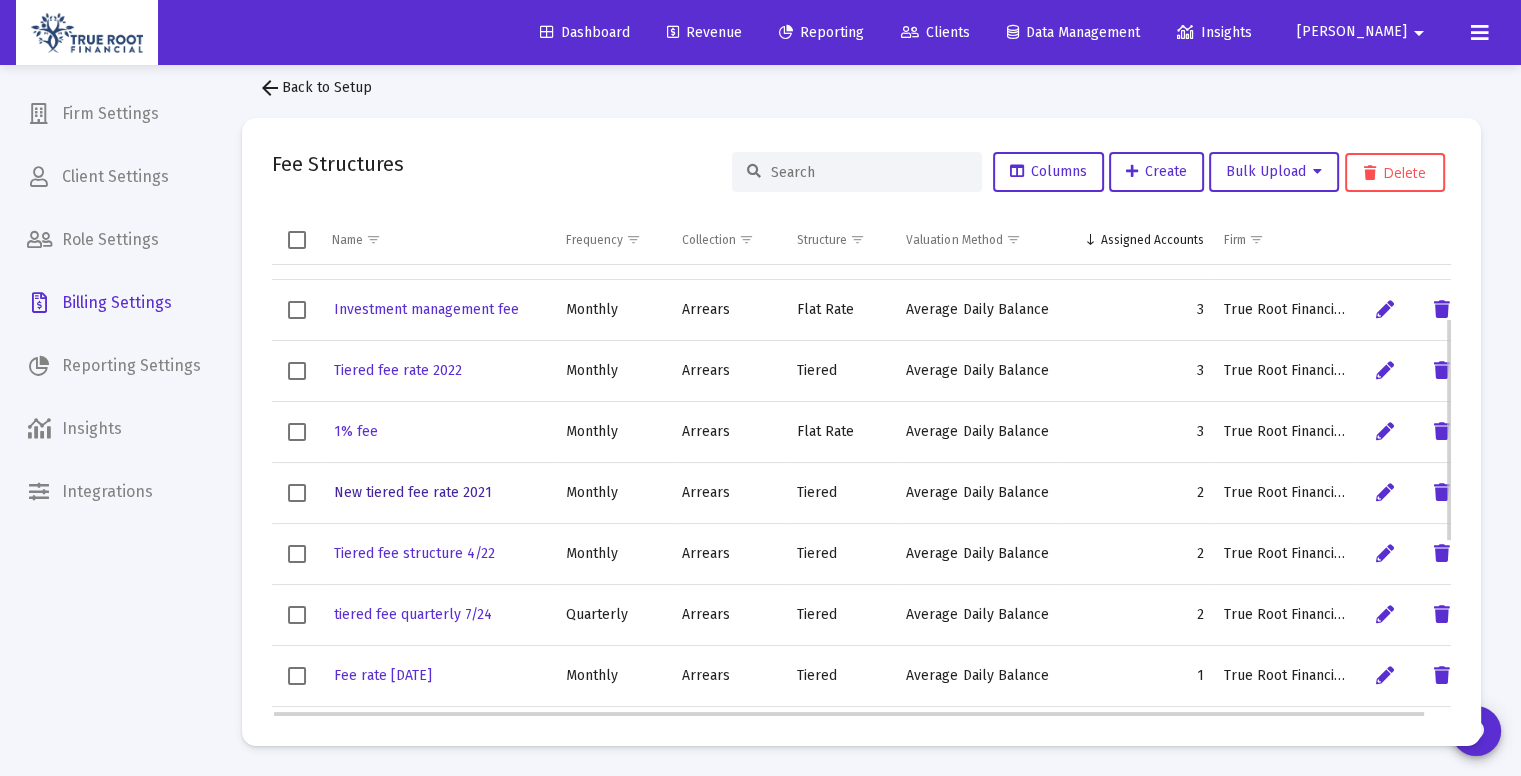 click on "New tiered fee rate 2021" 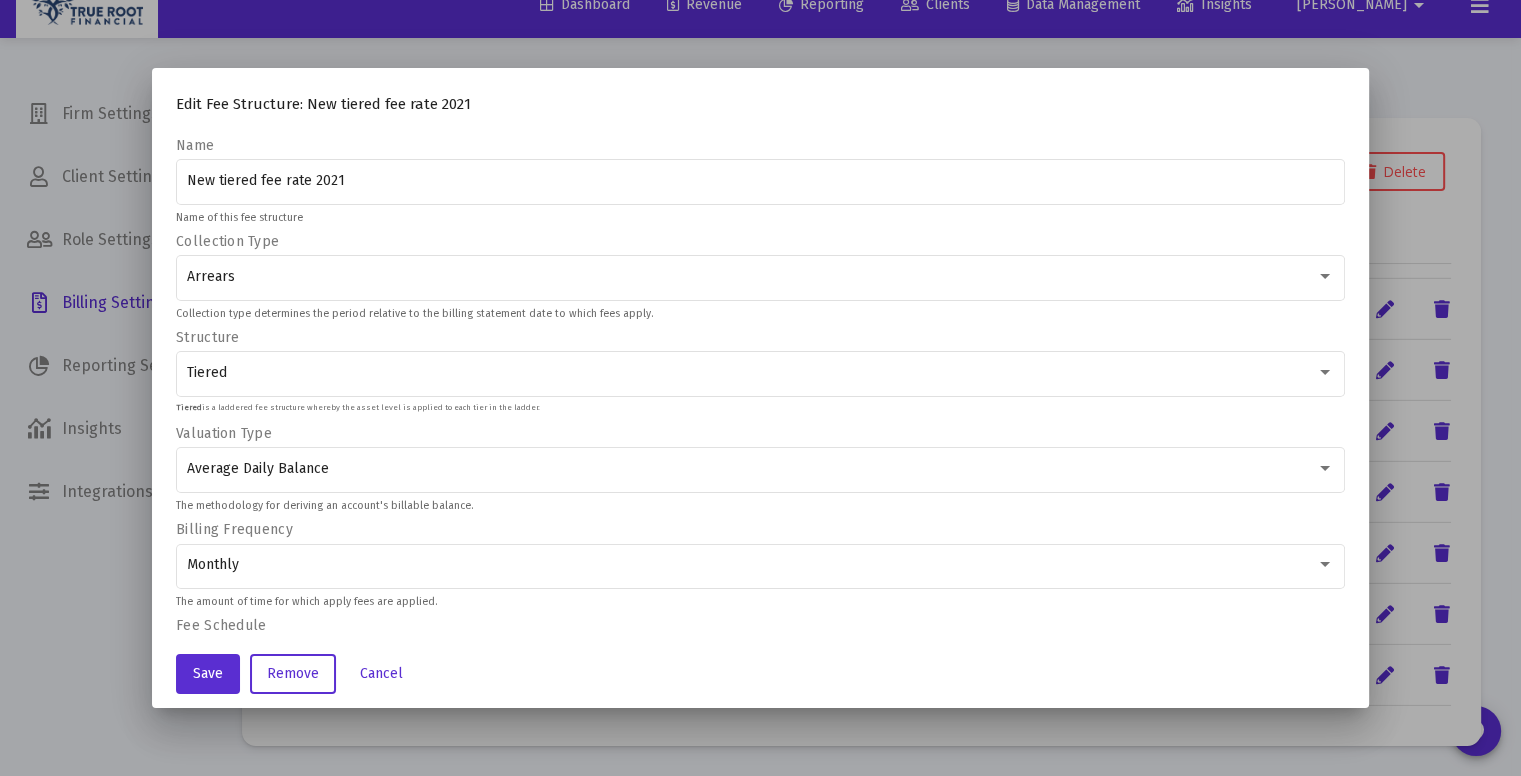 scroll, scrollTop: 0, scrollLeft: 0, axis: both 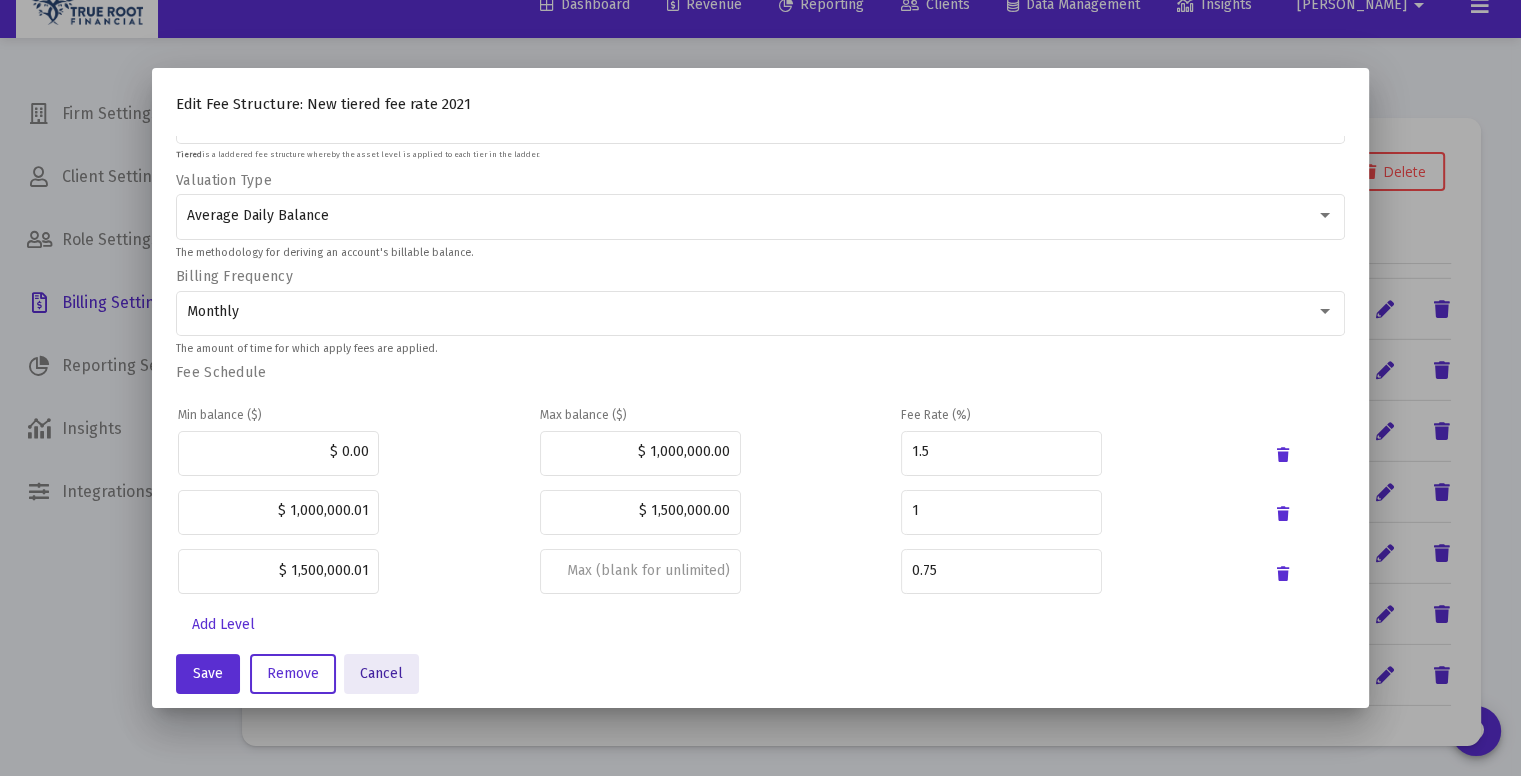 click on "Cancel" 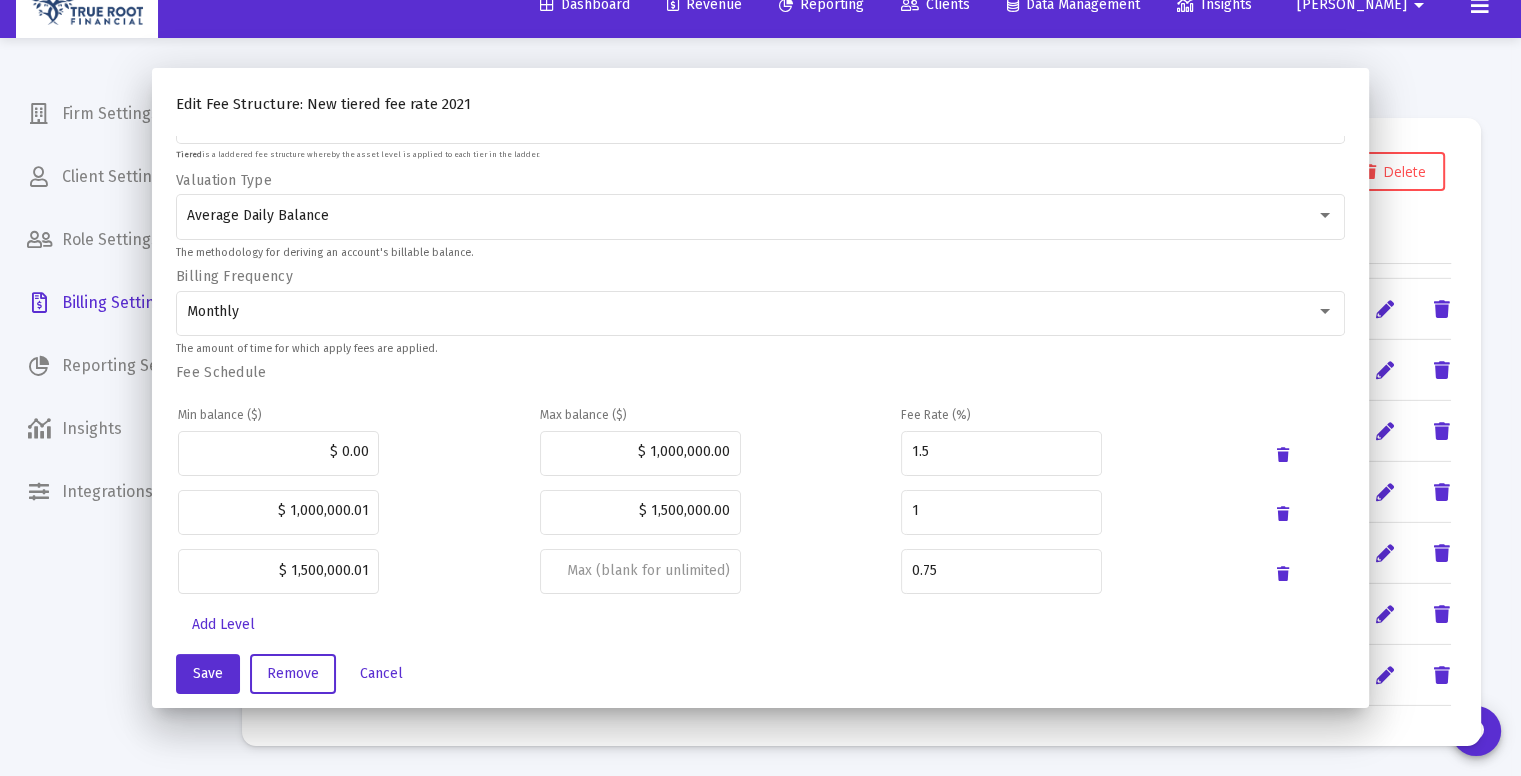 scroll, scrollTop: 27, scrollLeft: 0, axis: vertical 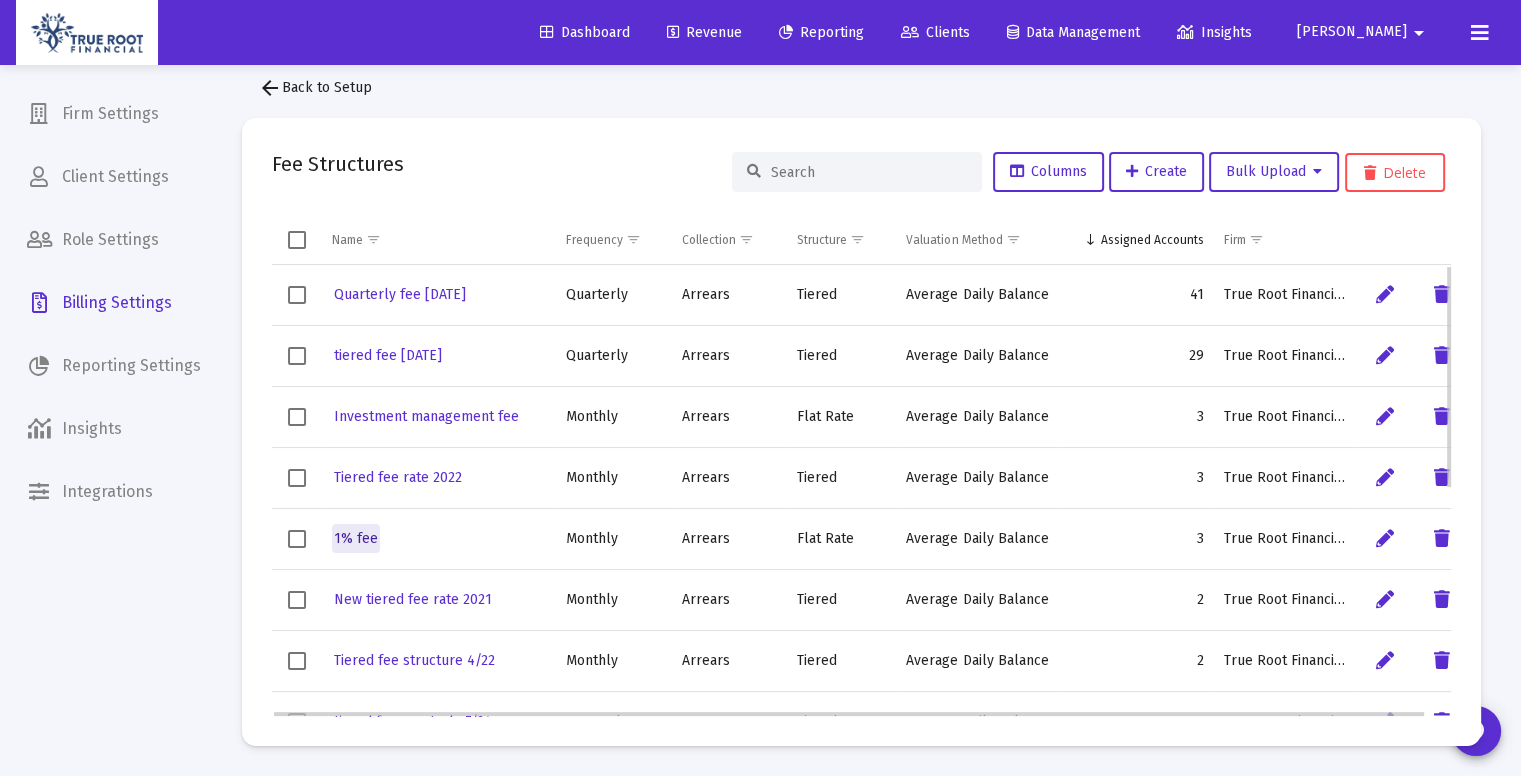 click on "1% fee" 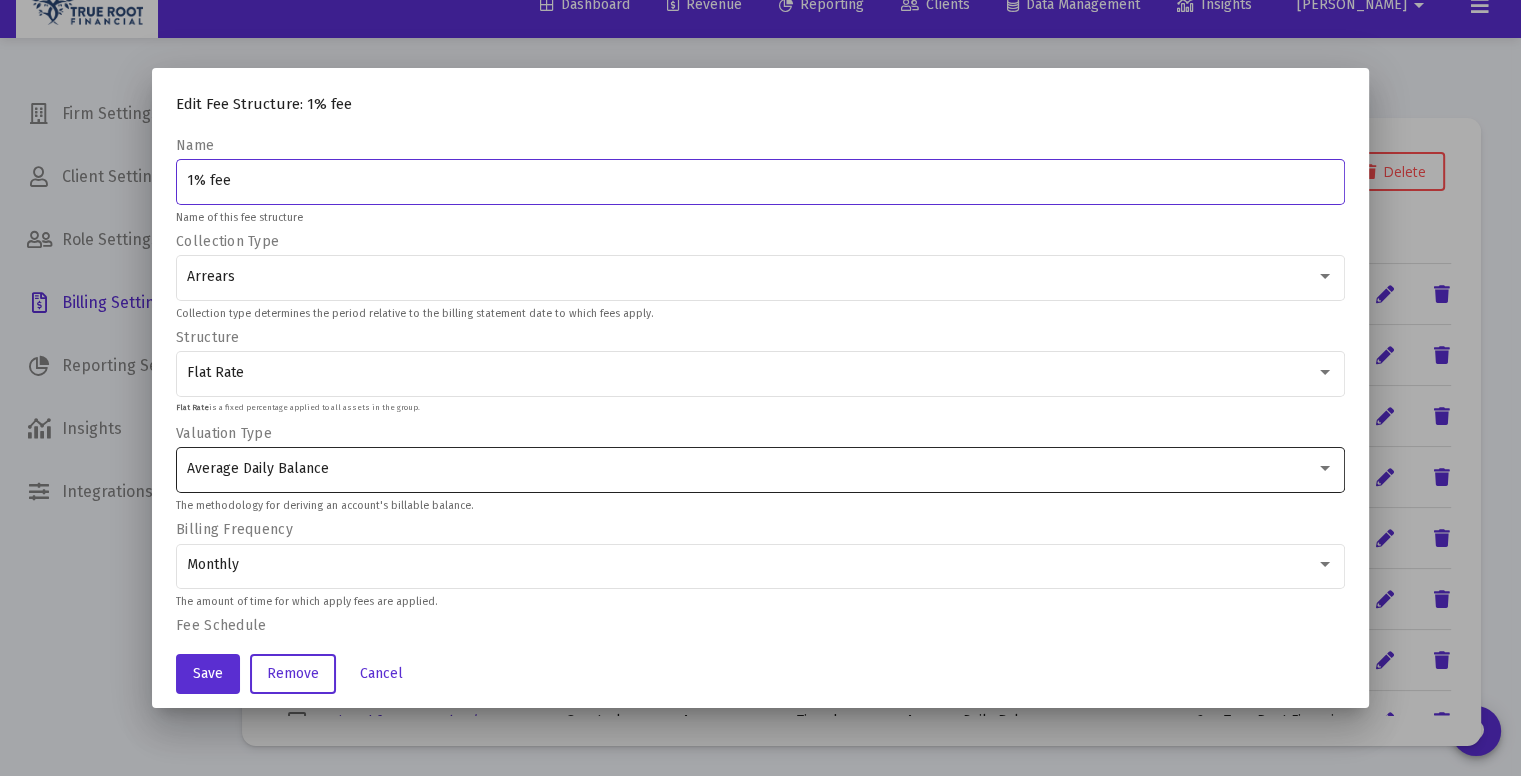 scroll, scrollTop: 115, scrollLeft: 0, axis: vertical 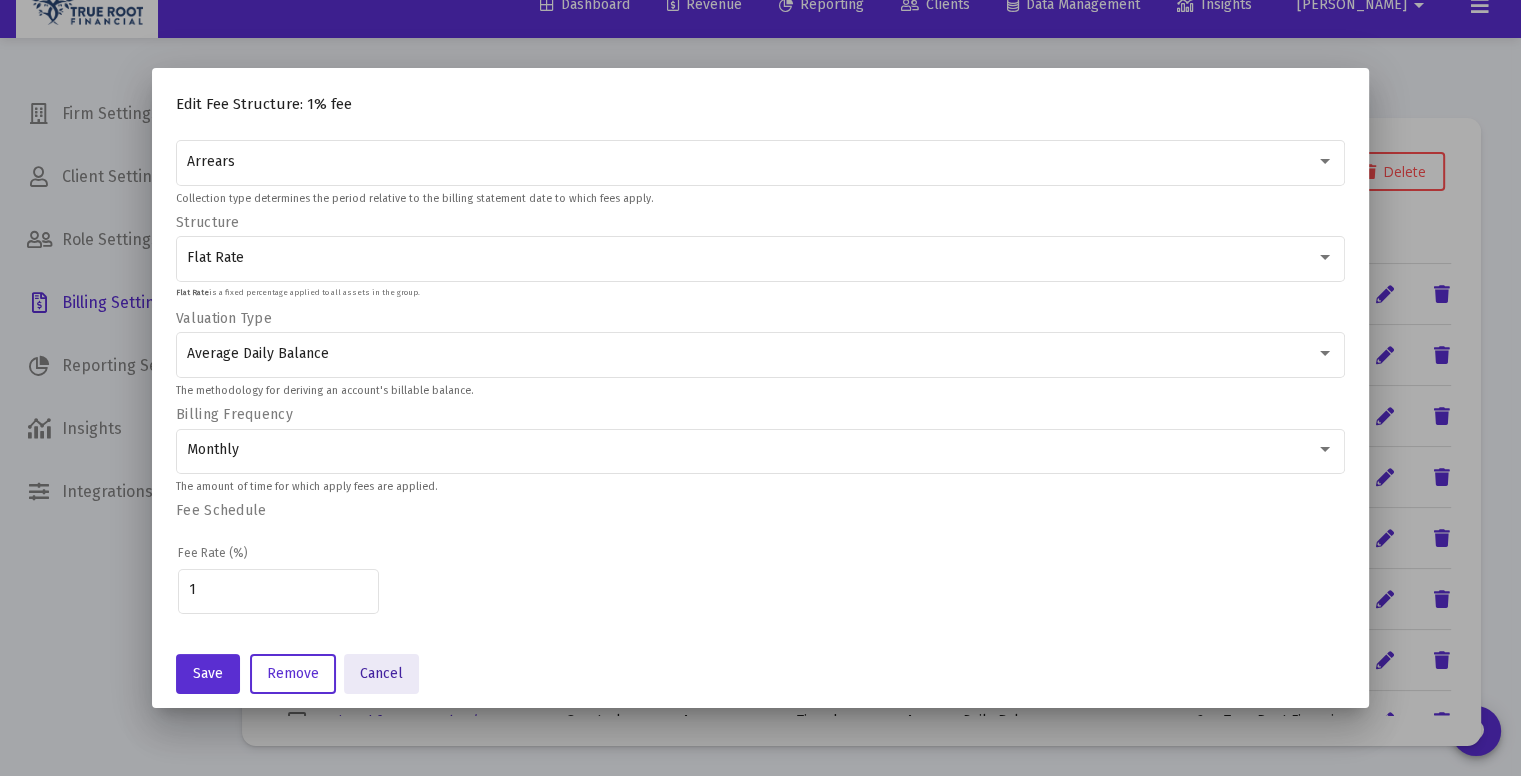 click on "Cancel" 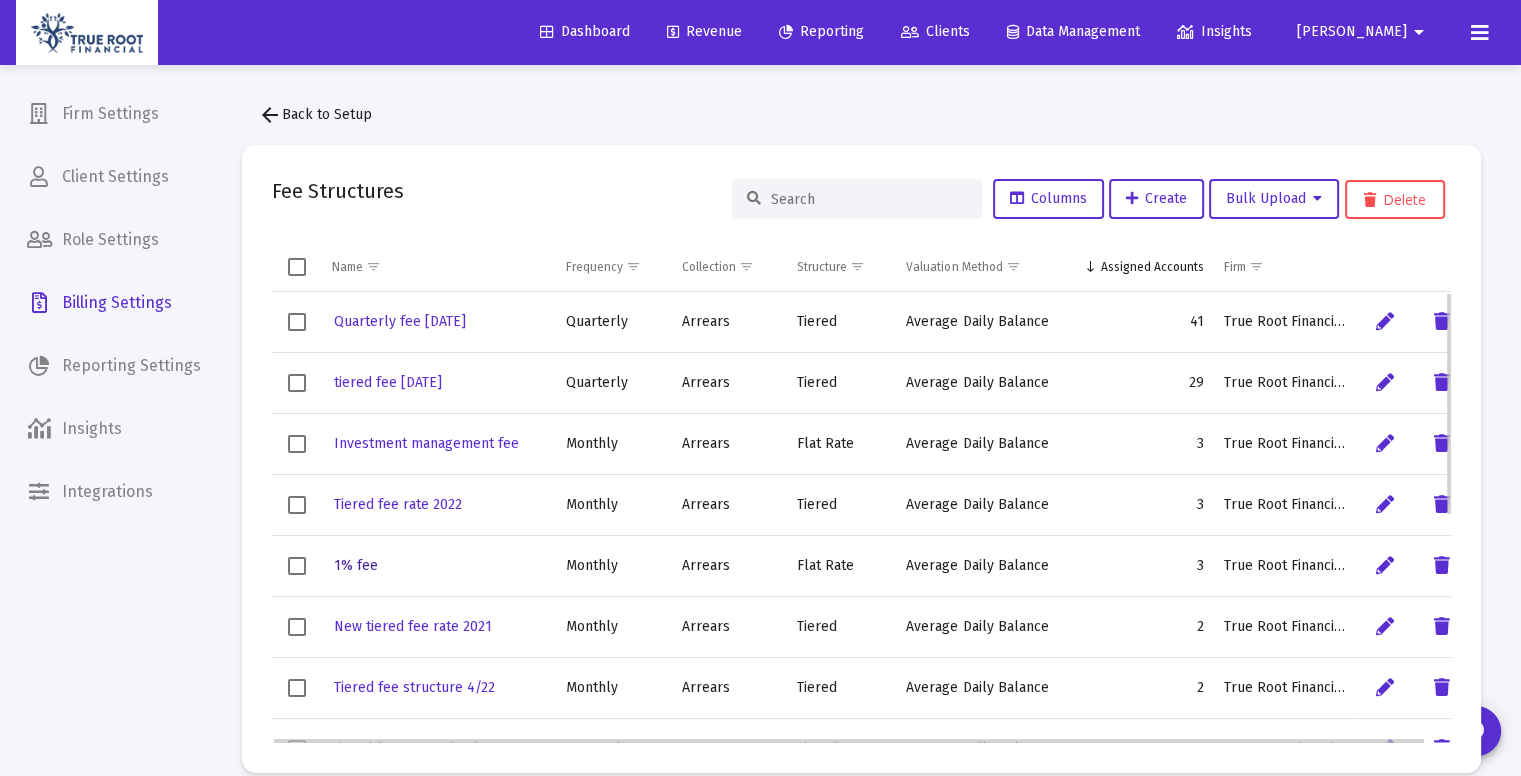 scroll, scrollTop: 27, scrollLeft: 0, axis: vertical 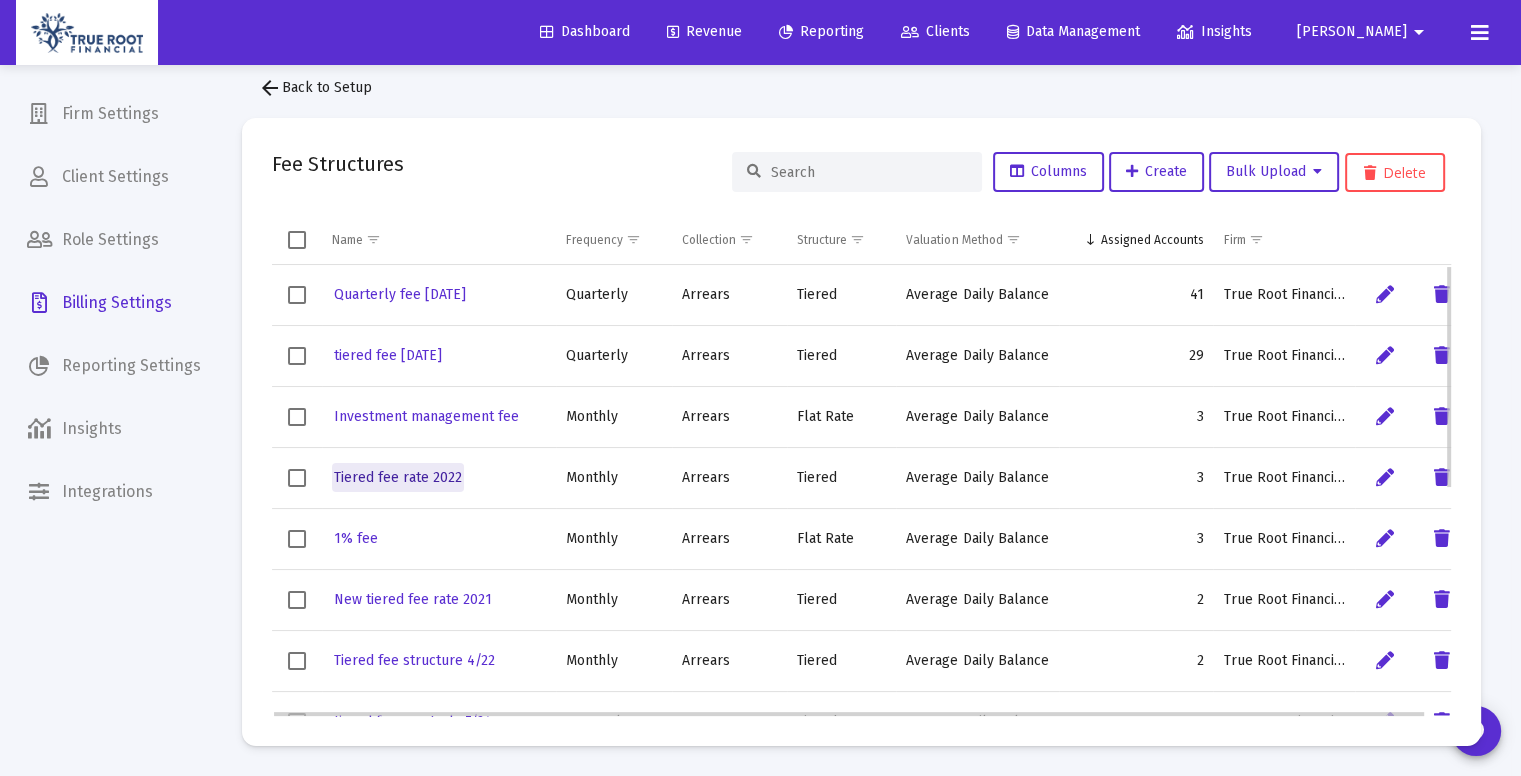 click on "Tiered fee rate 2022" 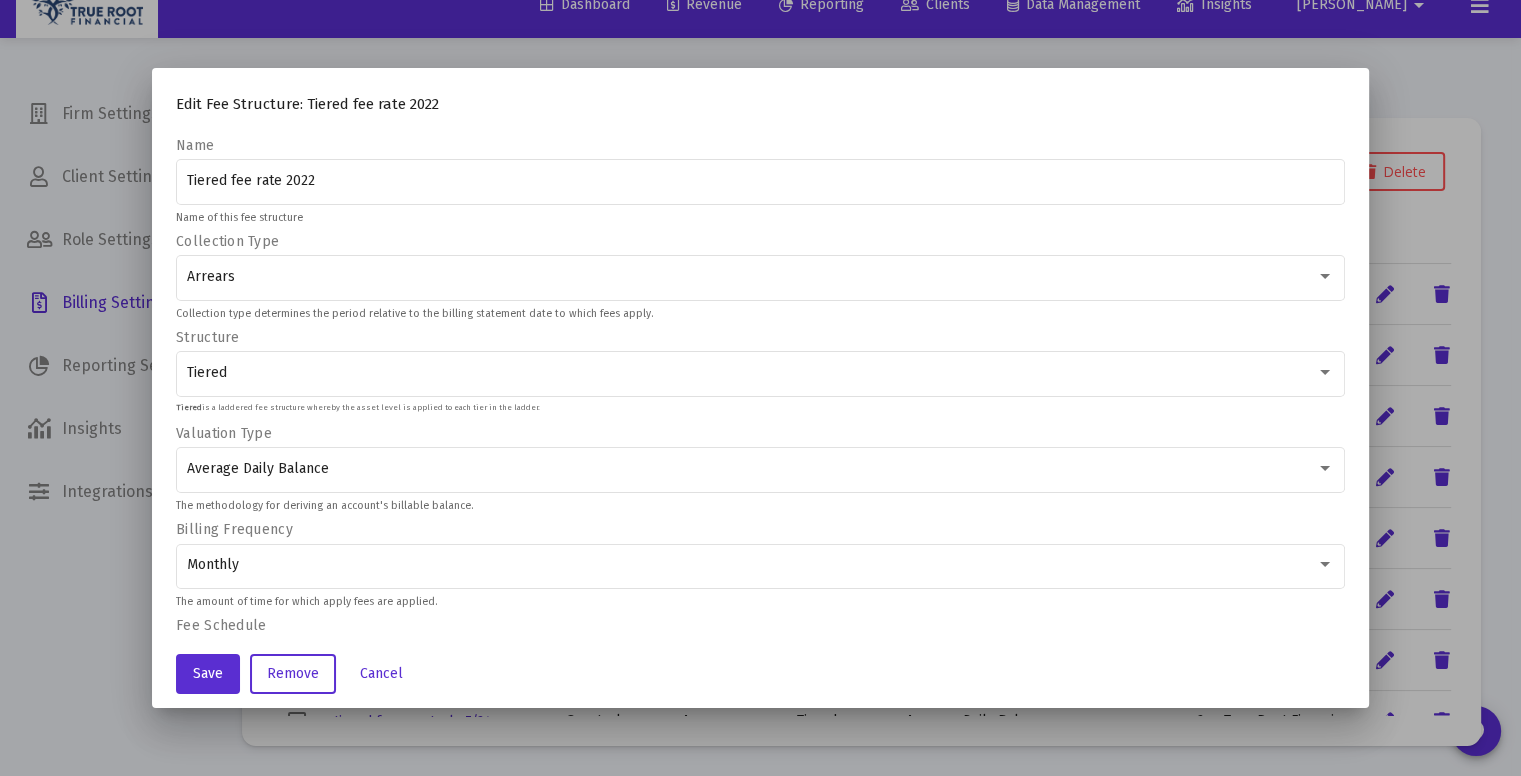 scroll, scrollTop: 0, scrollLeft: 0, axis: both 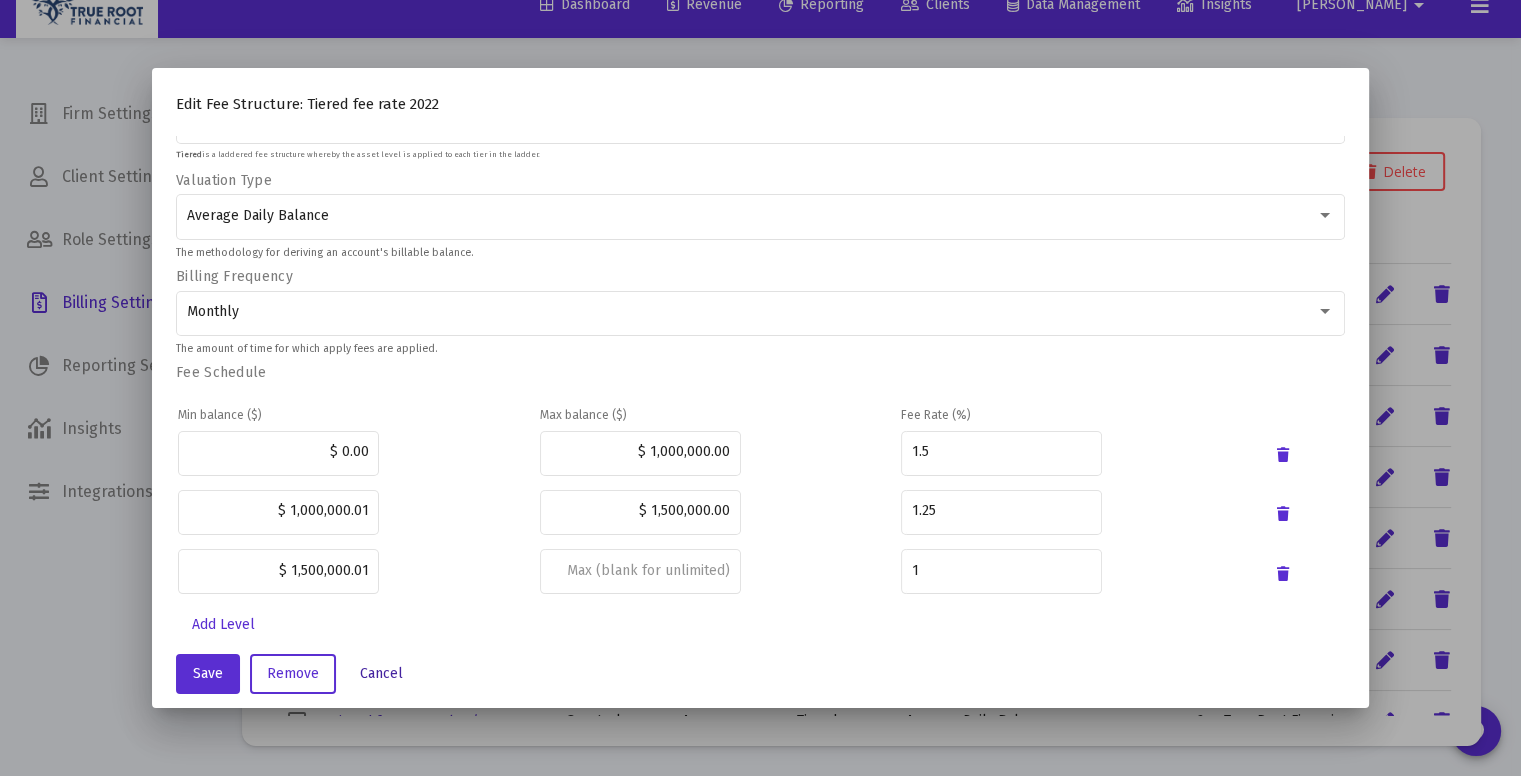 click on "Cancel" 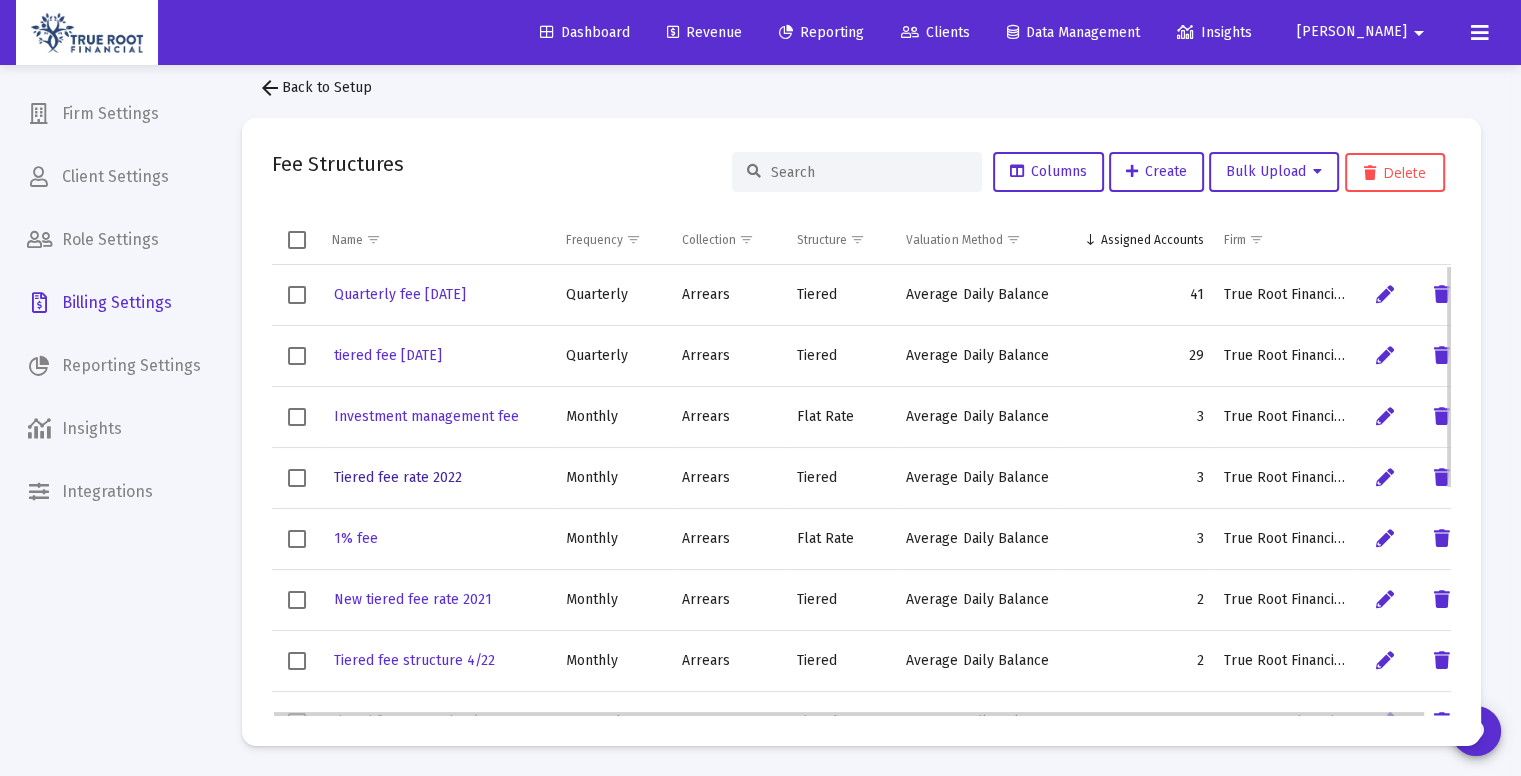 scroll, scrollTop: 0, scrollLeft: 0, axis: both 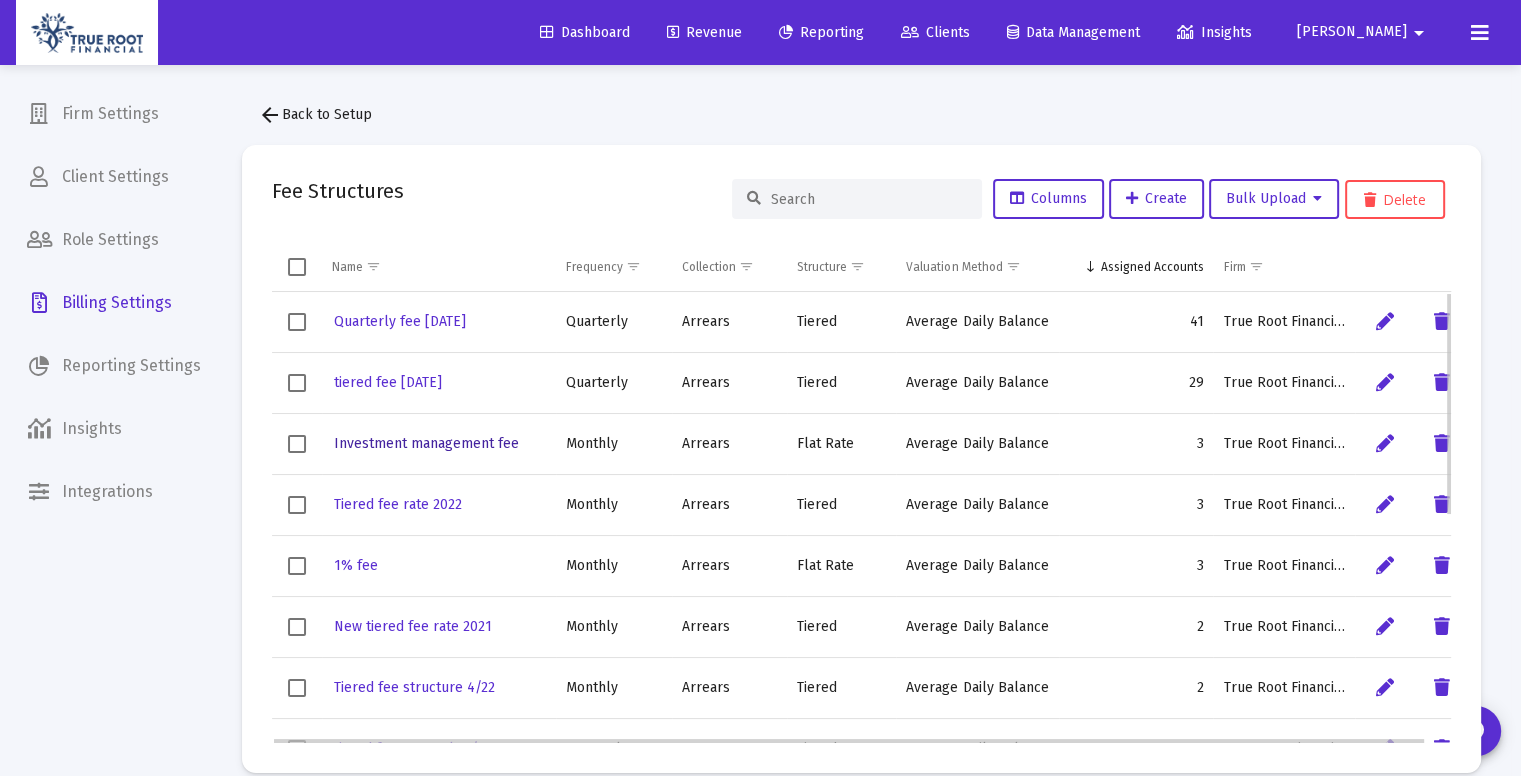 click on "Investment management fee" 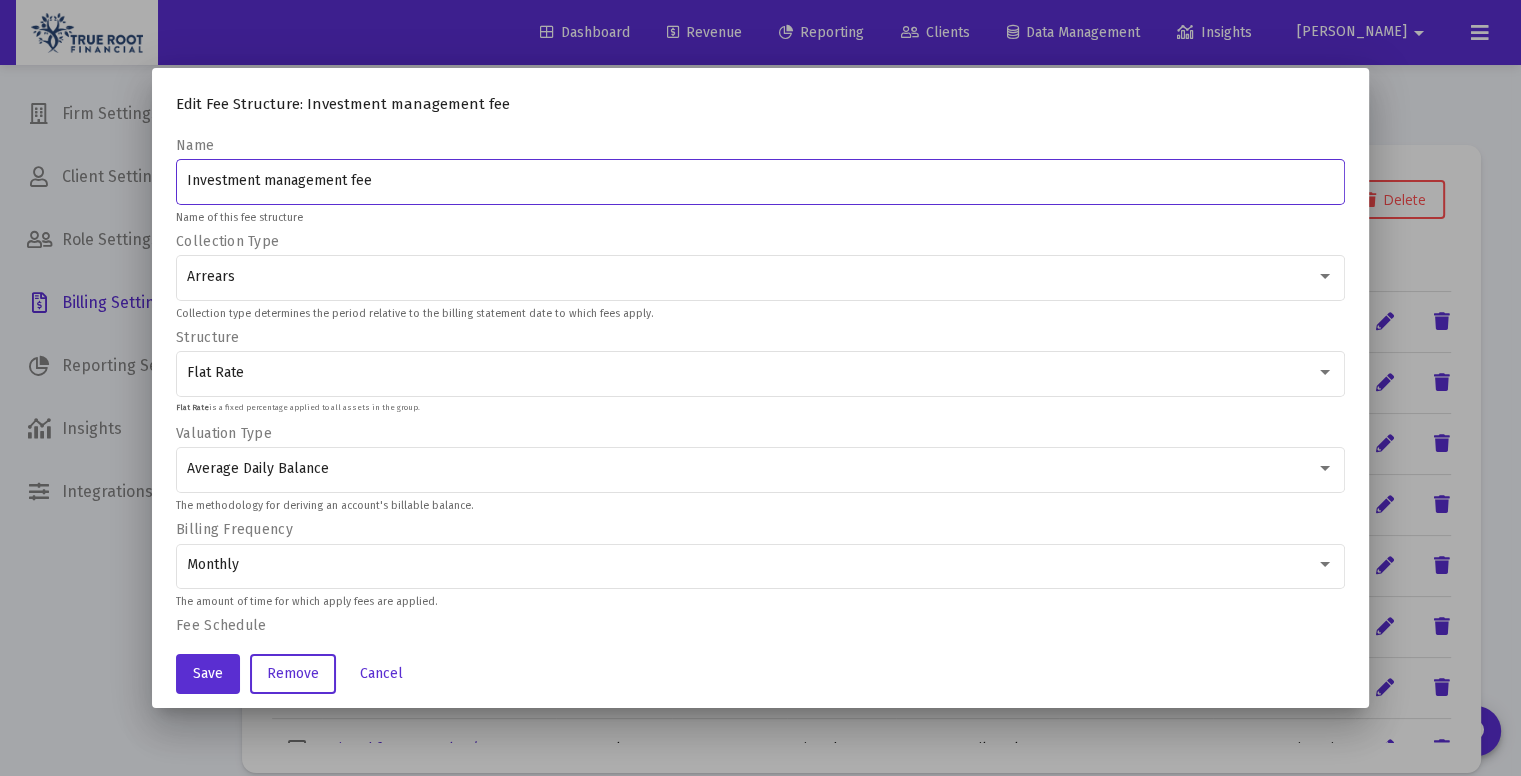scroll, scrollTop: 115, scrollLeft: 0, axis: vertical 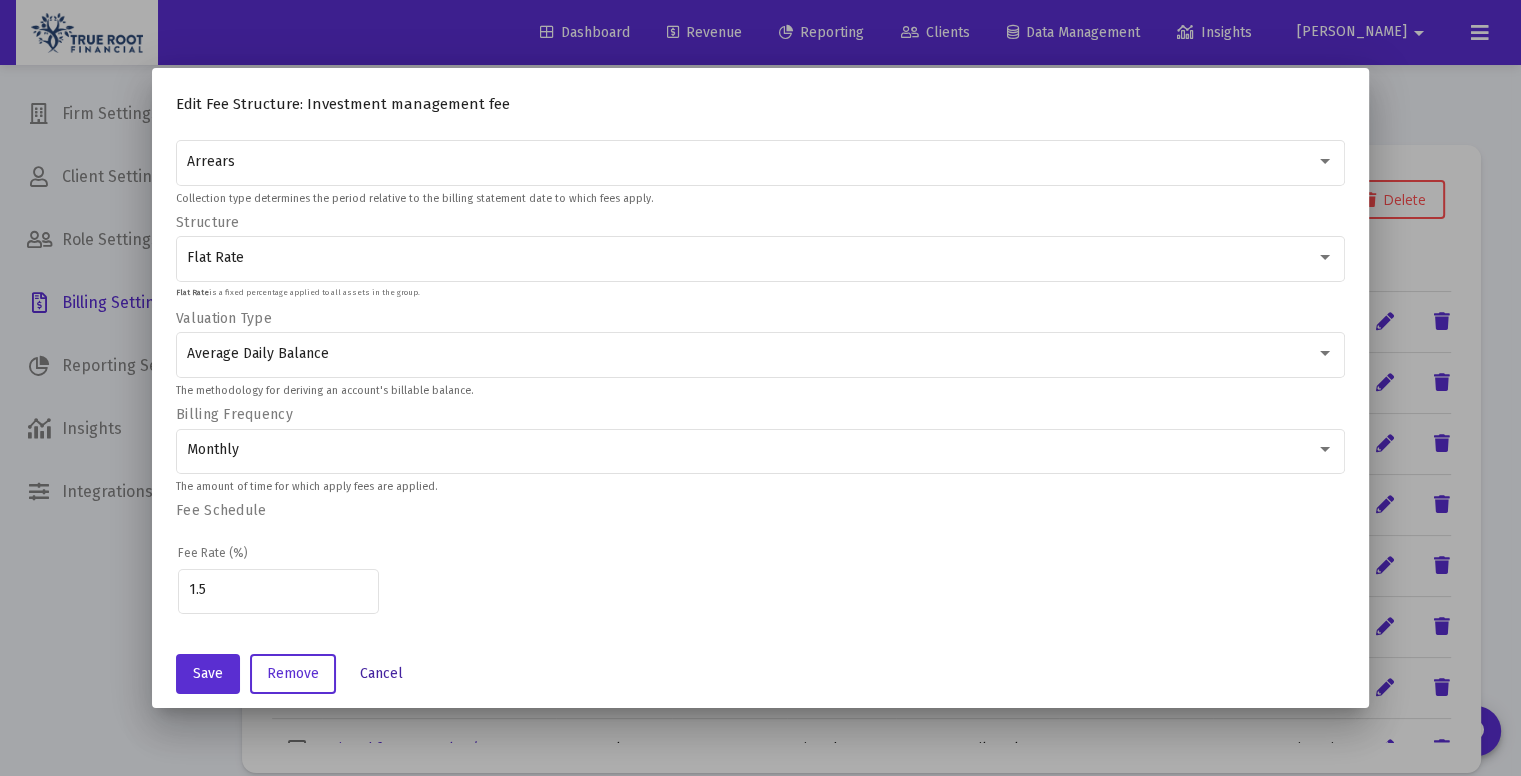 click on "Cancel" 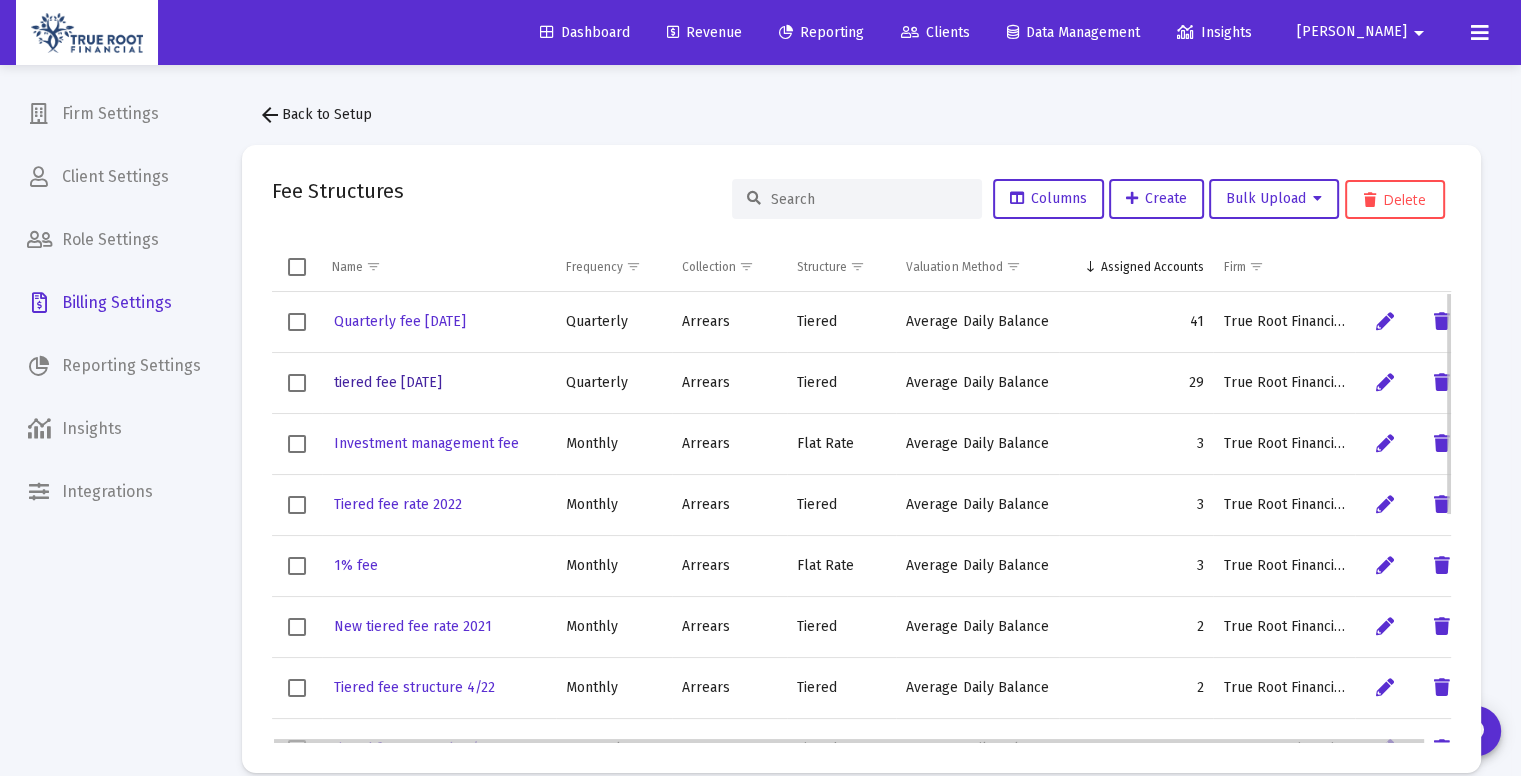 click on "tiered fee [DATE]" 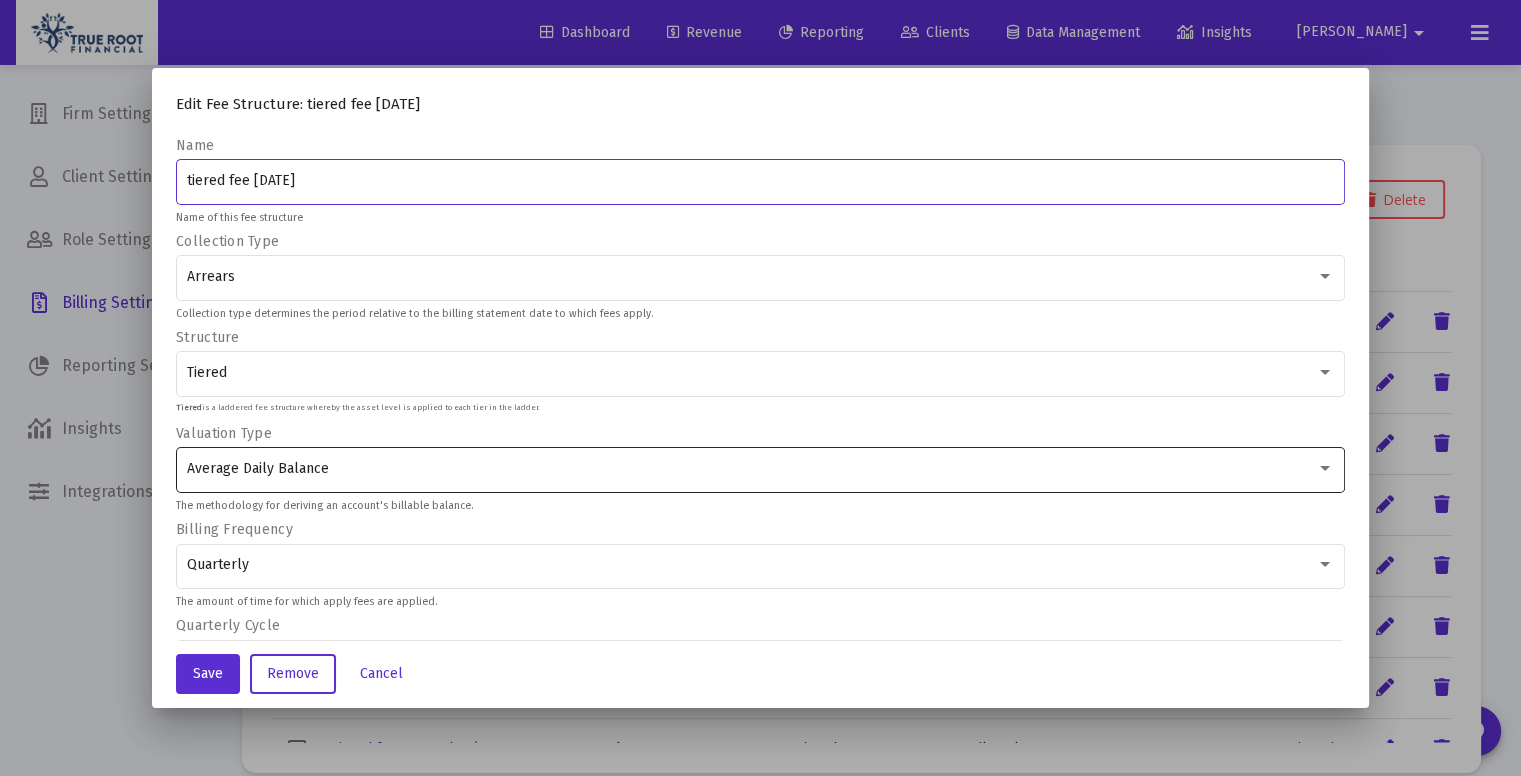 scroll, scrollTop: 525, scrollLeft: 0, axis: vertical 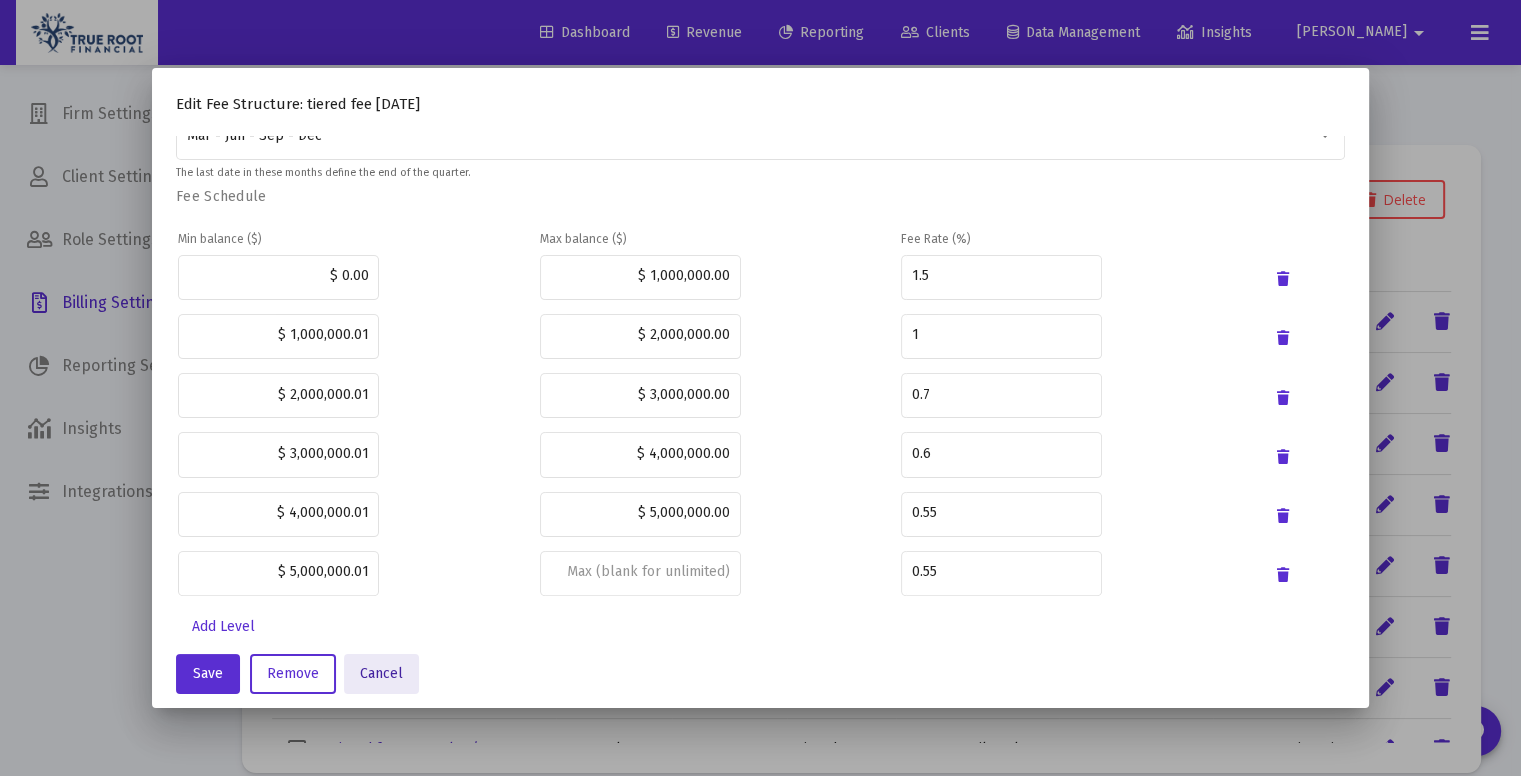 click on "Cancel" 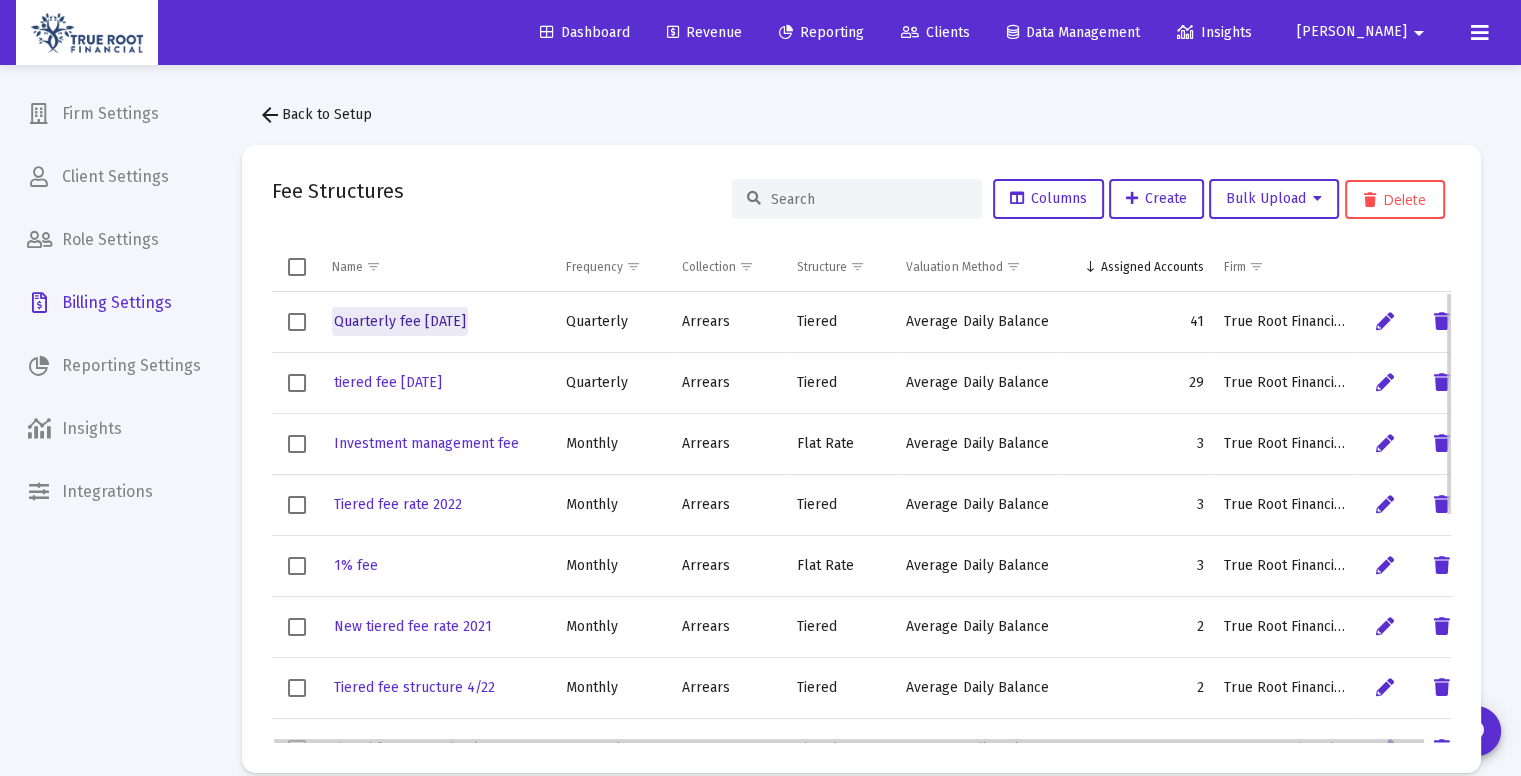 click on "Quarterly fee [DATE]" 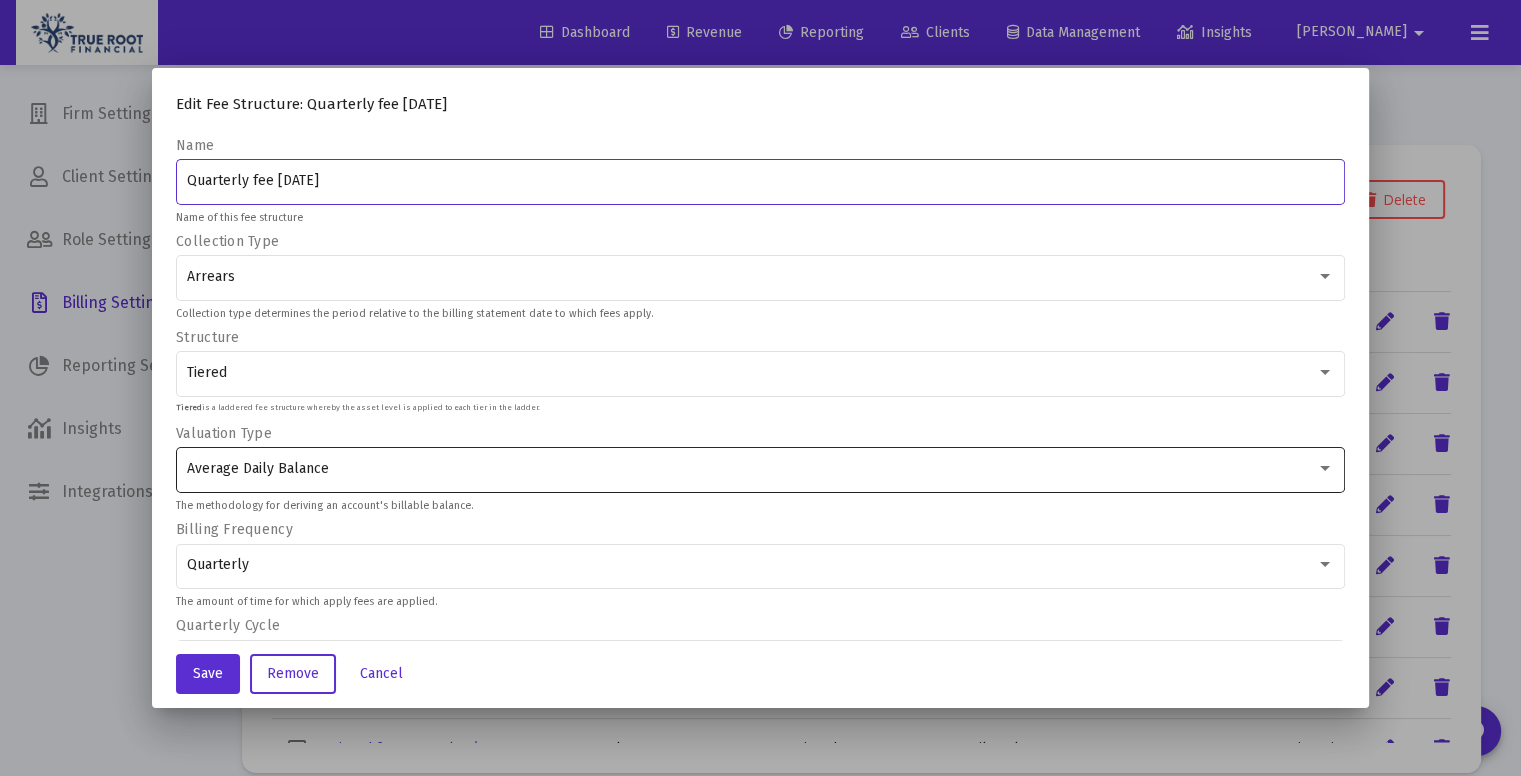 scroll, scrollTop: 525, scrollLeft: 0, axis: vertical 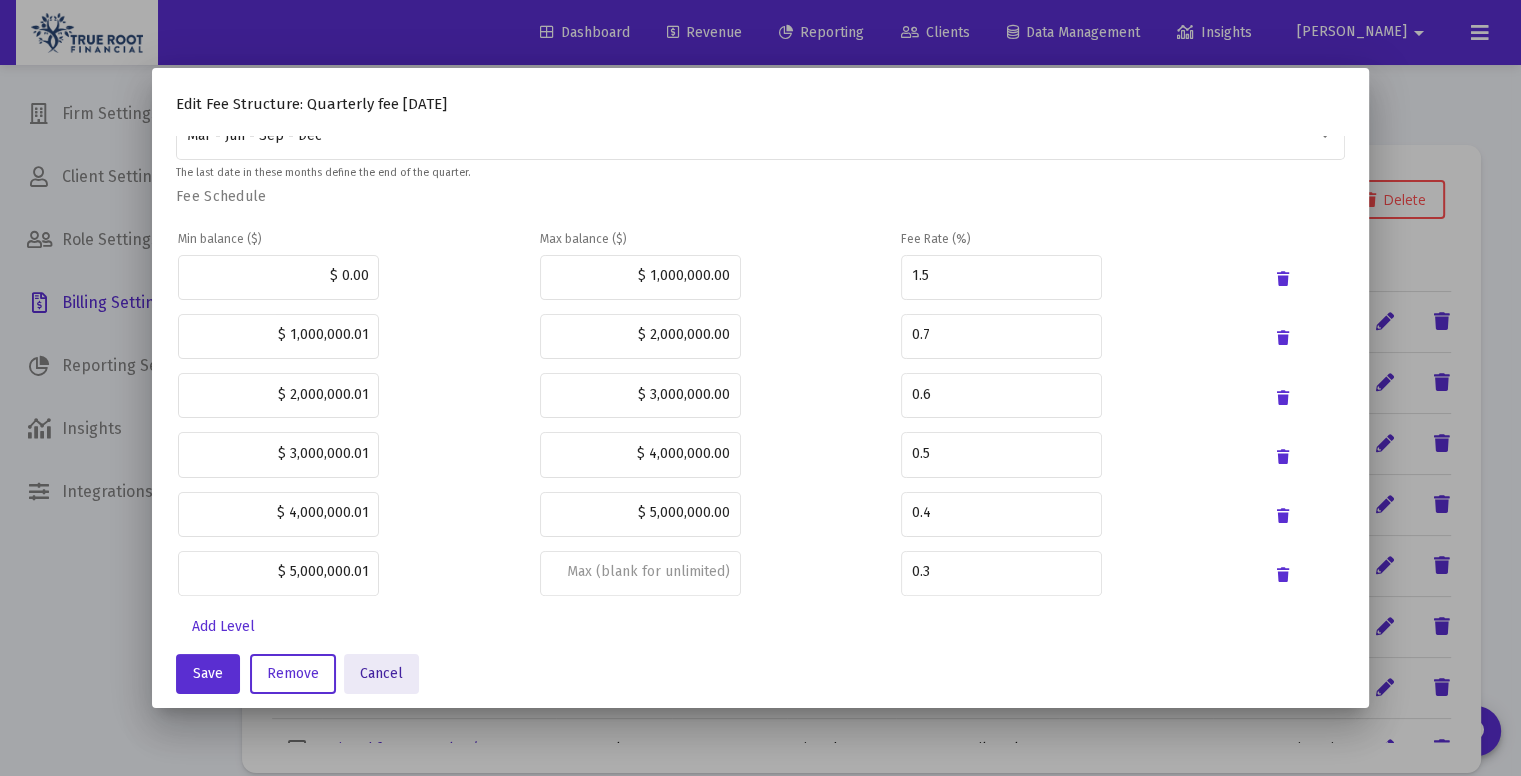 click on "Cancel" 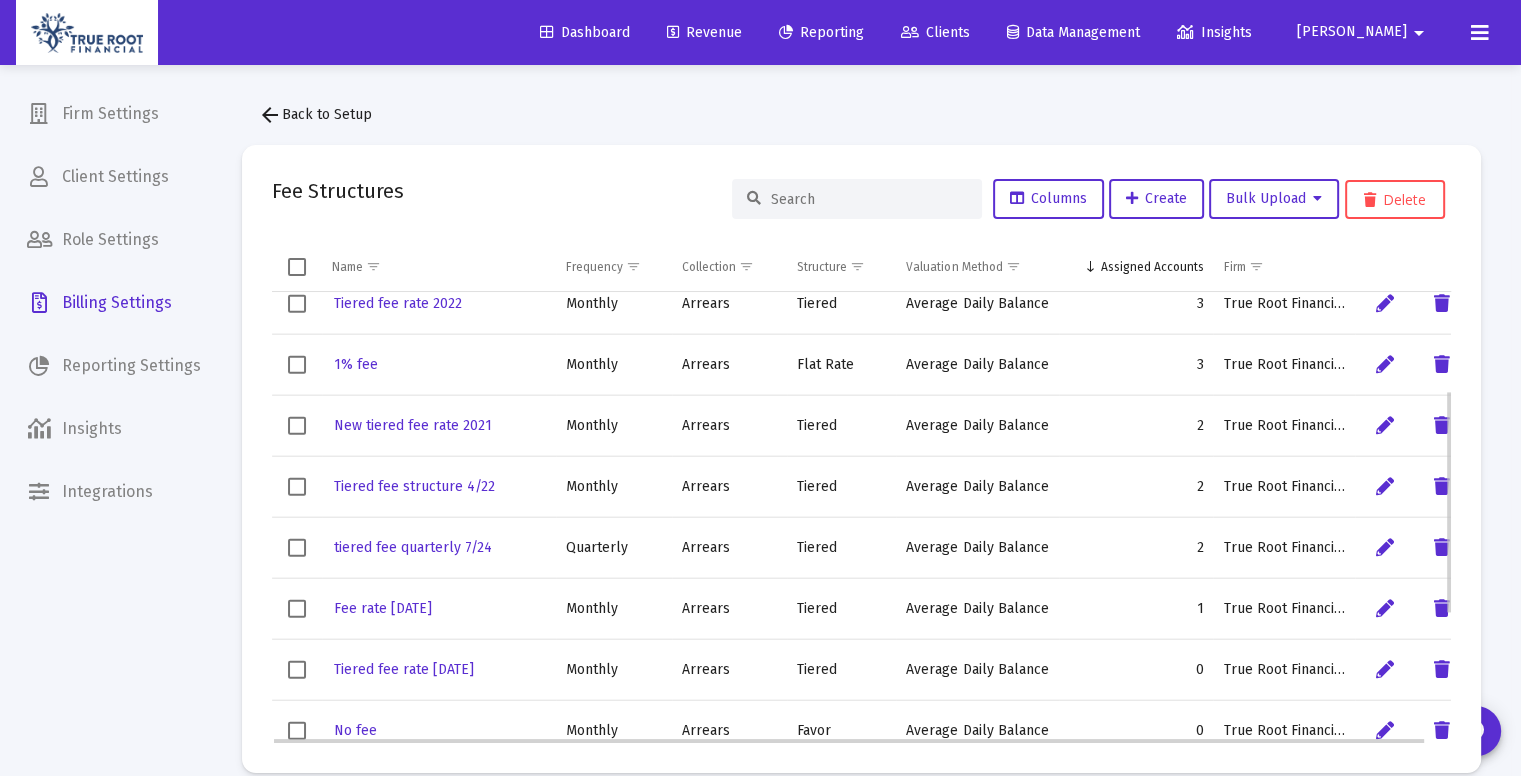 scroll, scrollTop: 198, scrollLeft: 0, axis: vertical 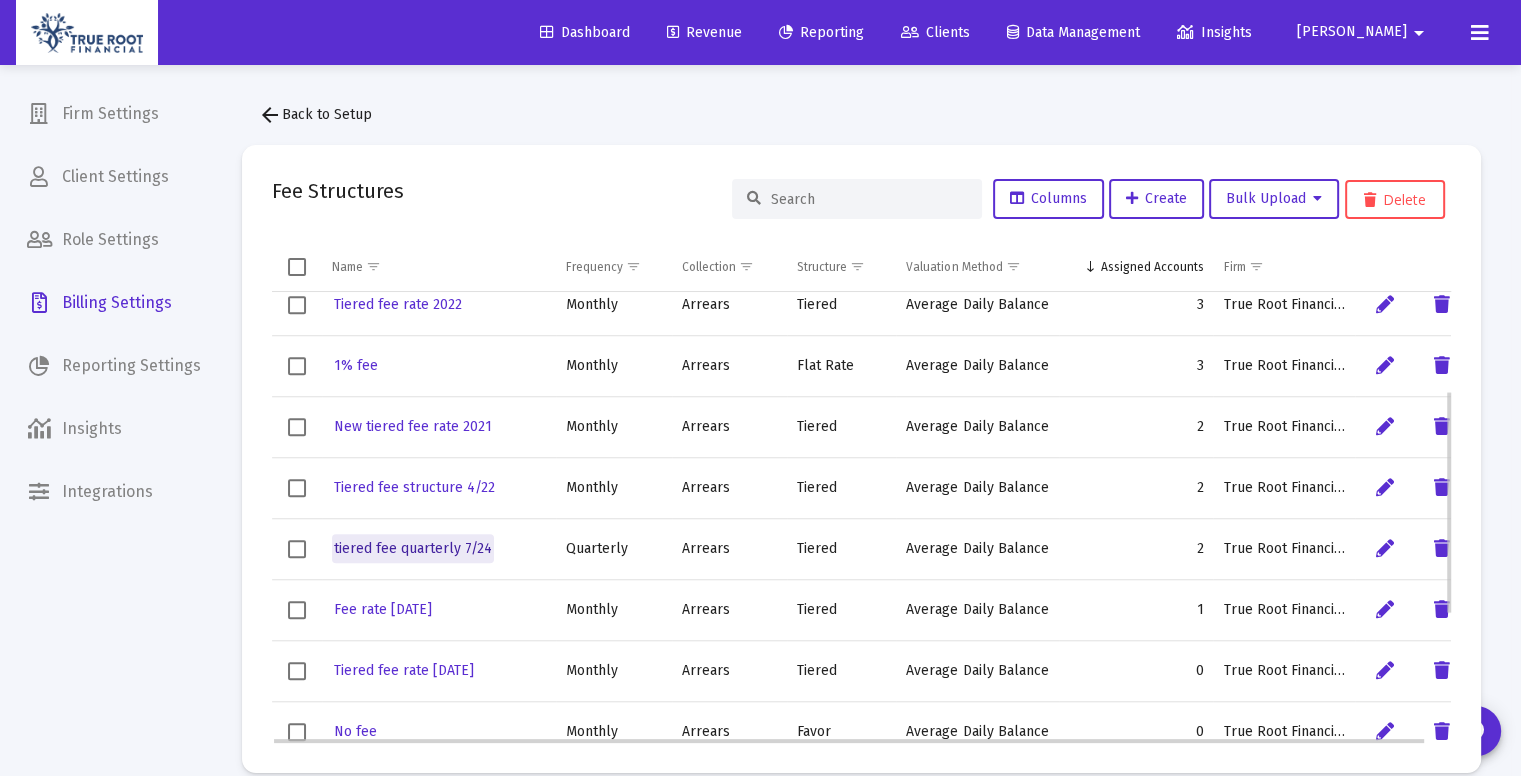 click on "tiered fee quarterly 7/24" 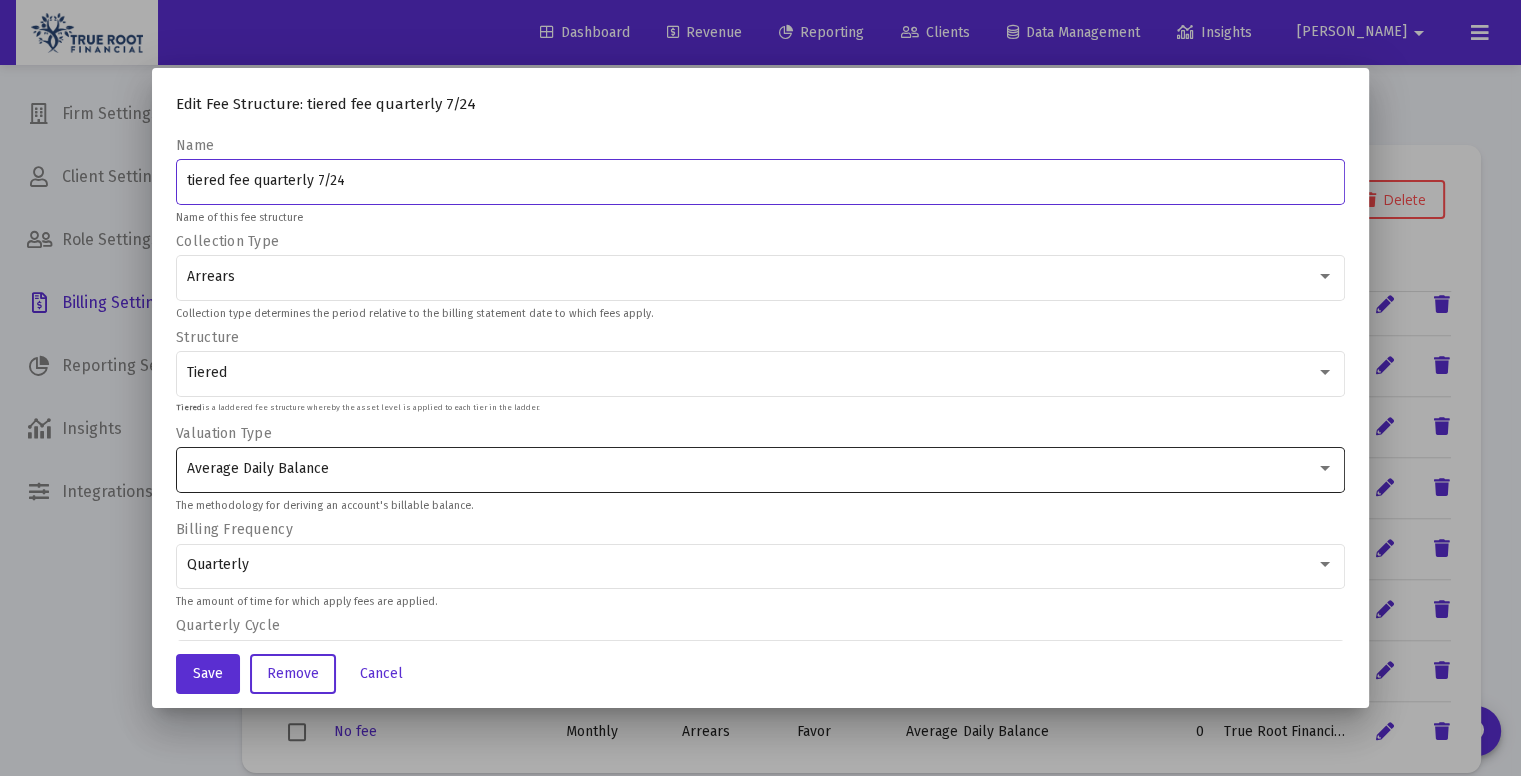scroll, scrollTop: 525, scrollLeft: 0, axis: vertical 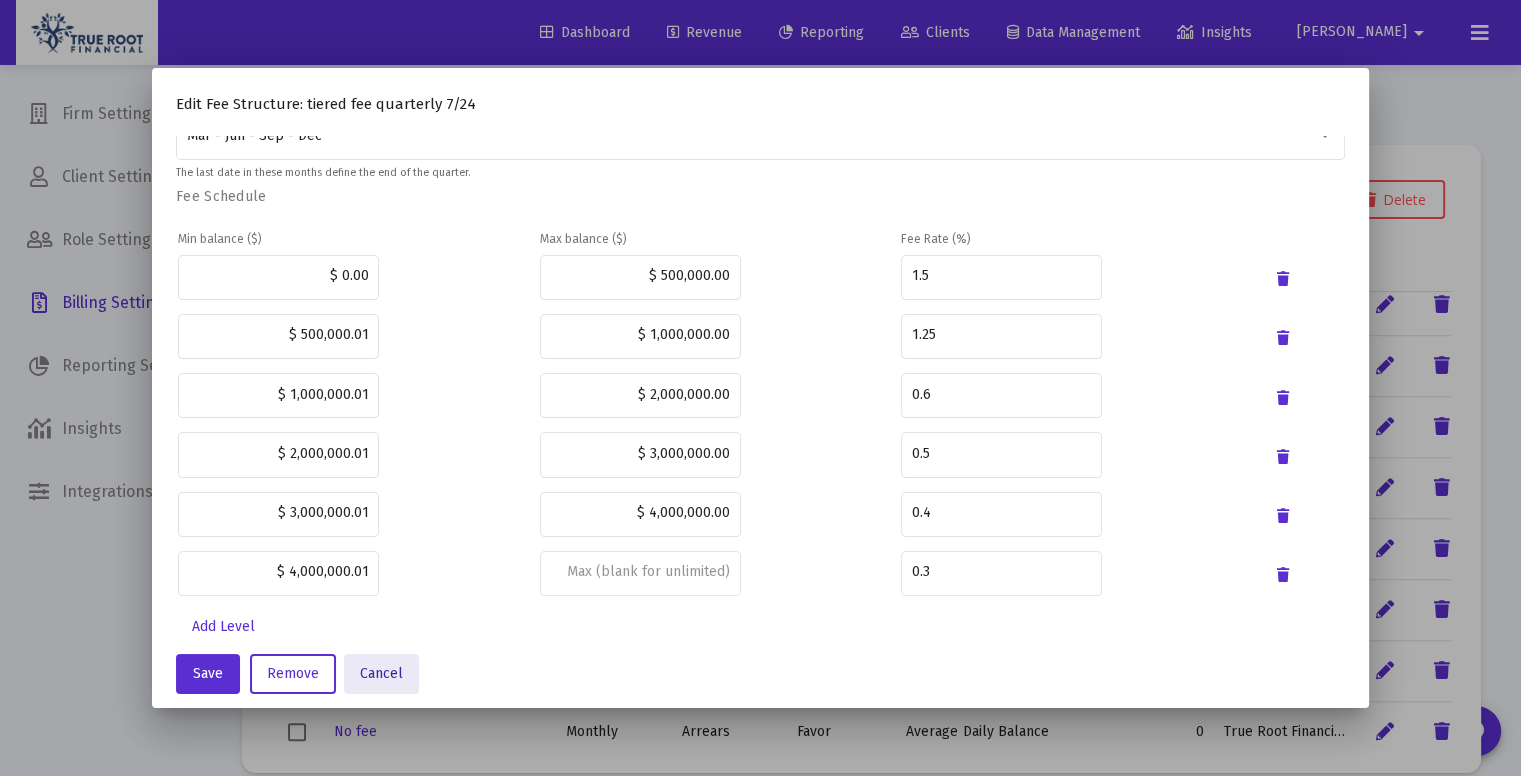 click on "Cancel" 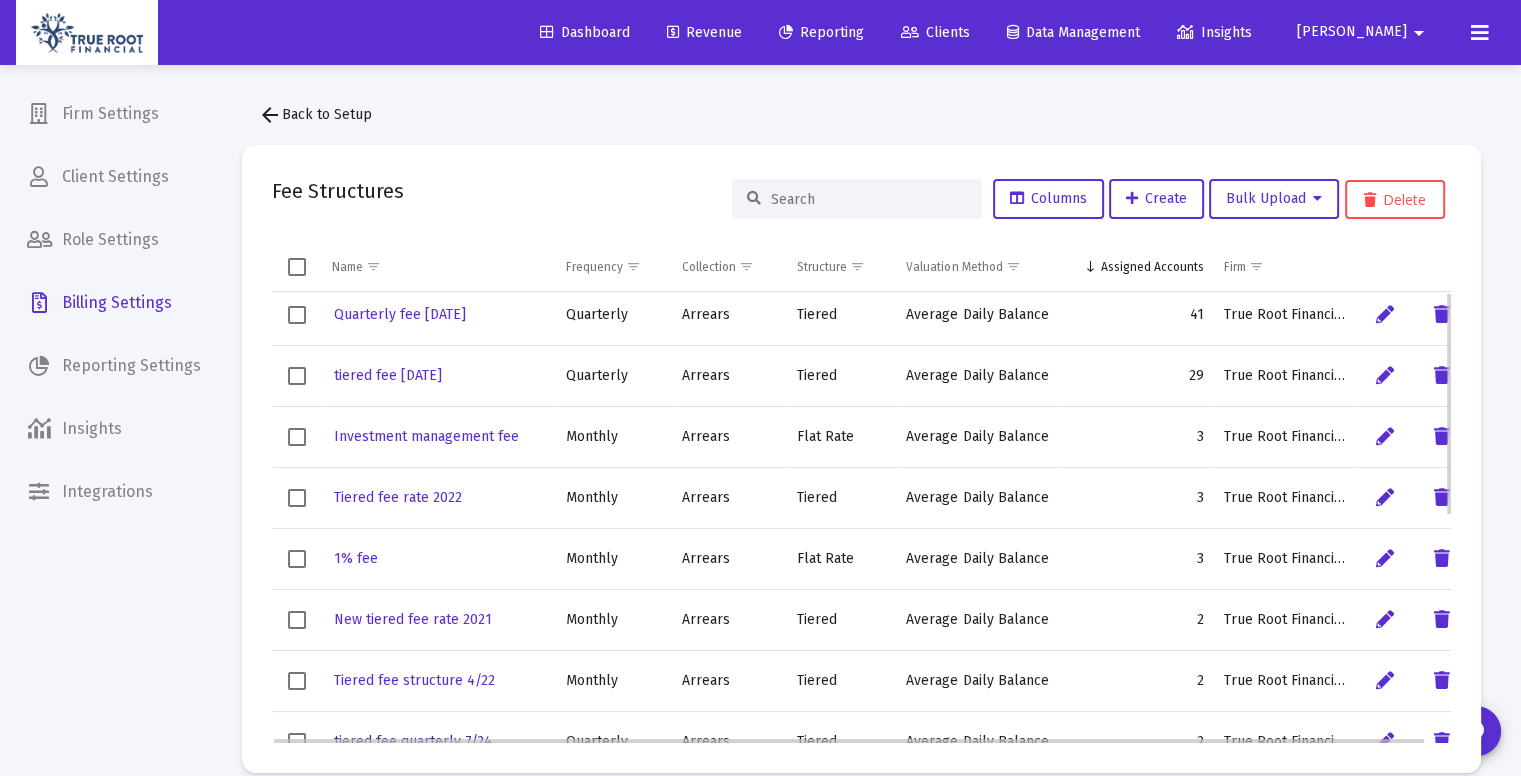 scroll, scrollTop: 0, scrollLeft: 0, axis: both 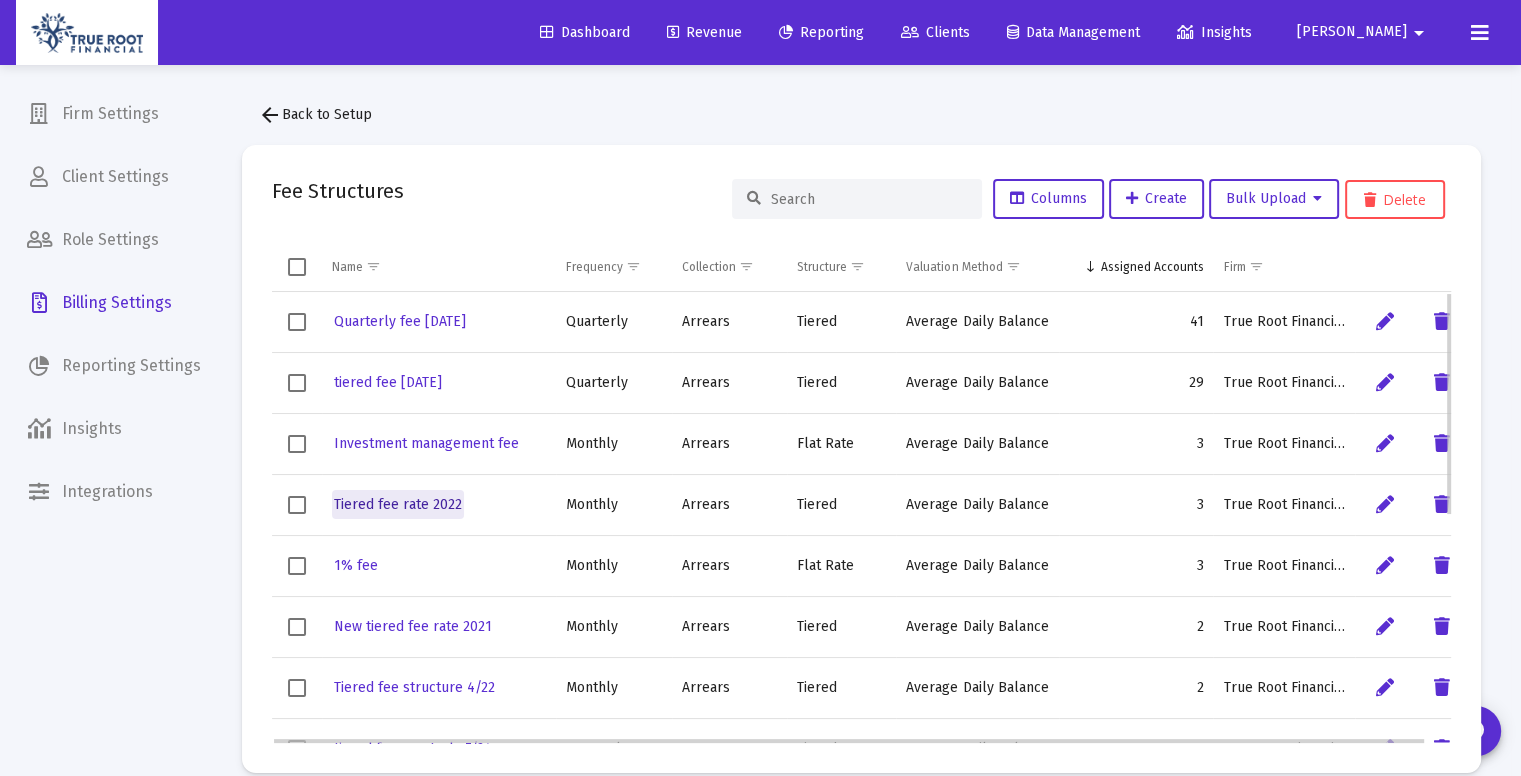click on "Tiered fee rate 2022" 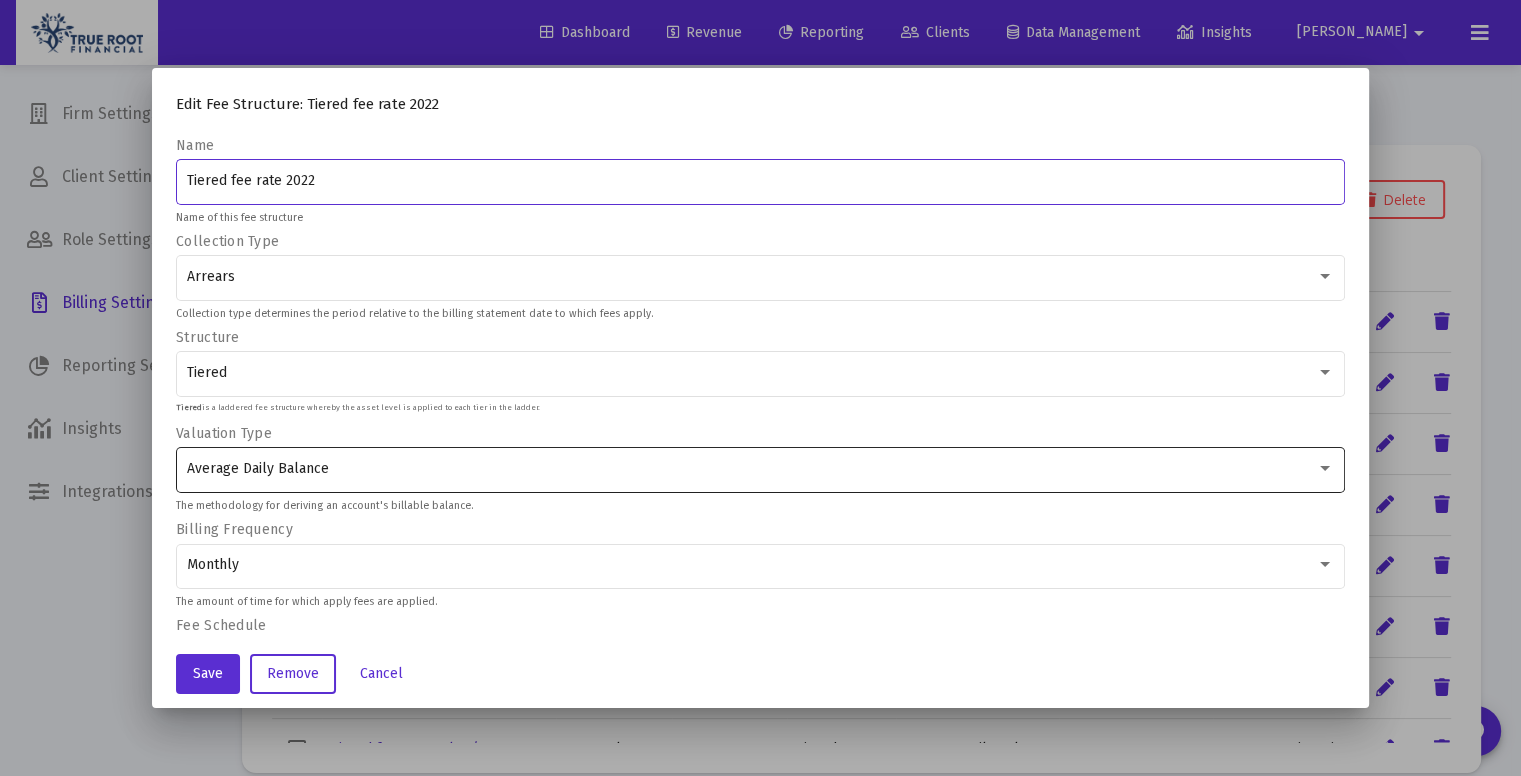 scroll, scrollTop: 253, scrollLeft: 0, axis: vertical 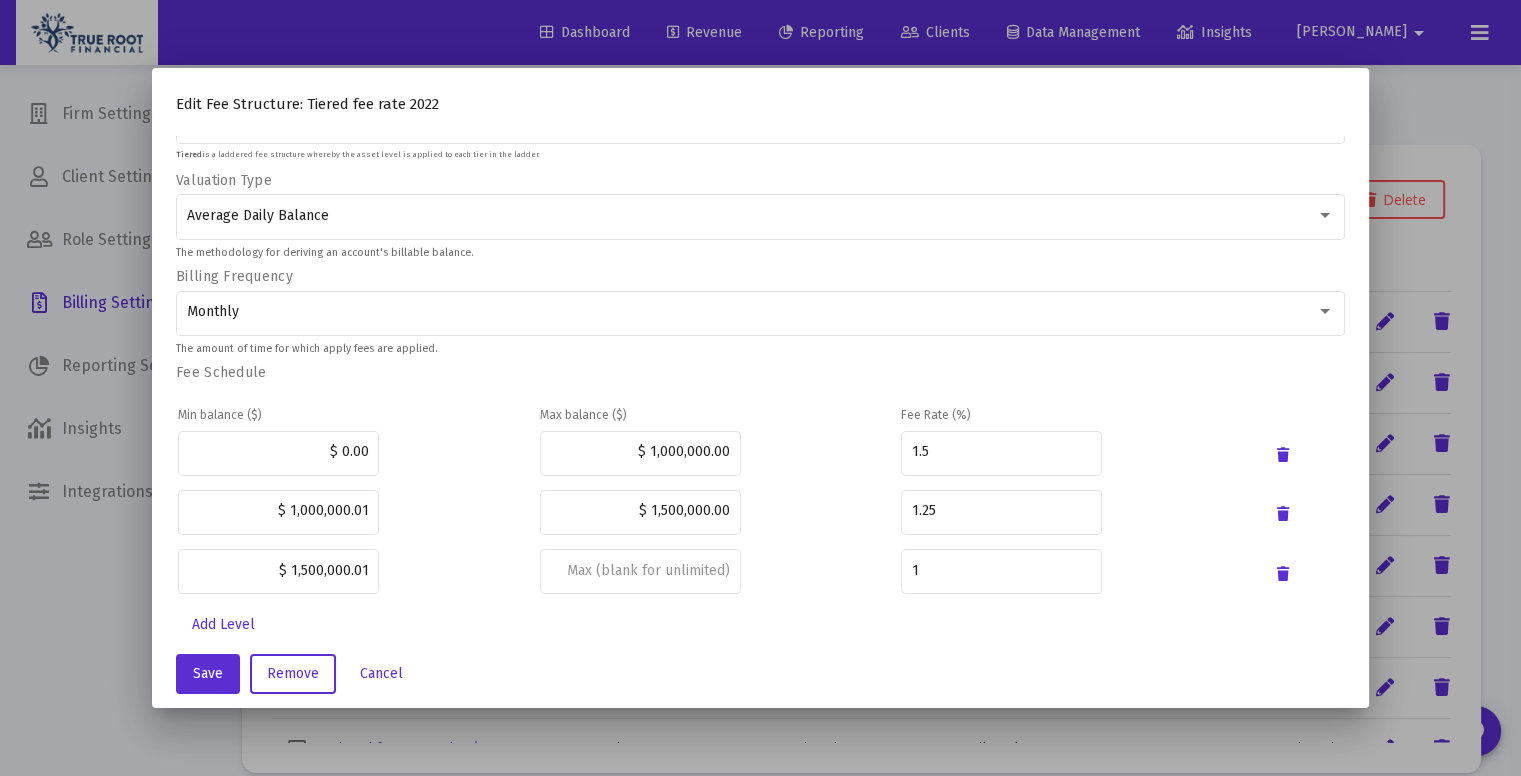 drag, startPoint x: 682, startPoint y: 593, endPoint x: 604, endPoint y: 616, distance: 81.32035 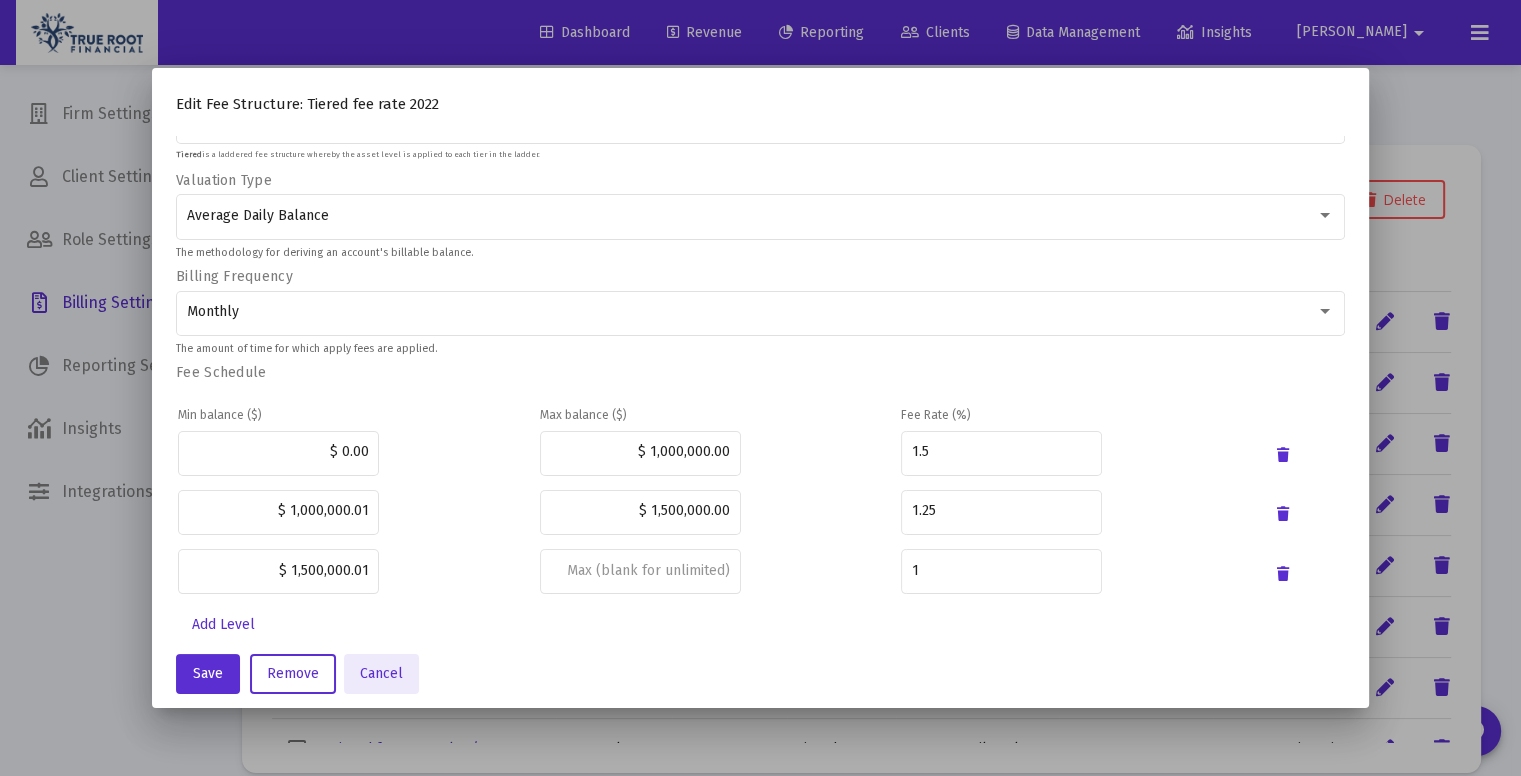 click on "Cancel" 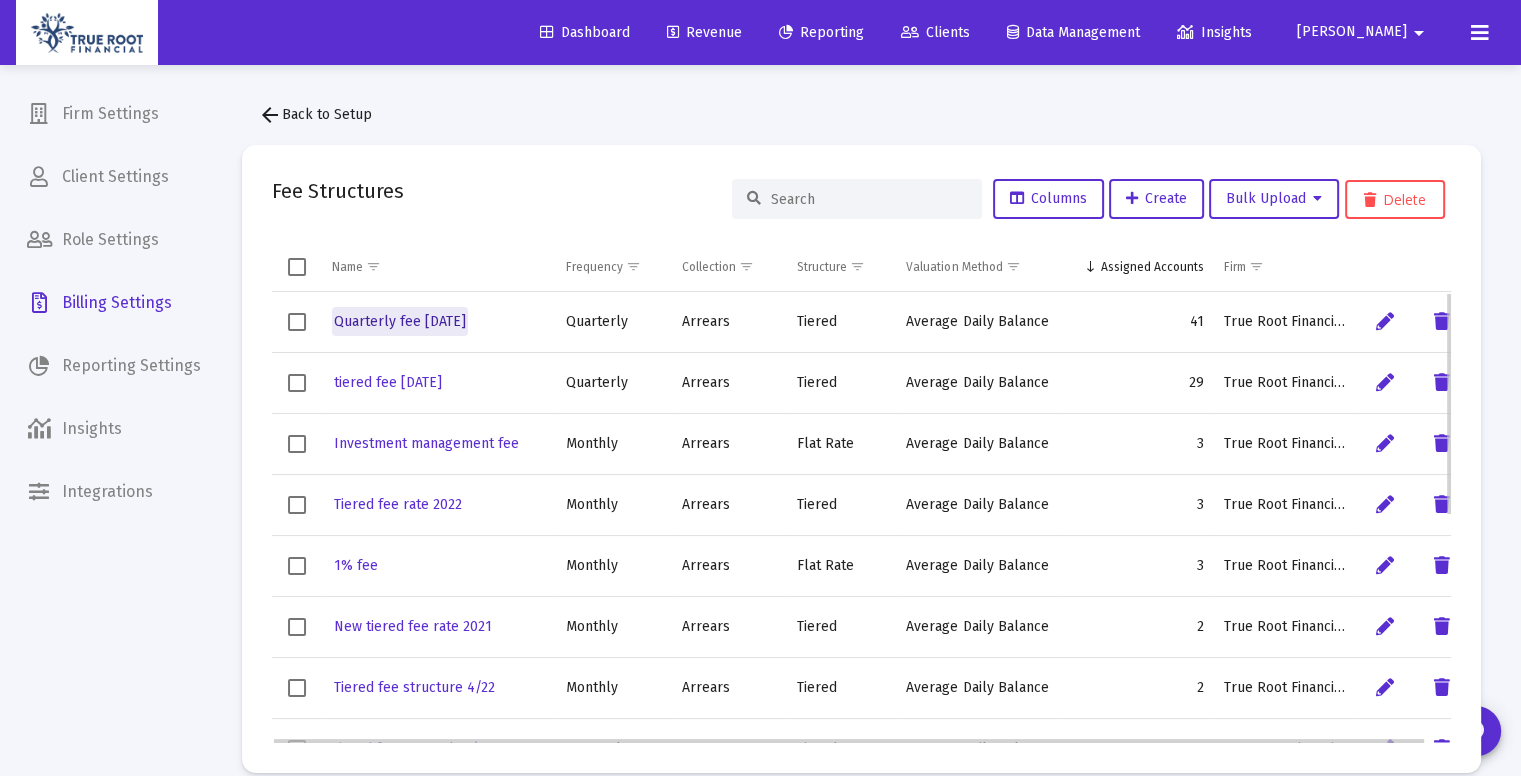 click on "Quarterly fee [DATE]" 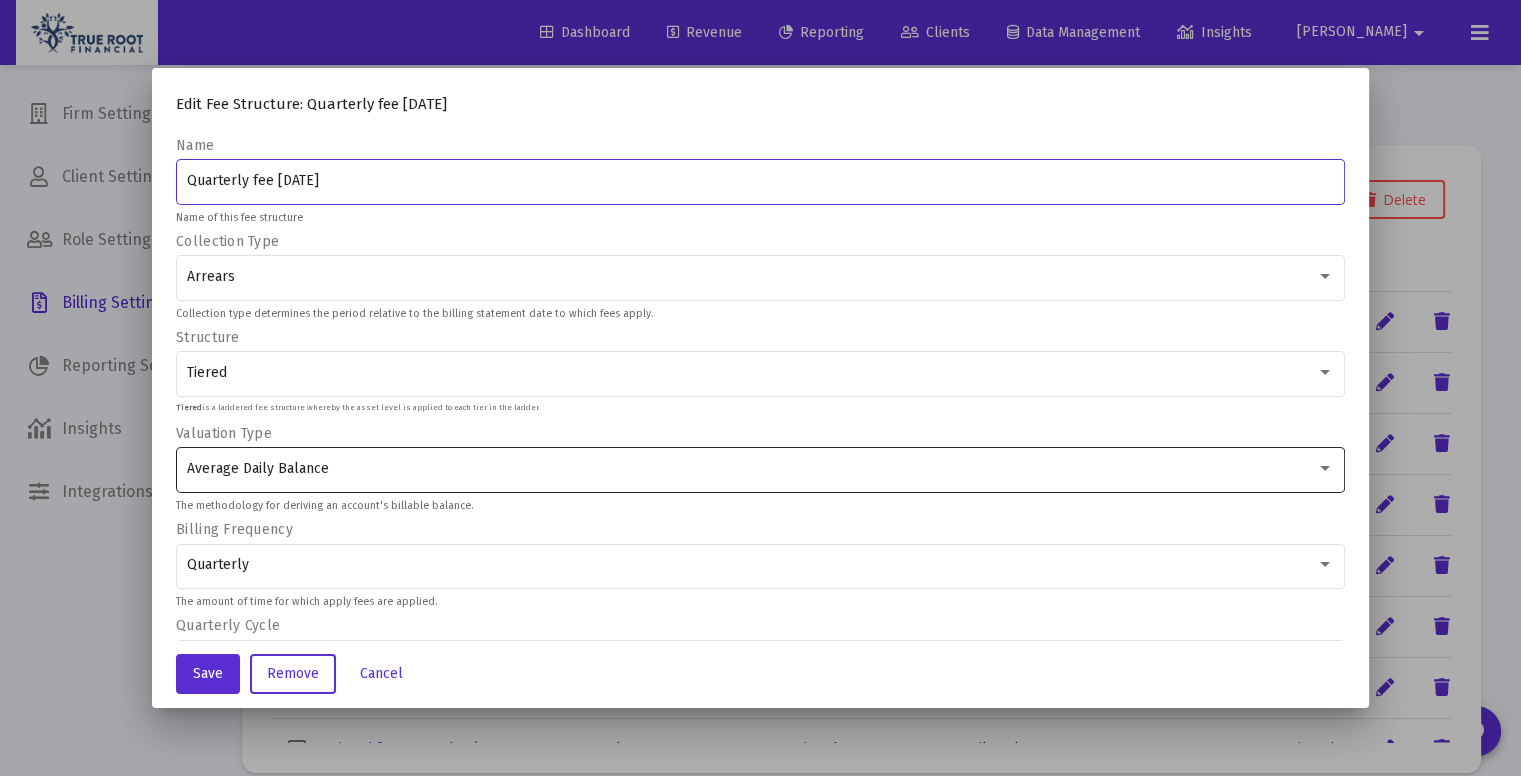 scroll, scrollTop: 525, scrollLeft: 0, axis: vertical 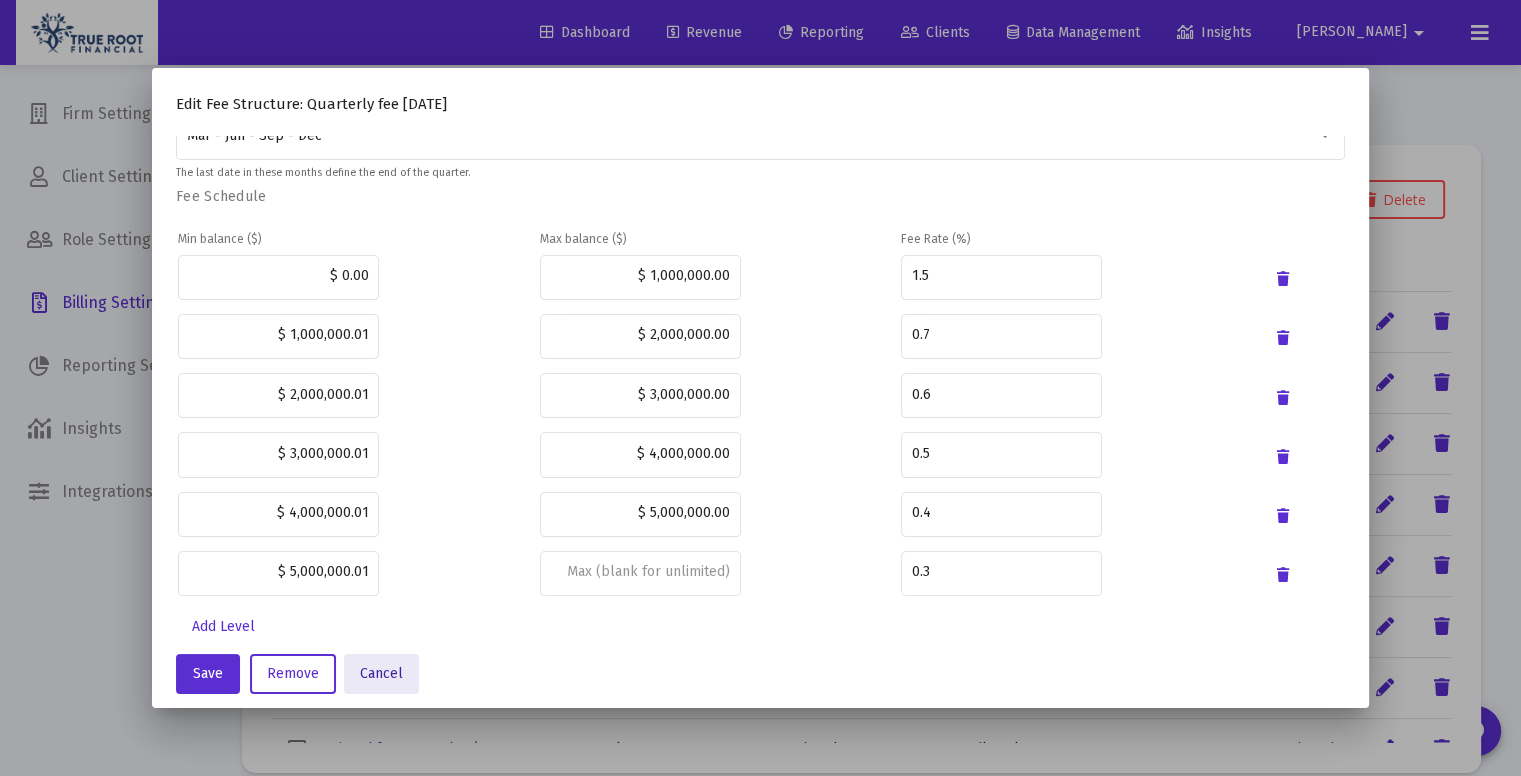 click on "Cancel" 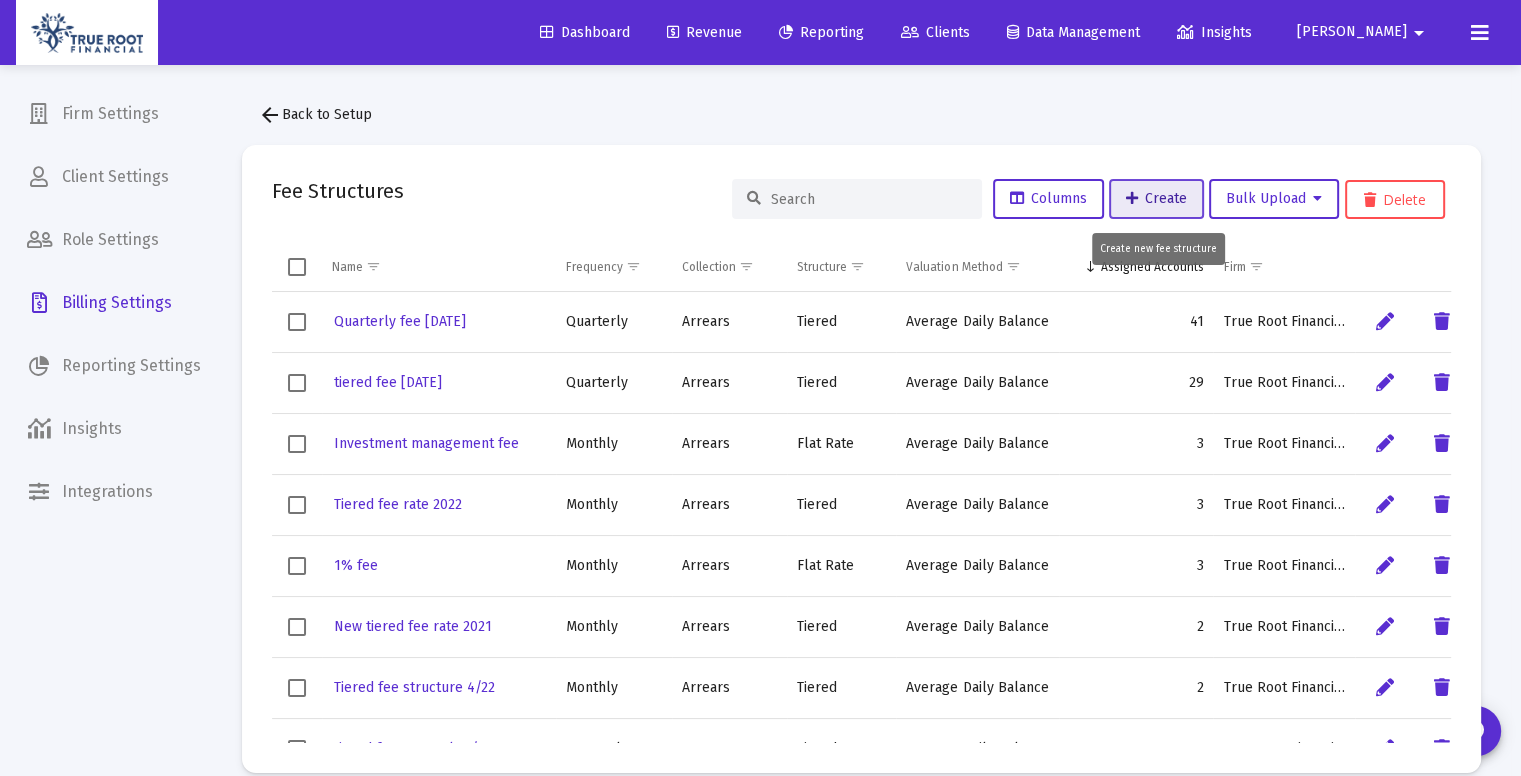 click on "Create" 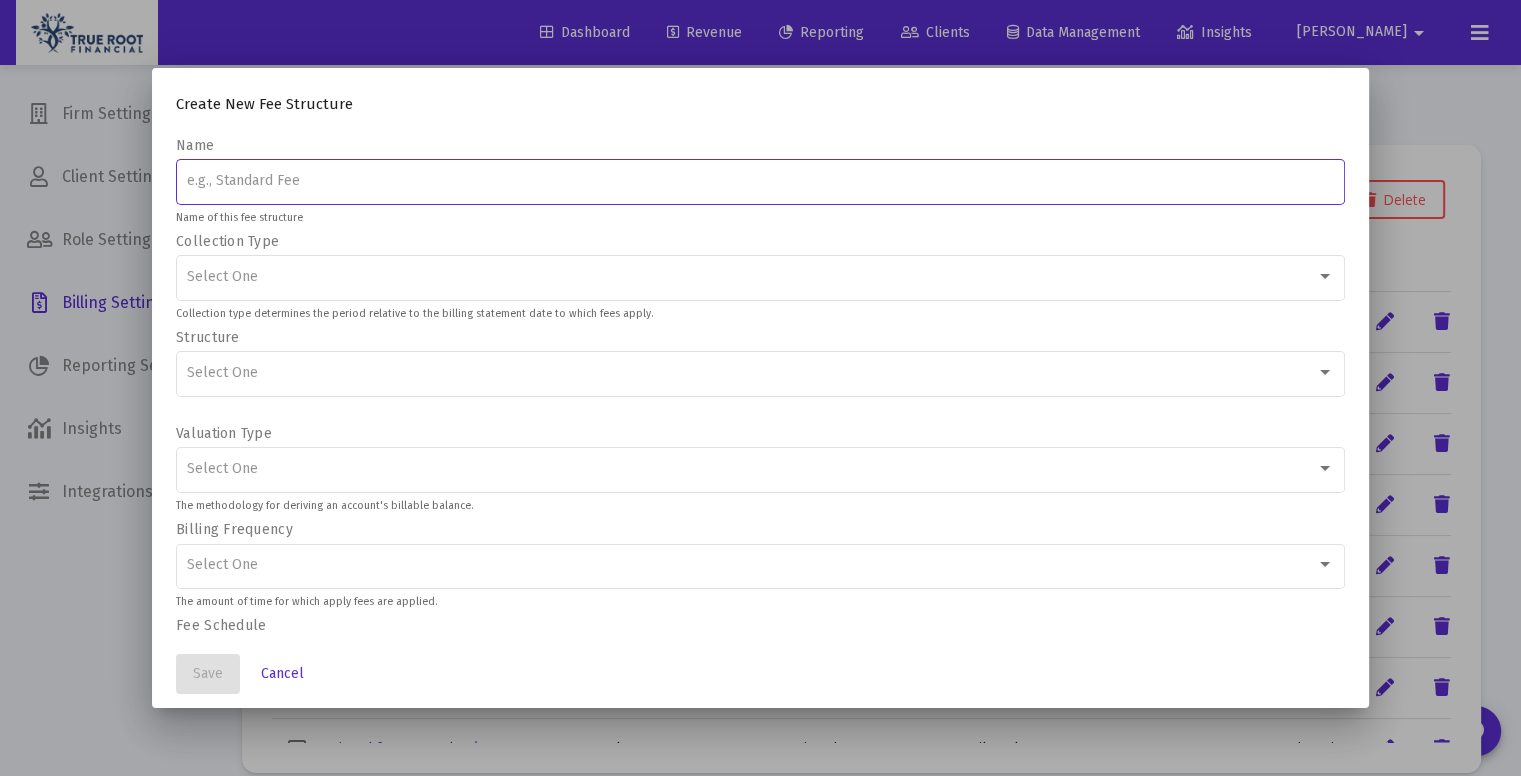 click at bounding box center (761, 181) 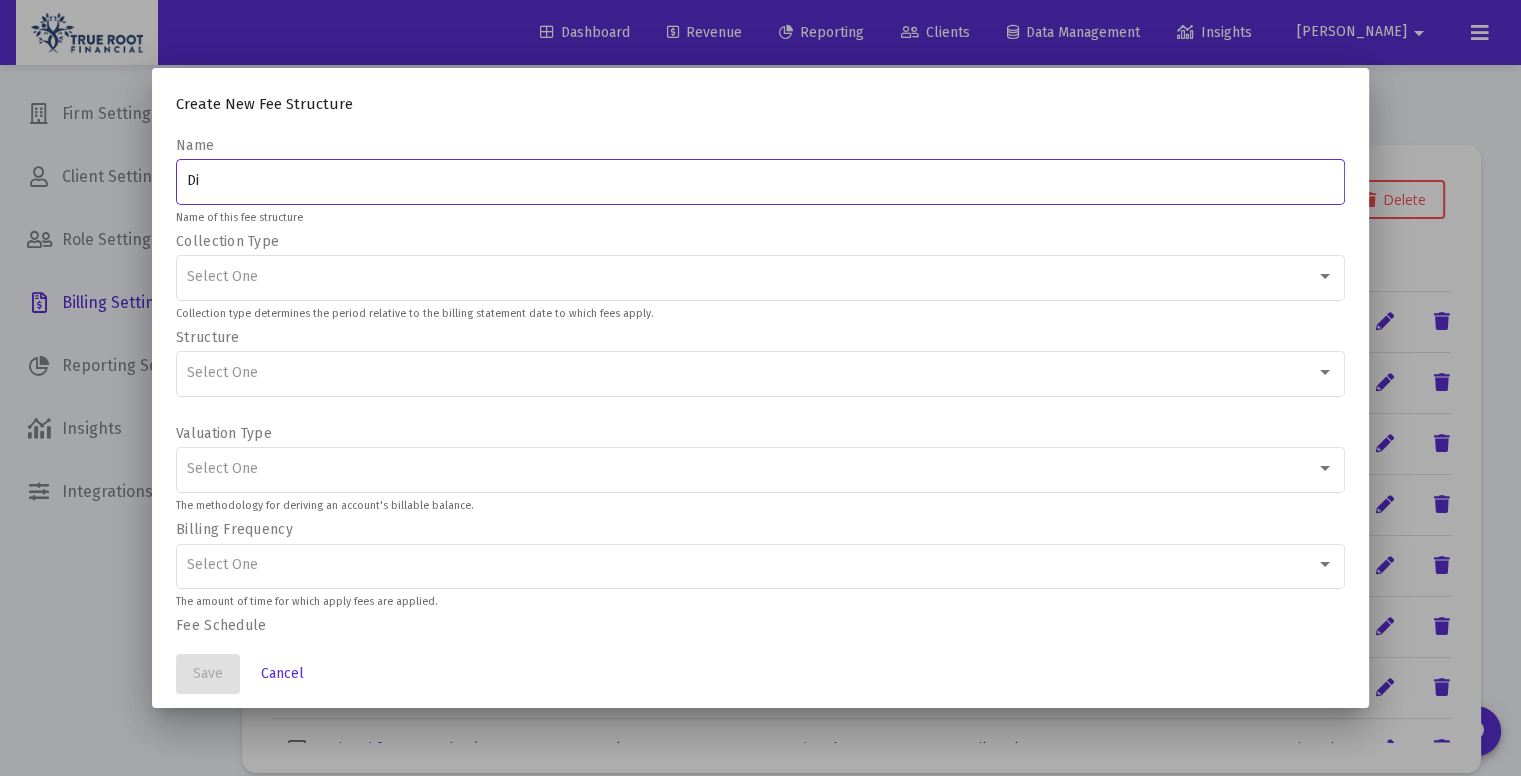 type on "D" 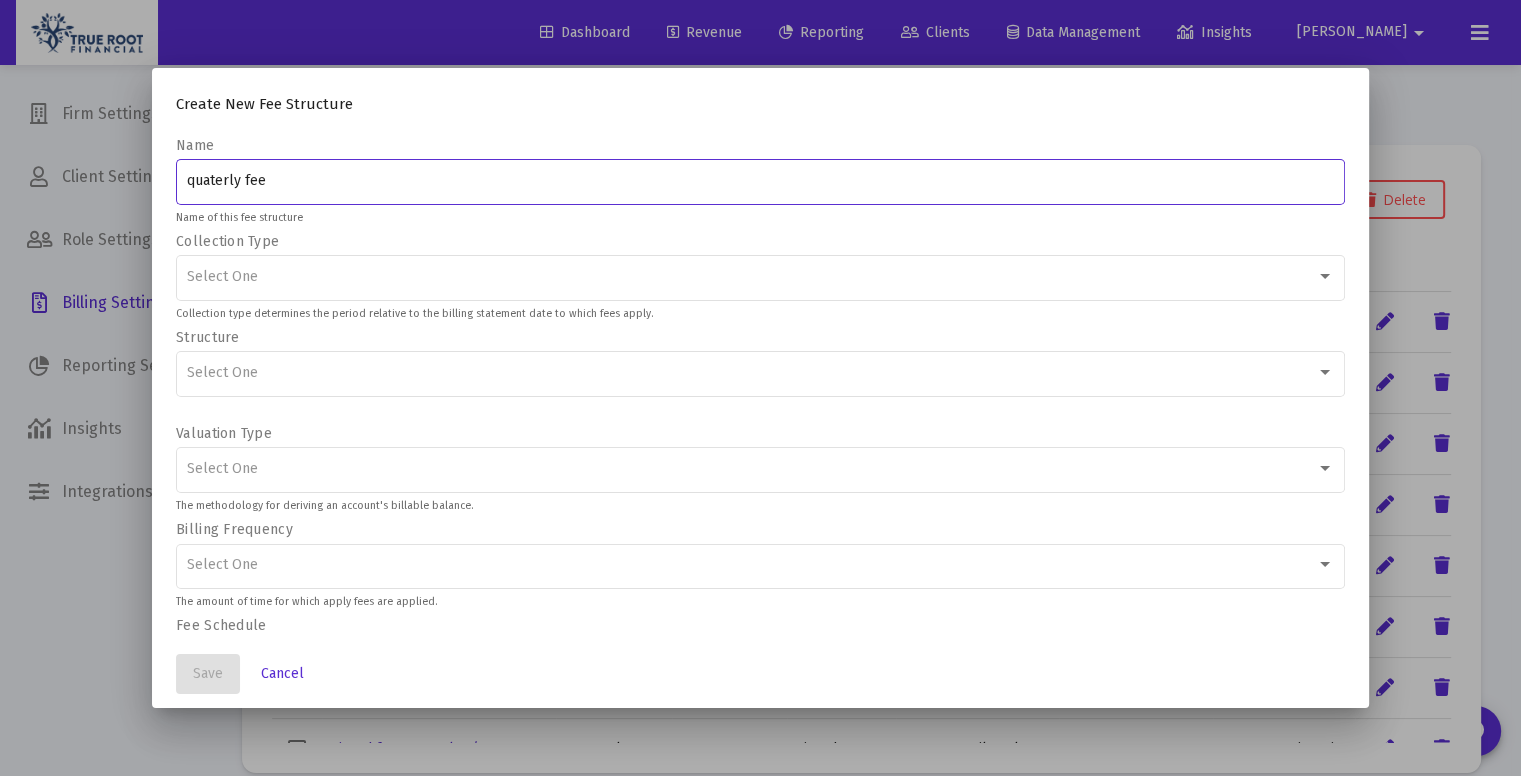 click on "quaterly fee" at bounding box center [761, 181] 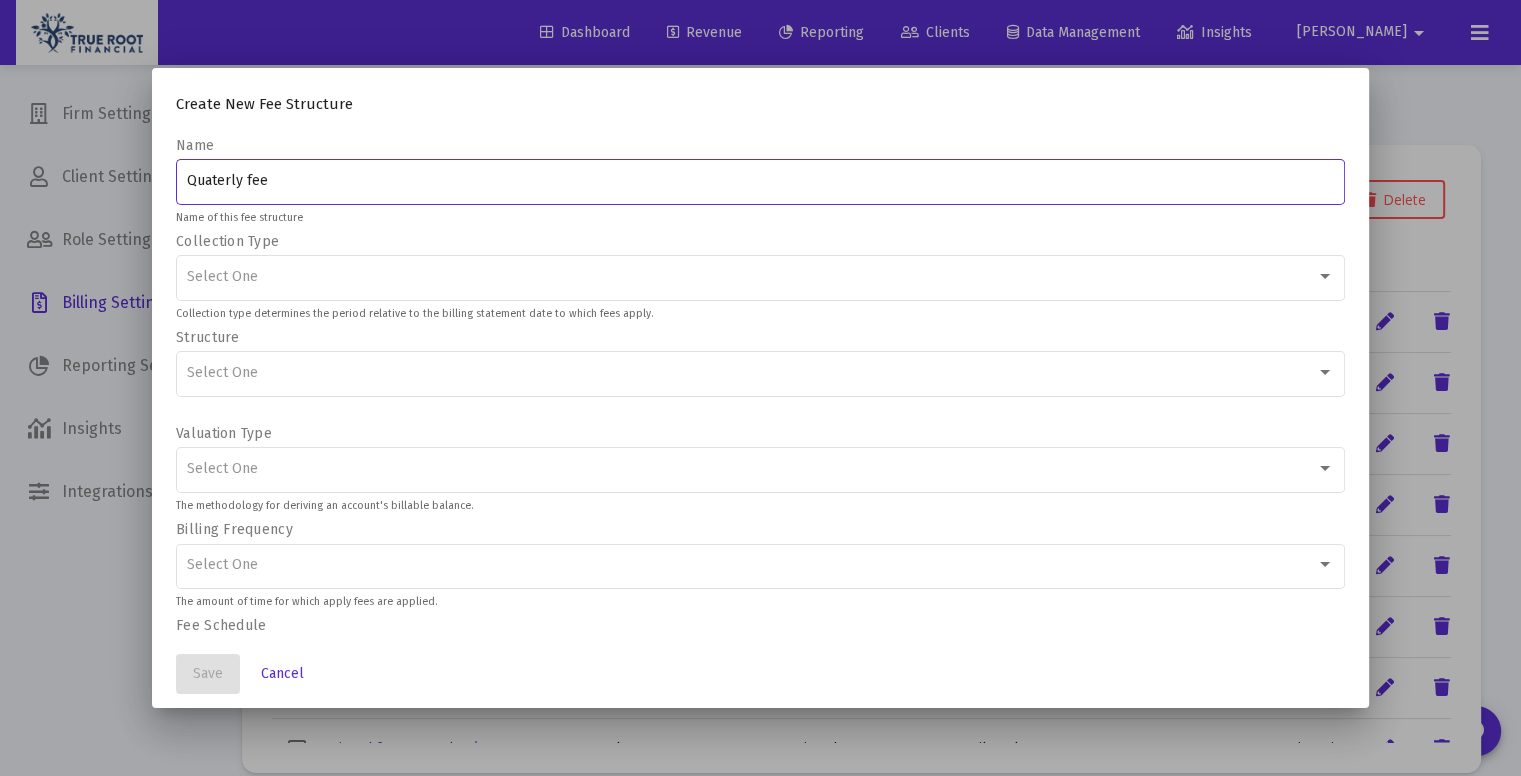 click on "Quaterly fee" at bounding box center [761, 181] 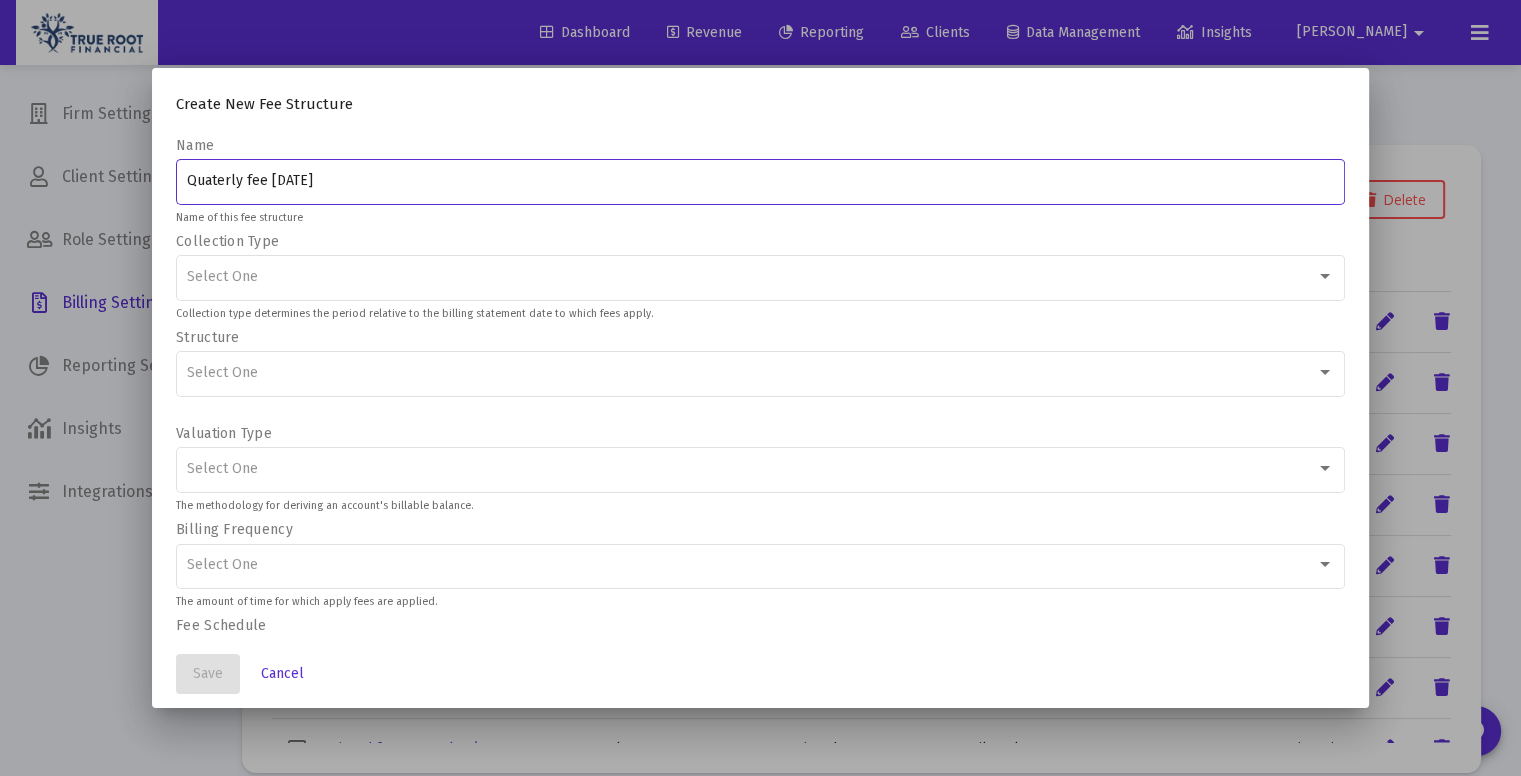 click on "Quaterly fee [DATE]" at bounding box center [761, 181] 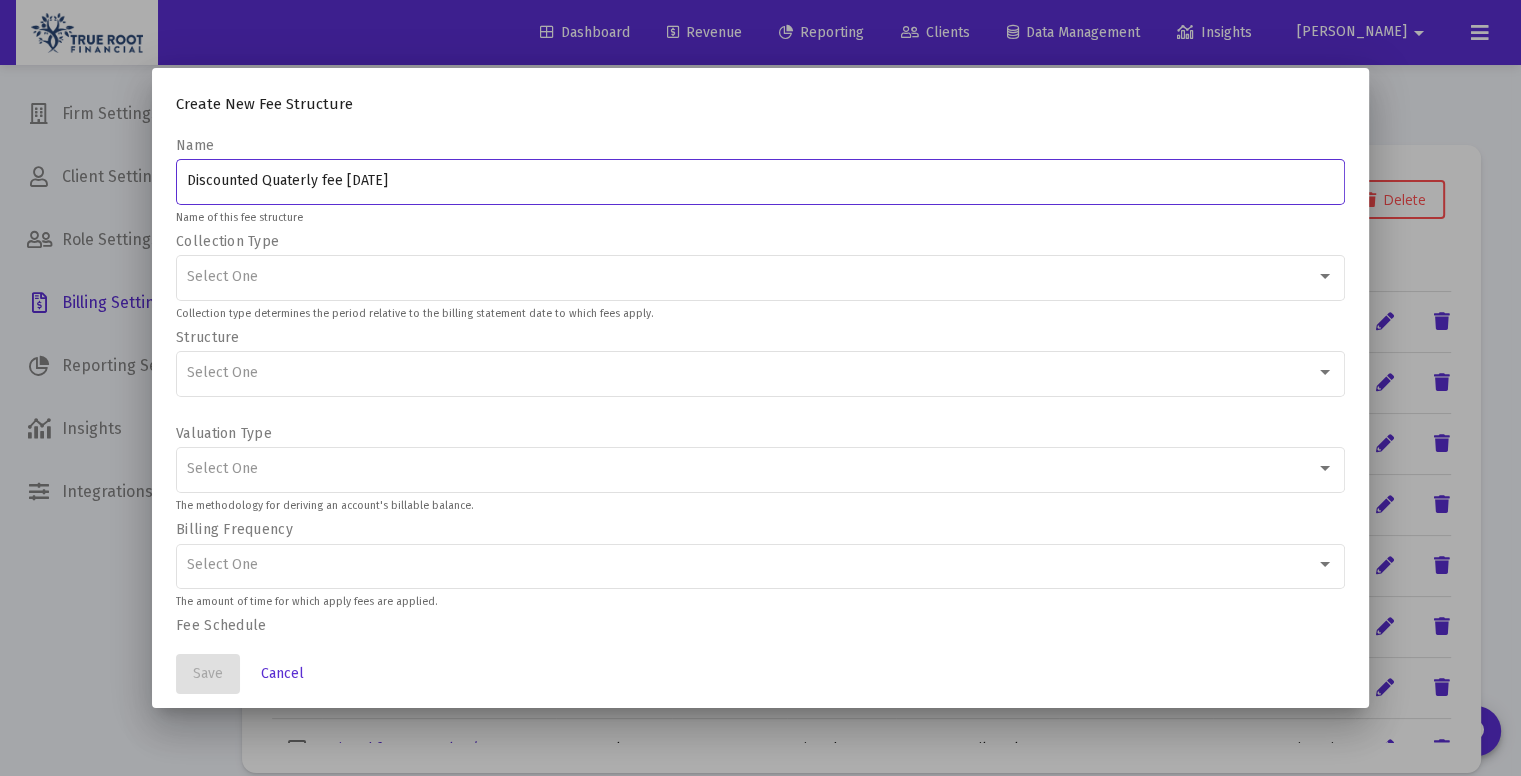 click on "Discounted Quaterly fee [DATE]" at bounding box center (761, 181) 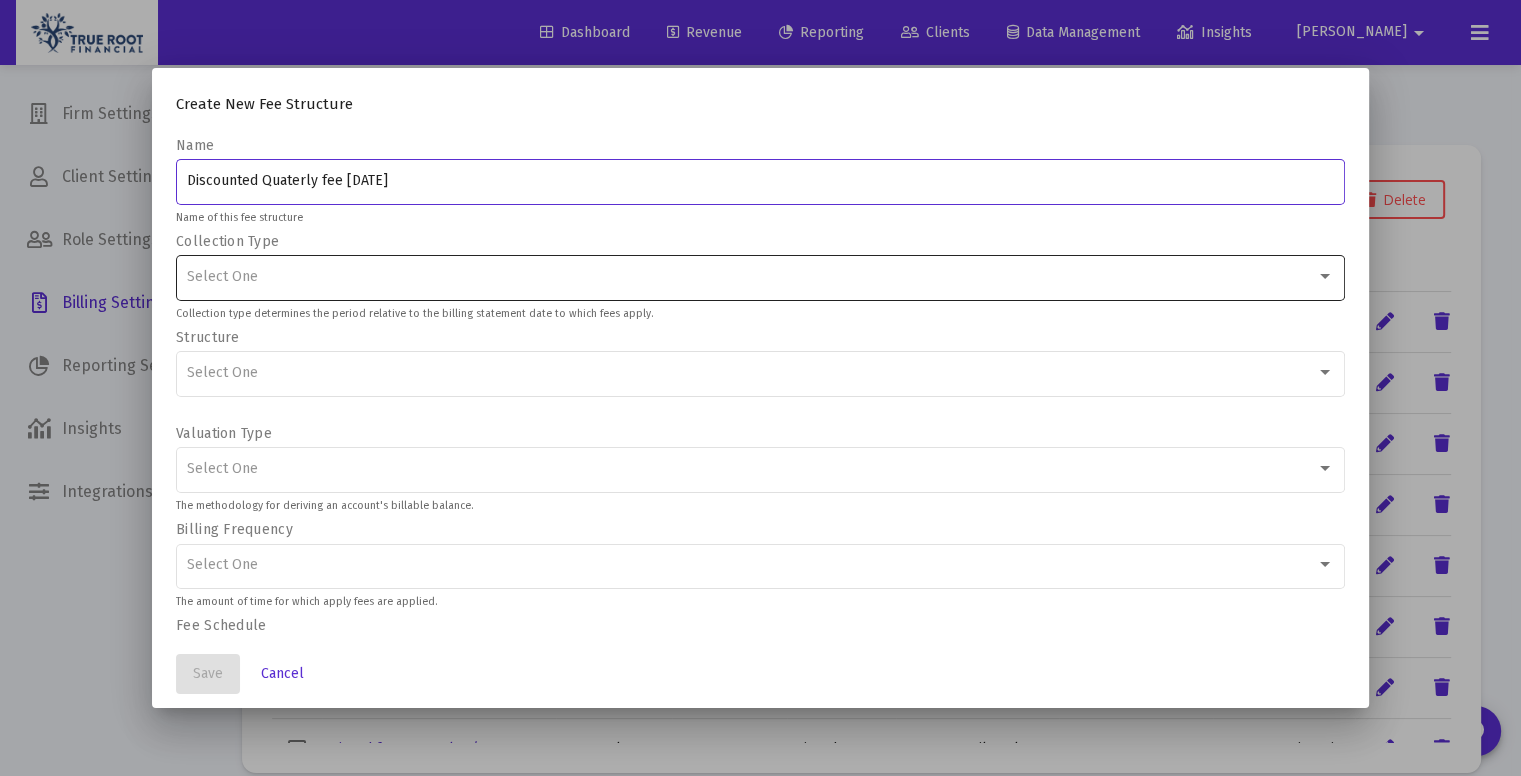 type on "Discounted Quaterly fee [DATE]" 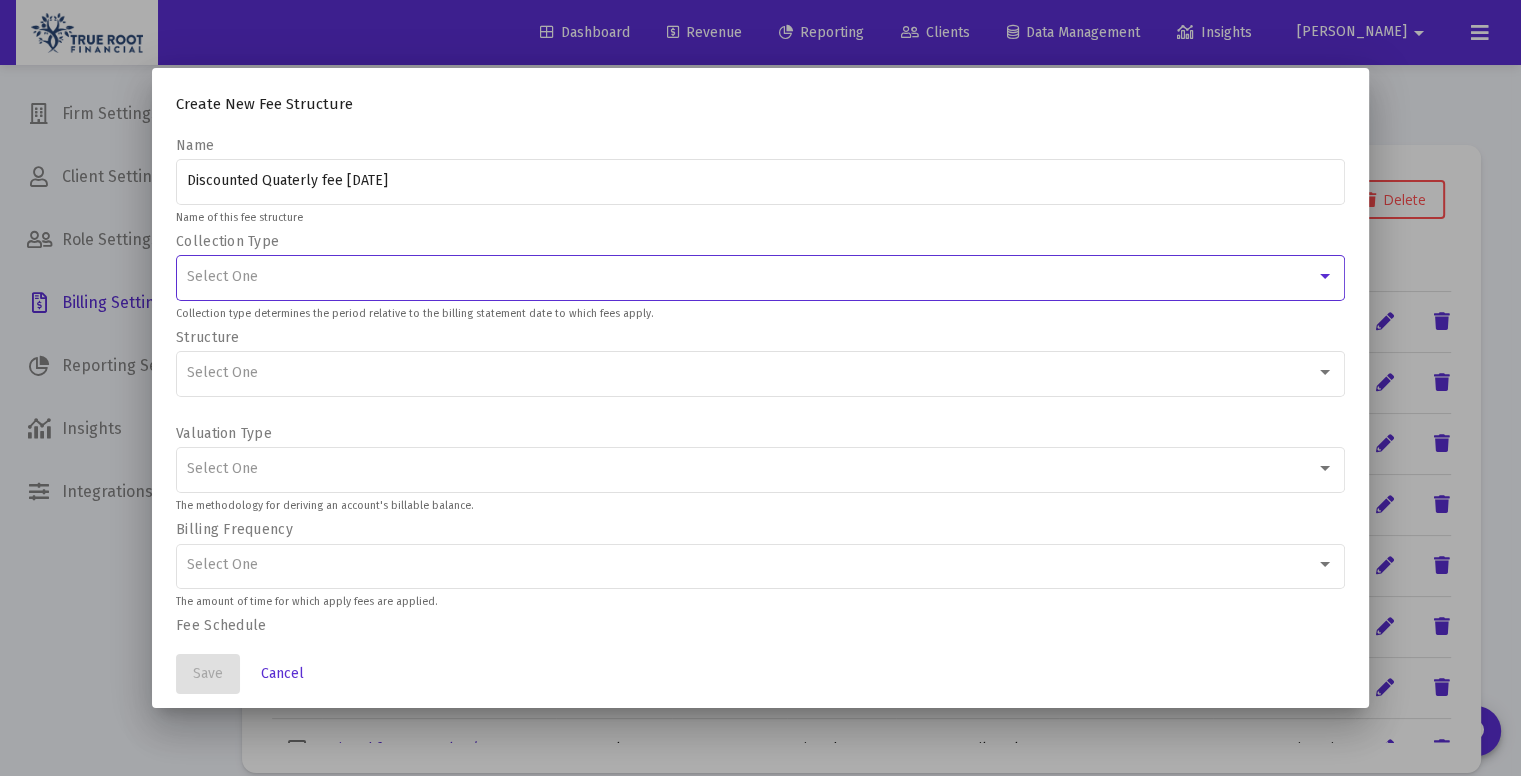 click on "Select One" at bounding box center [752, 277] 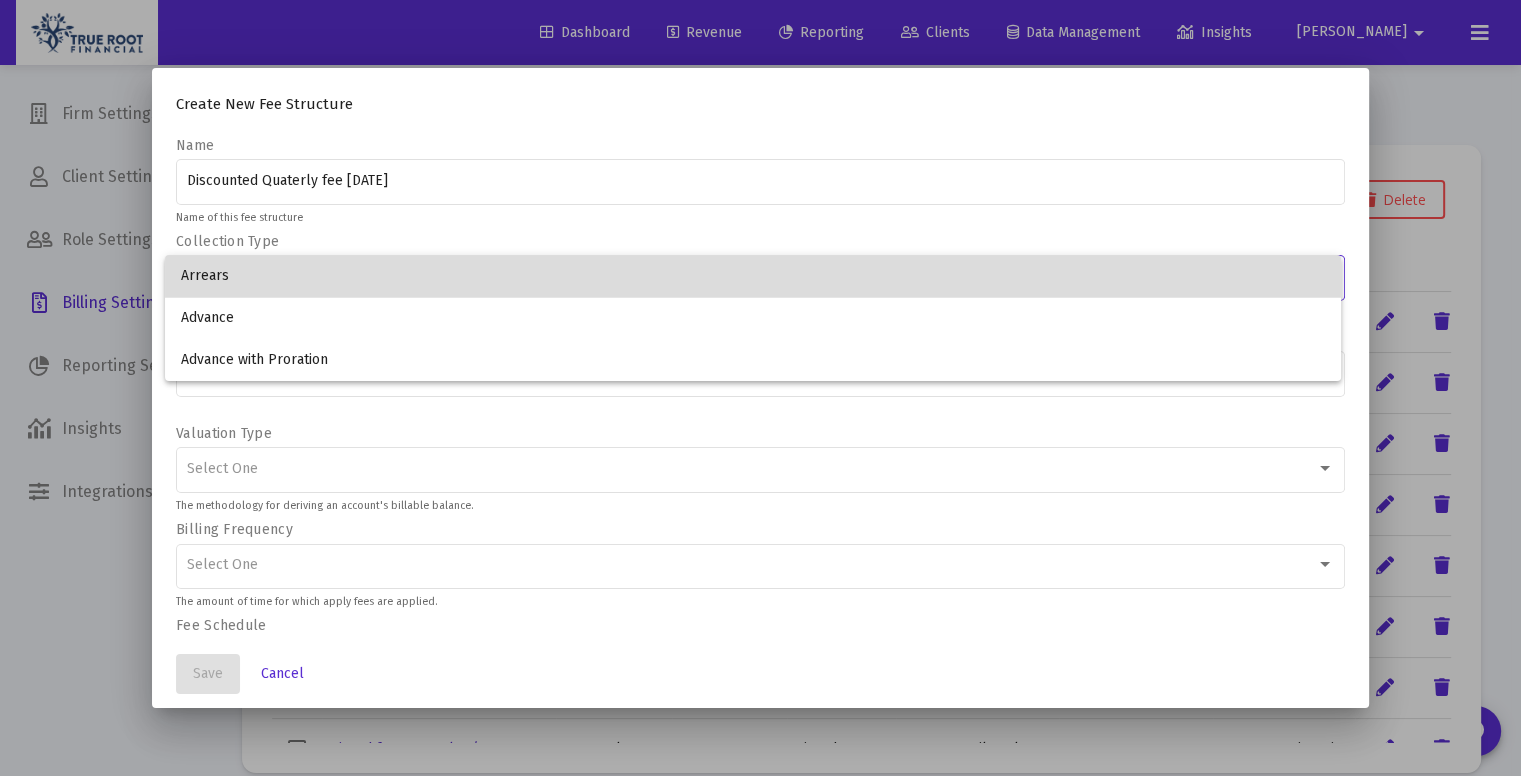 click on "Arrears" at bounding box center (753, 276) 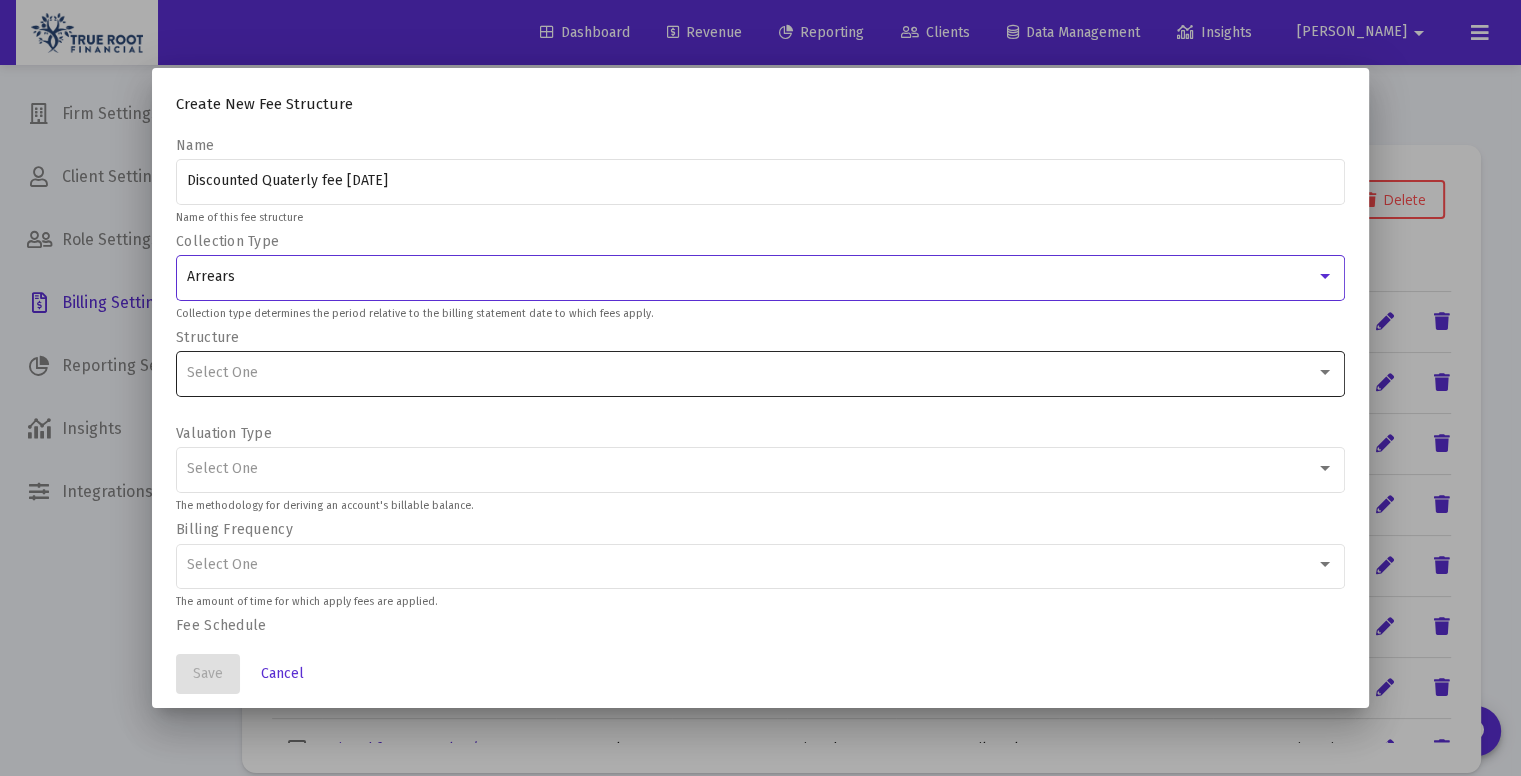 click on "Select One" at bounding box center [752, 373] 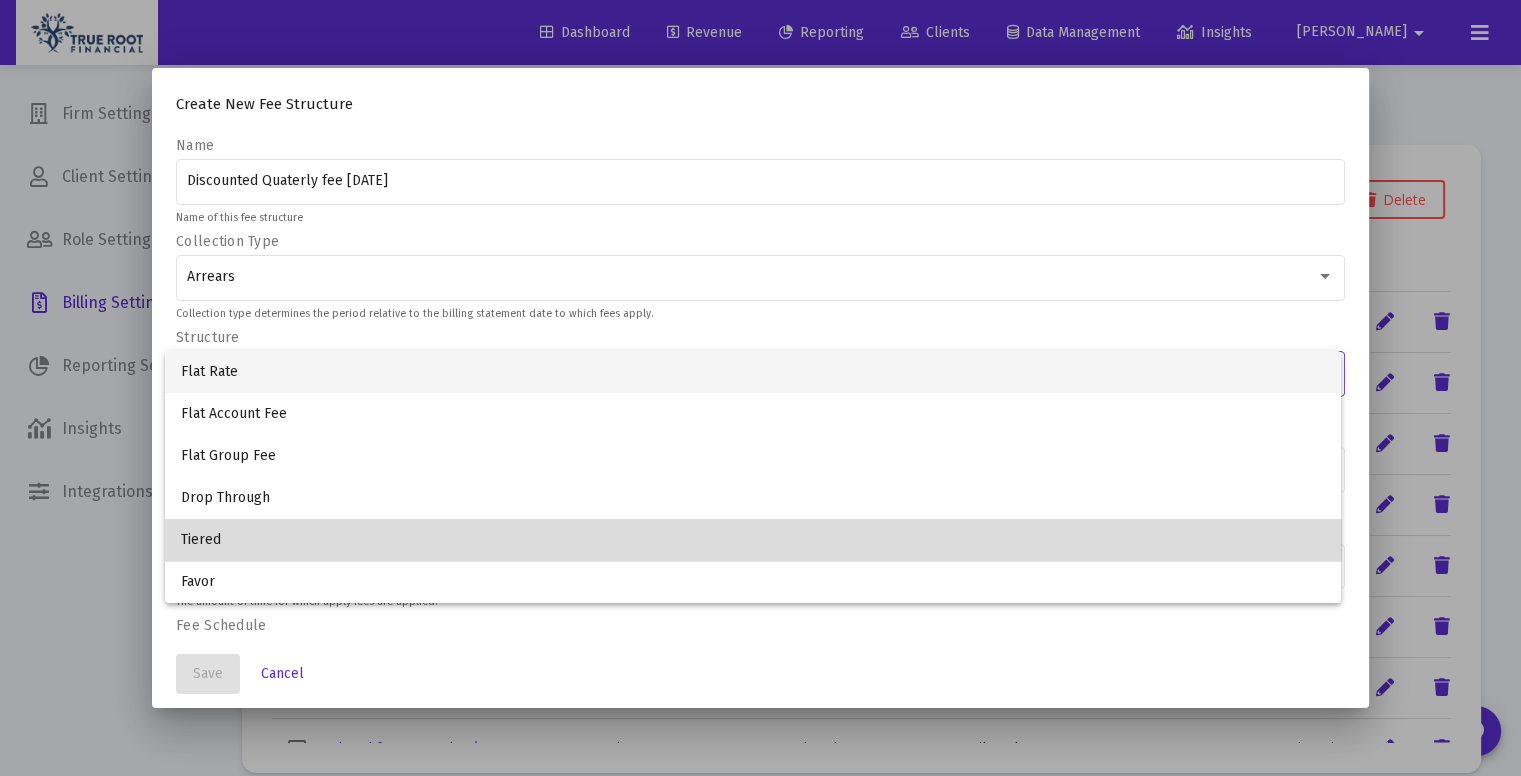 click on "Tiered" at bounding box center (753, 540) 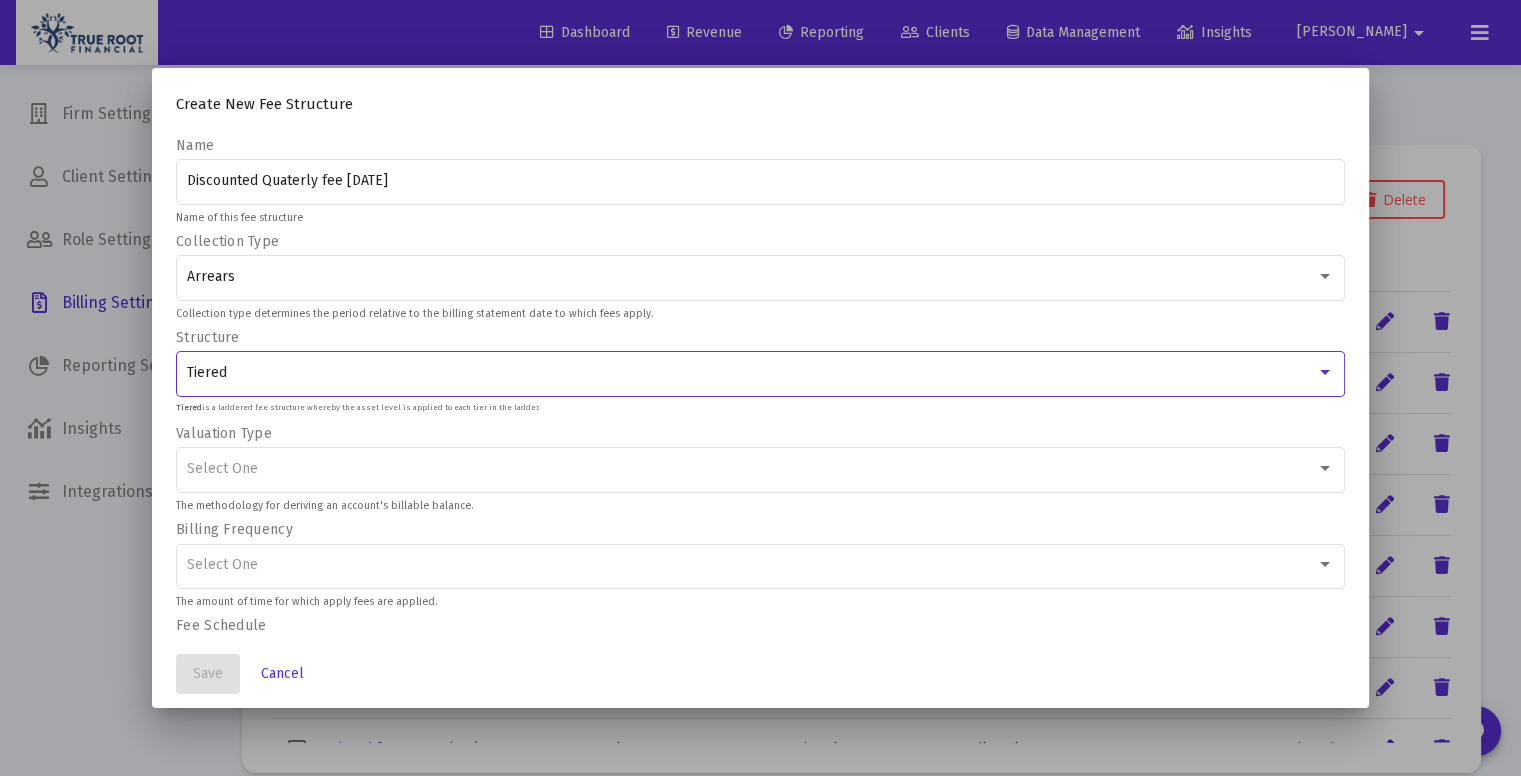 scroll, scrollTop: 77, scrollLeft: 0, axis: vertical 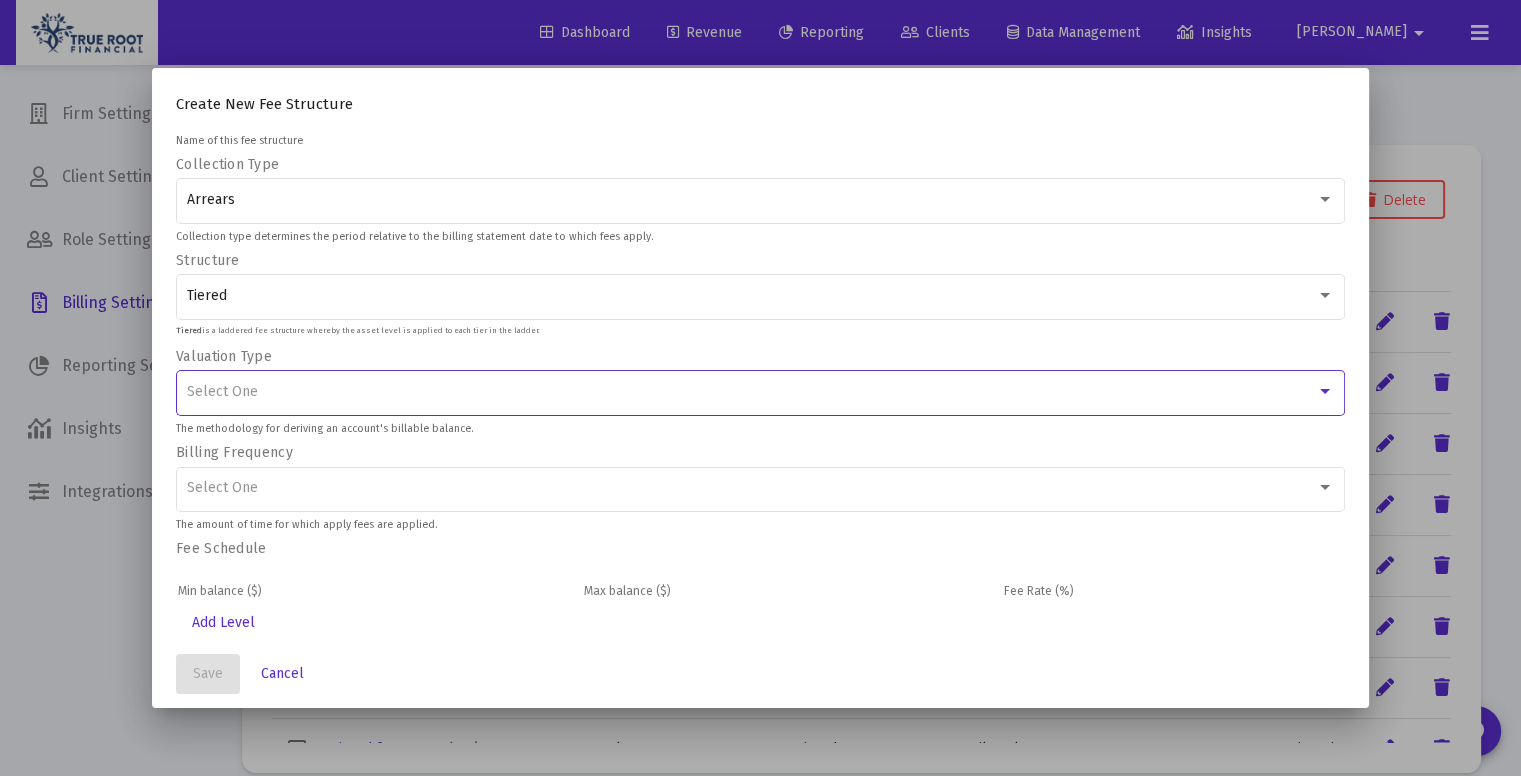 click on "Select One" at bounding box center [752, 392] 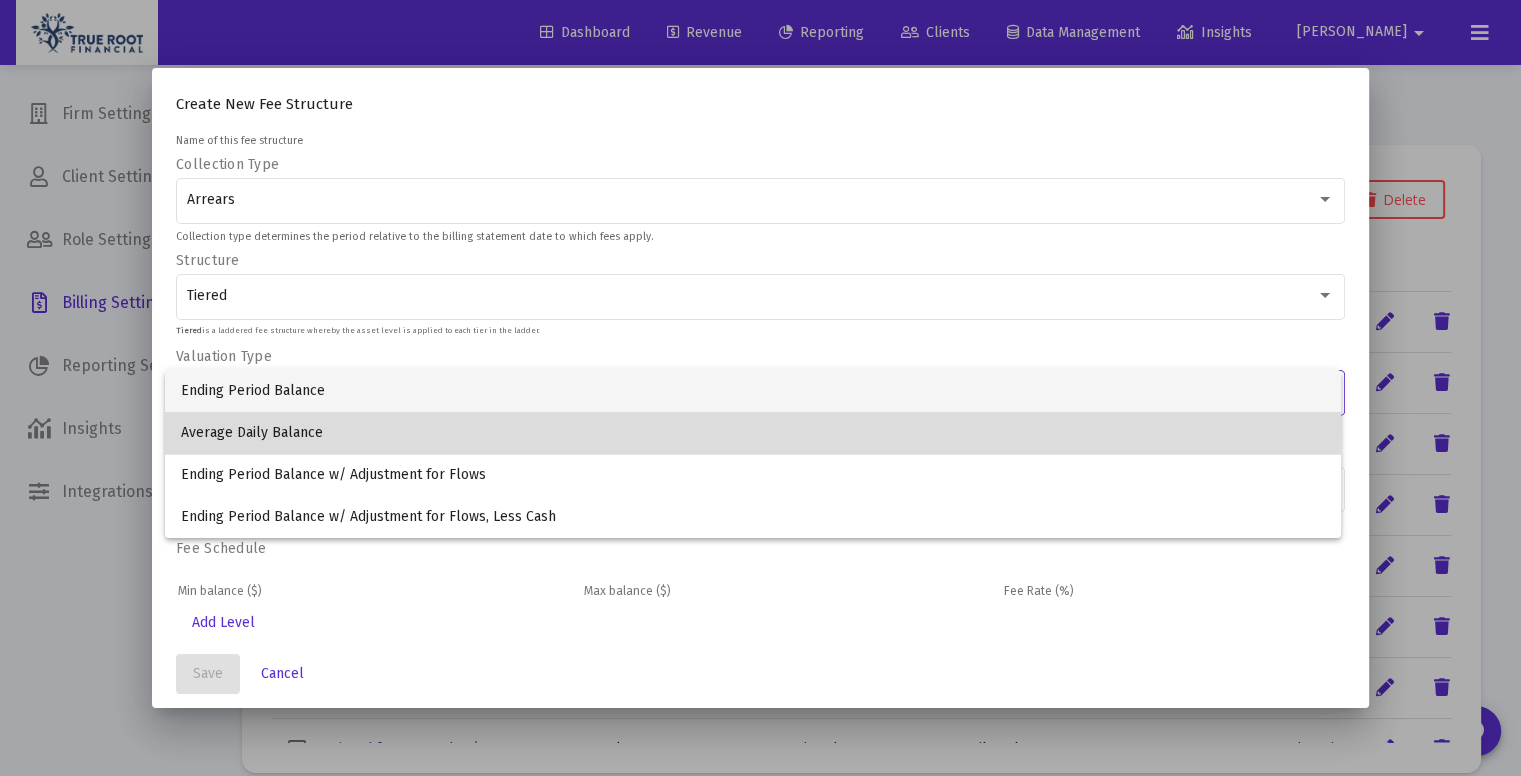 click on "Average Daily Balance" at bounding box center [753, 433] 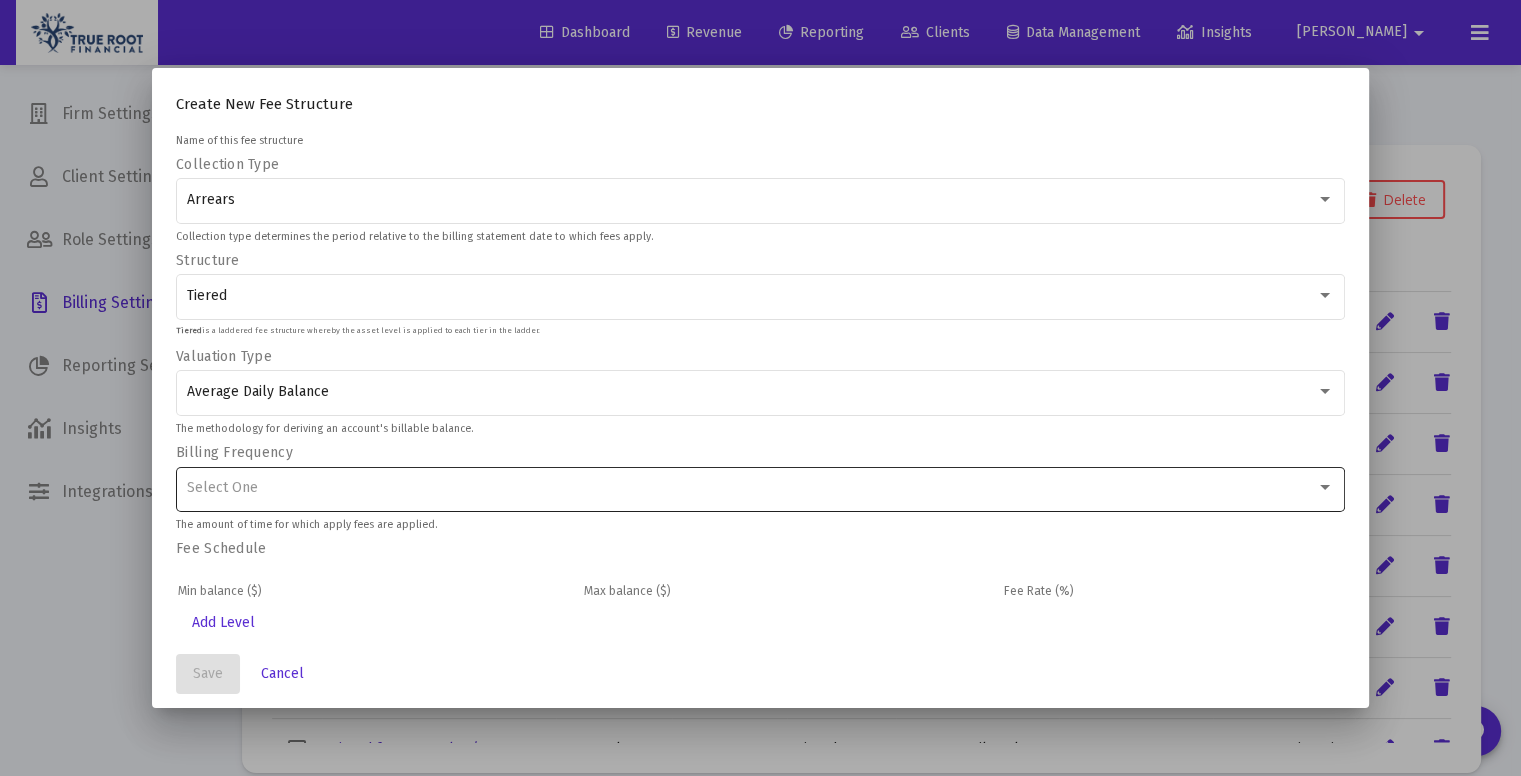 click on "Select One" at bounding box center [761, 487] 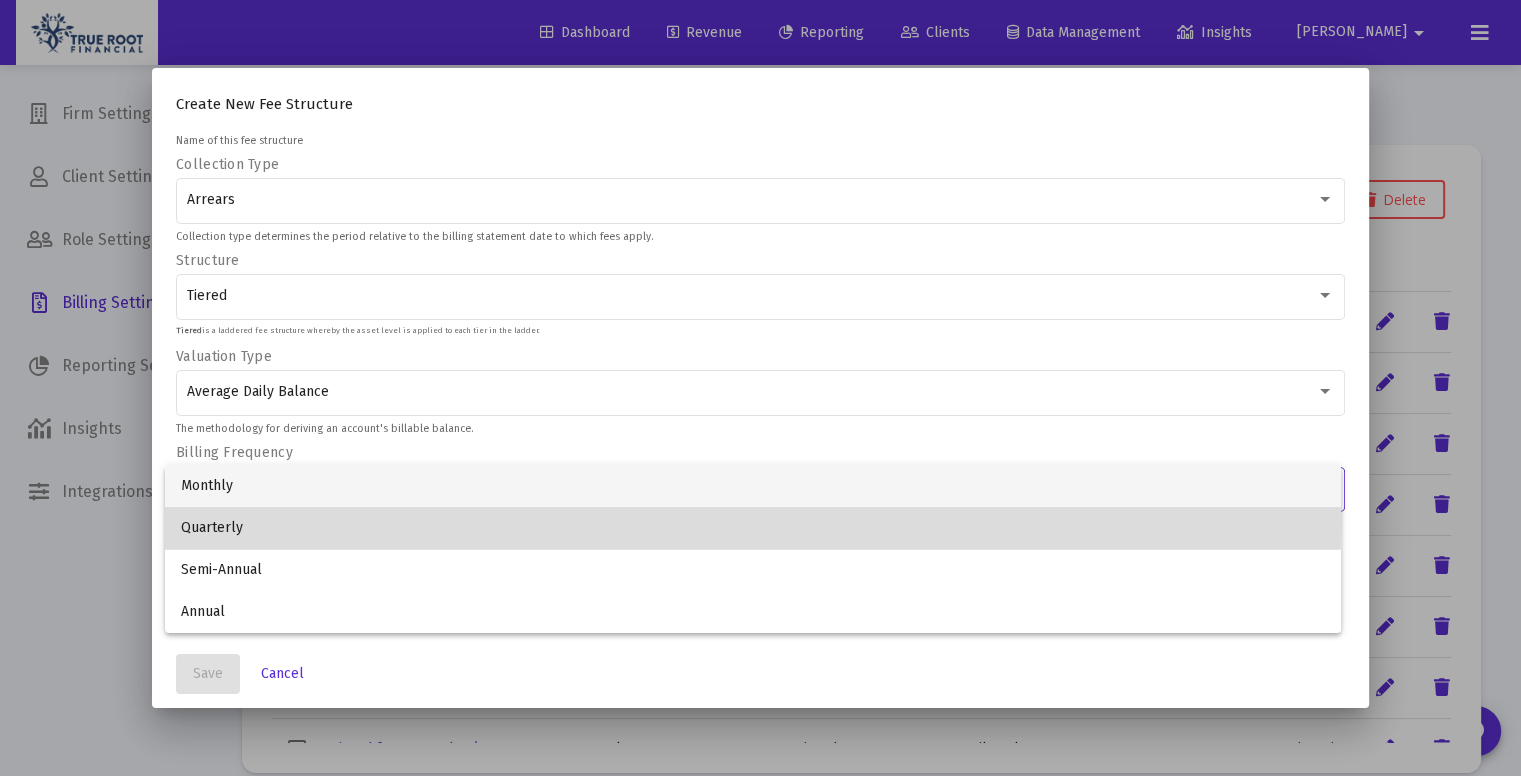 click on "Quarterly" at bounding box center (753, 528) 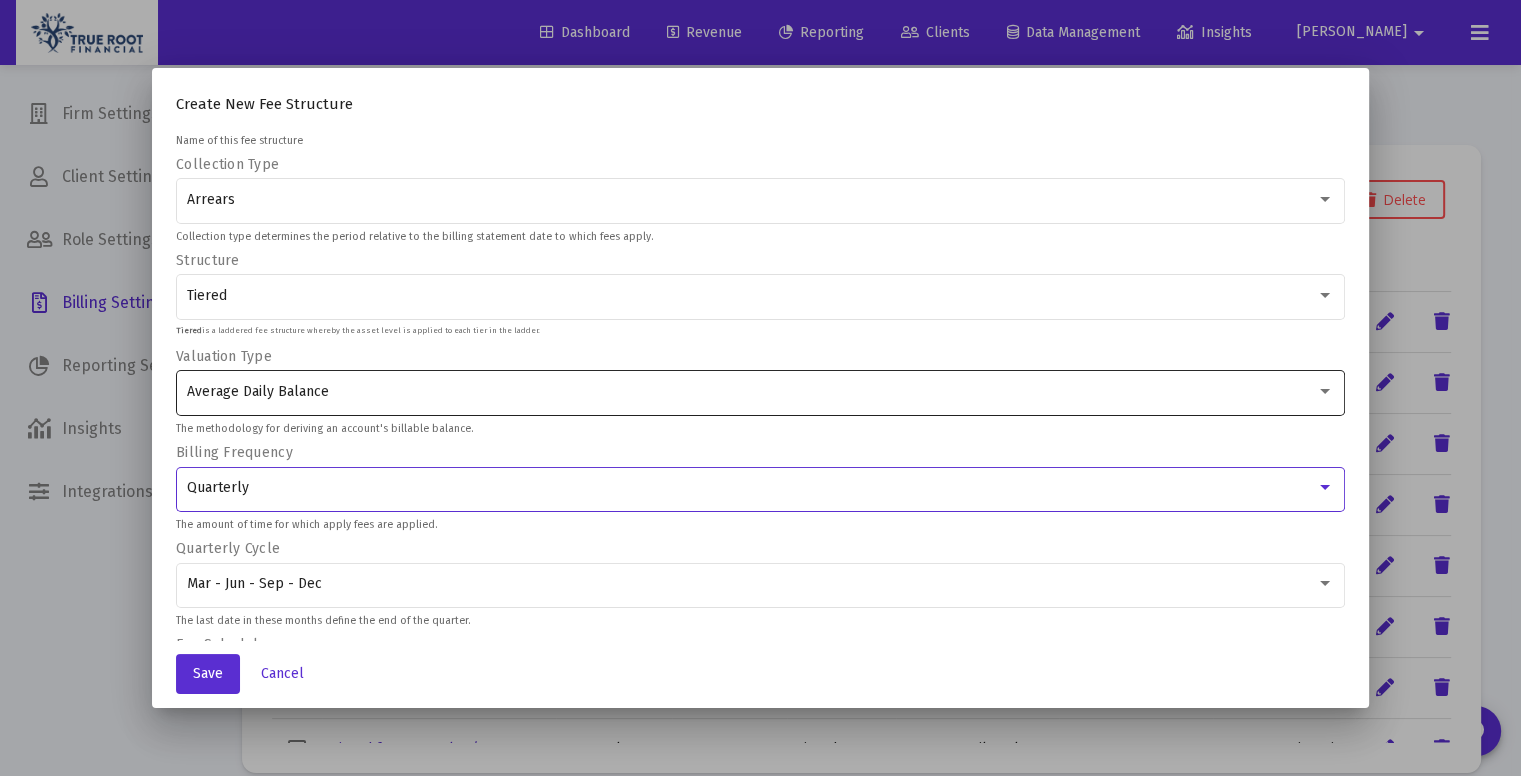 scroll, scrollTop: 173, scrollLeft: 0, axis: vertical 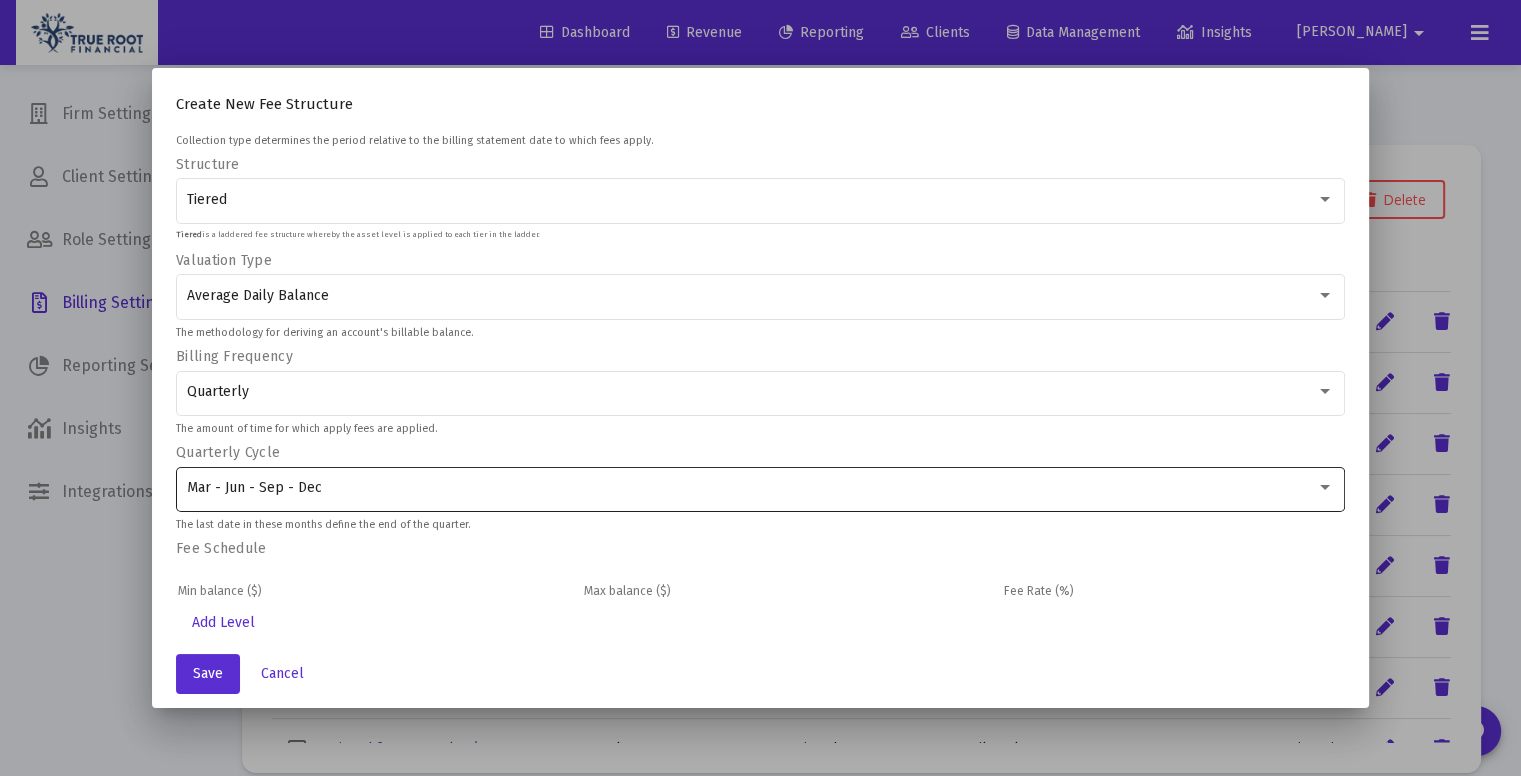 click on "Mar - Jun - Sep - Dec" at bounding box center [761, 487] 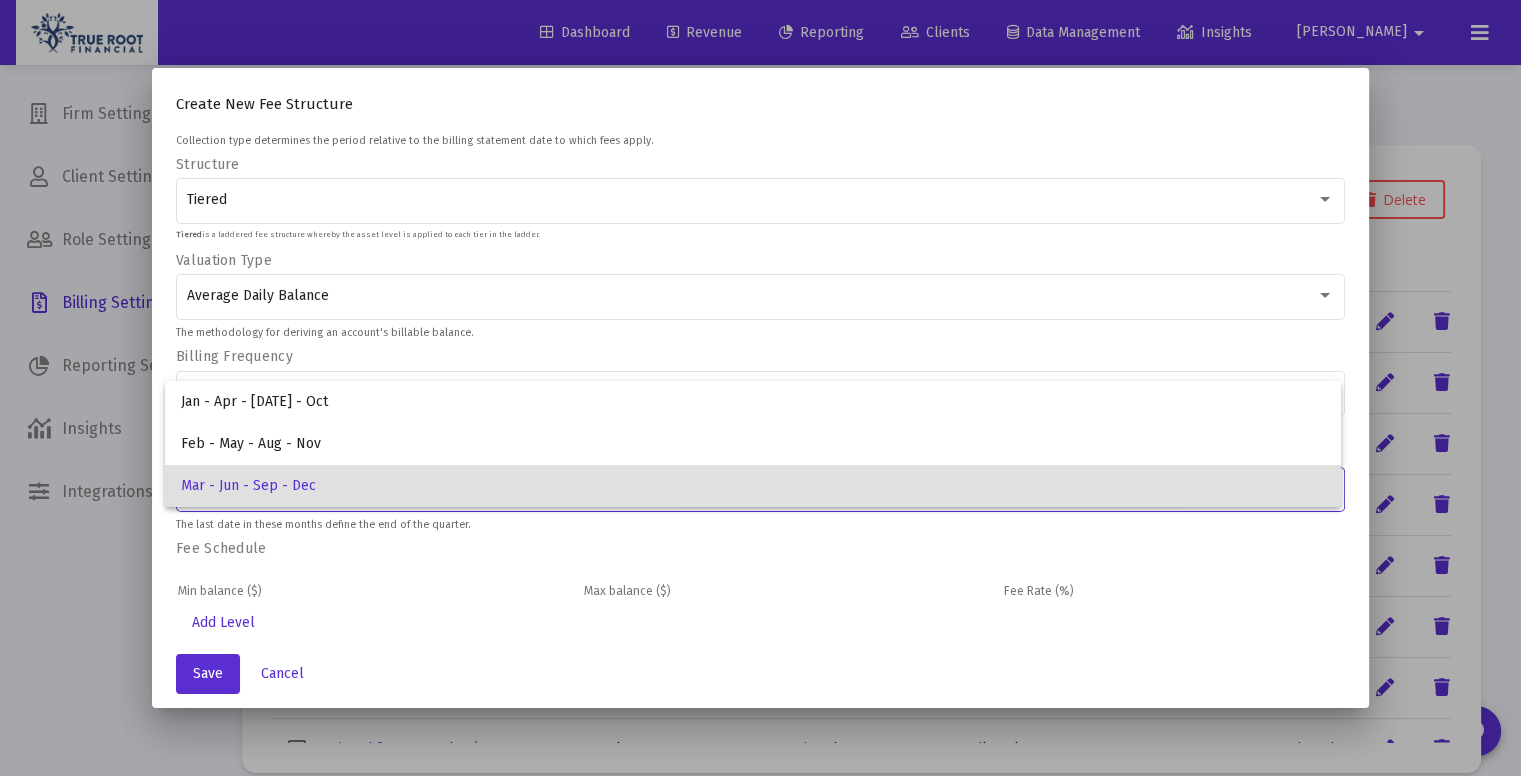 click at bounding box center [760, 388] 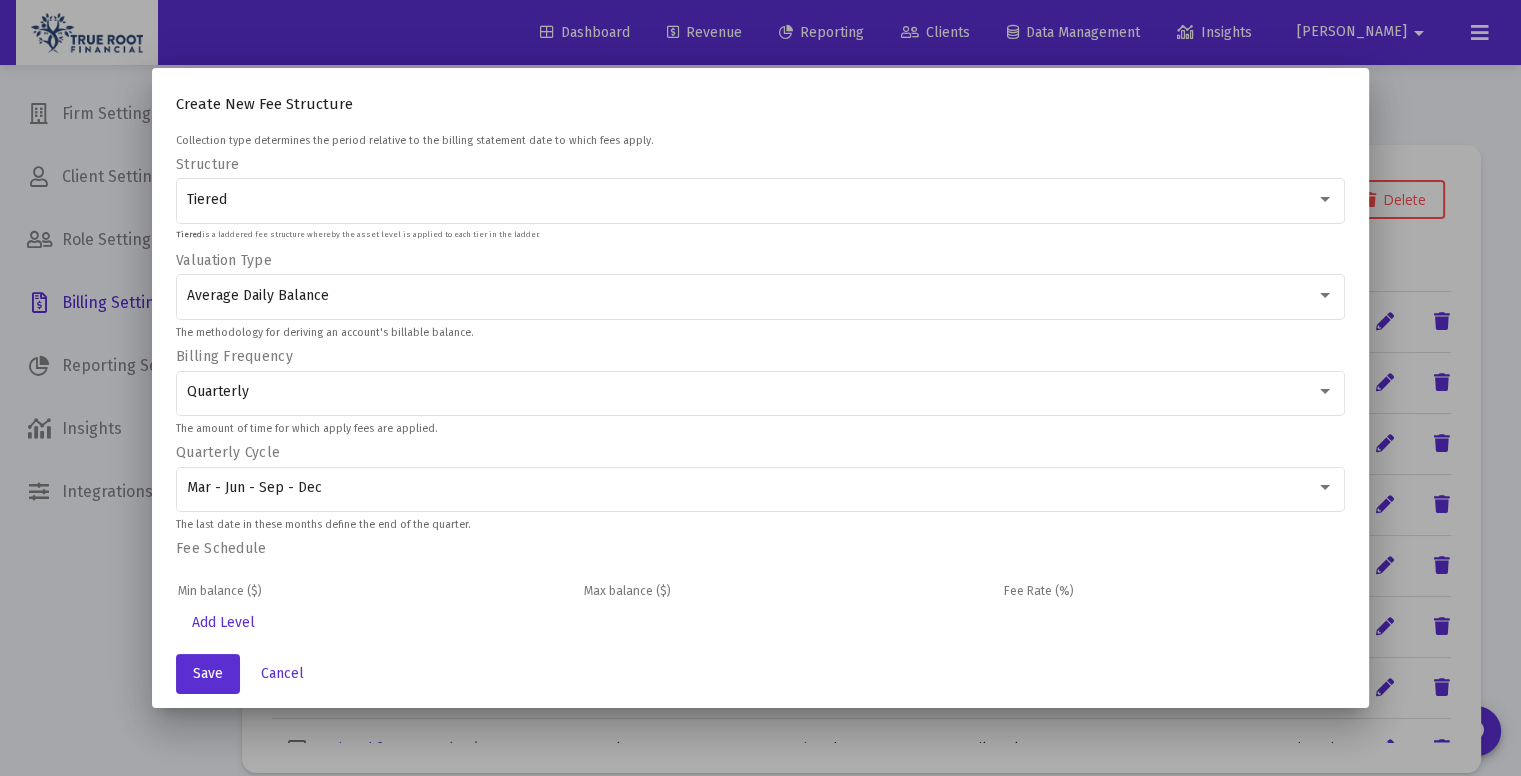 click on "Fee Schedule" at bounding box center (221, 548) 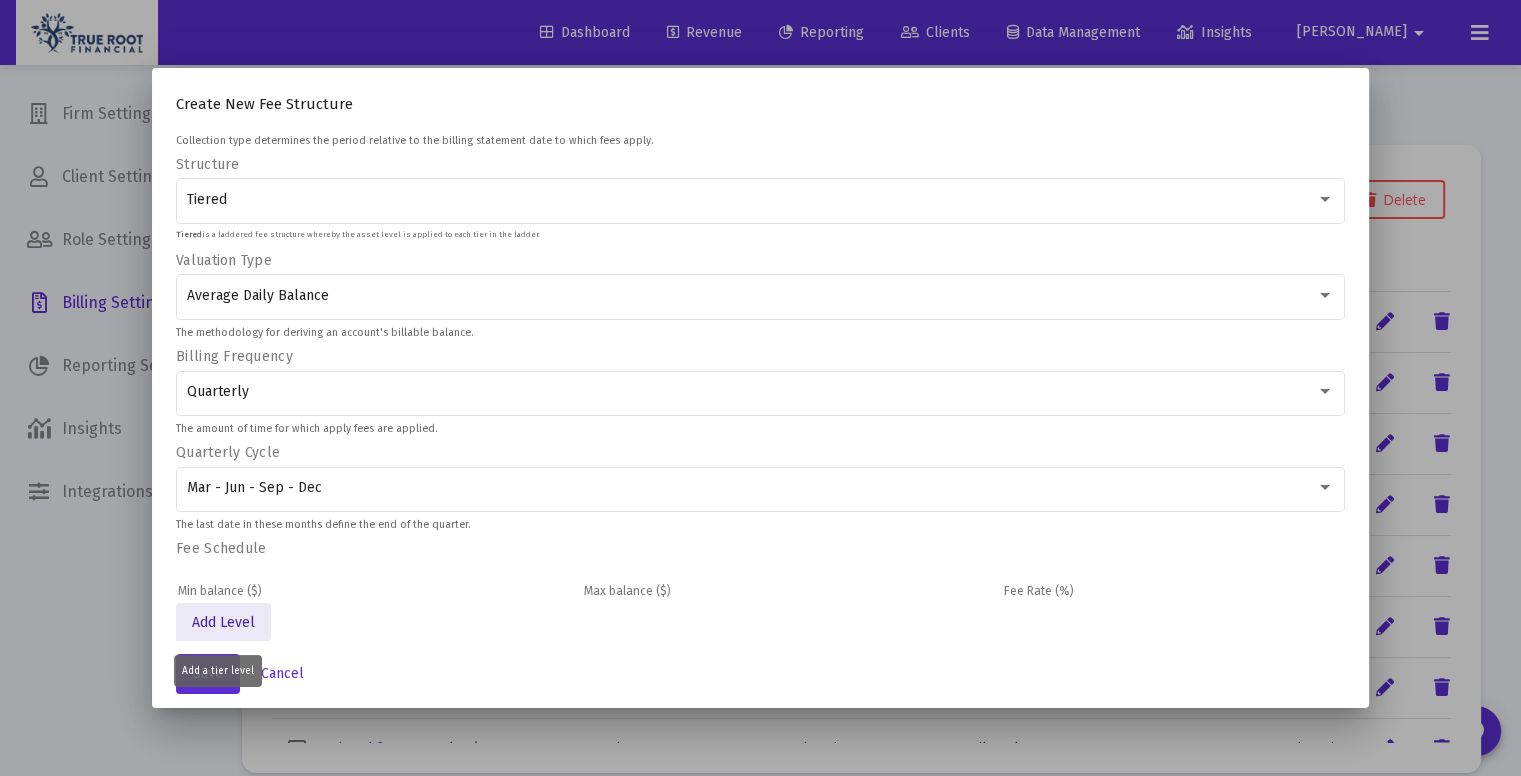 click on "Add Level" at bounding box center [223, 622] 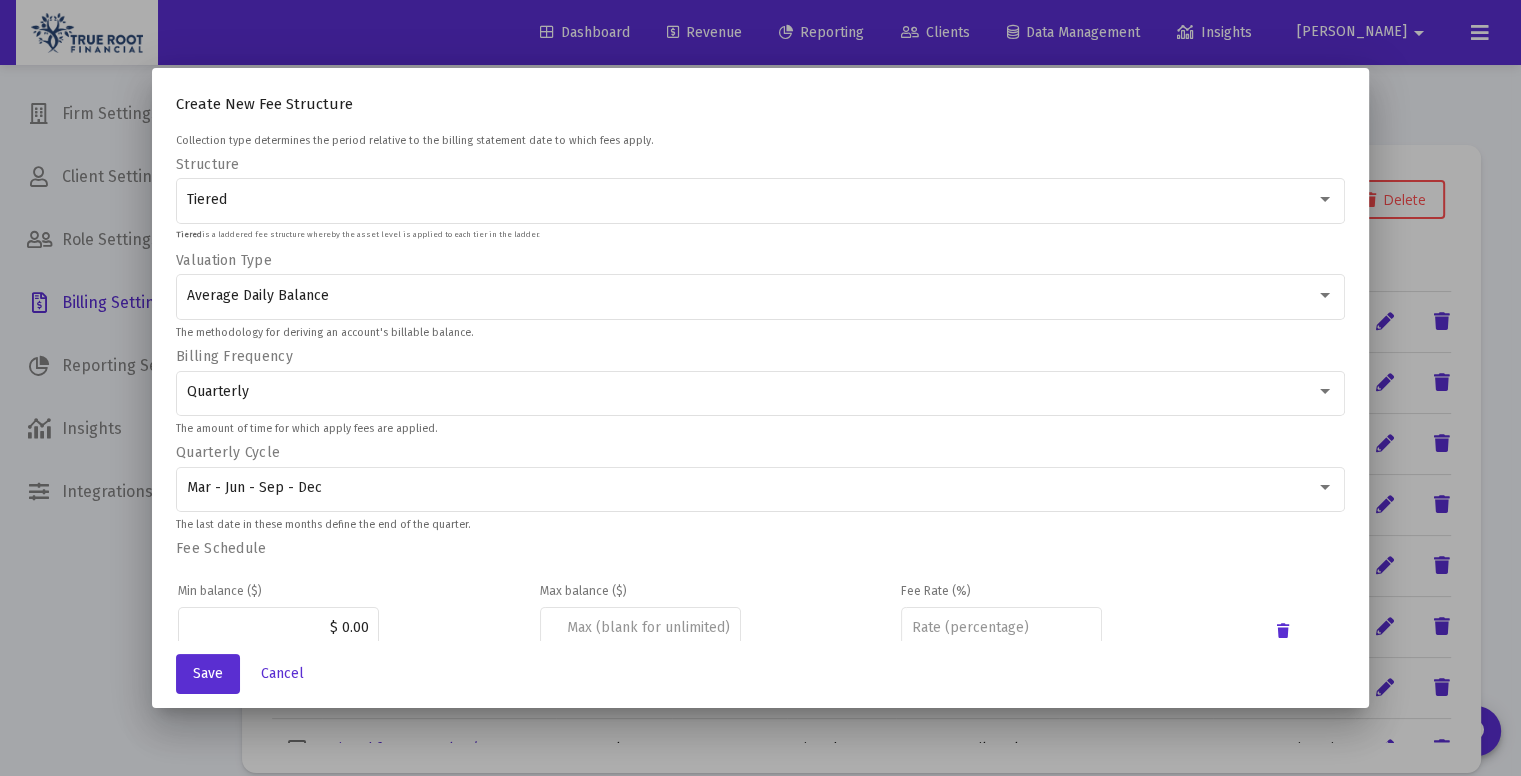 scroll, scrollTop: 232, scrollLeft: 0, axis: vertical 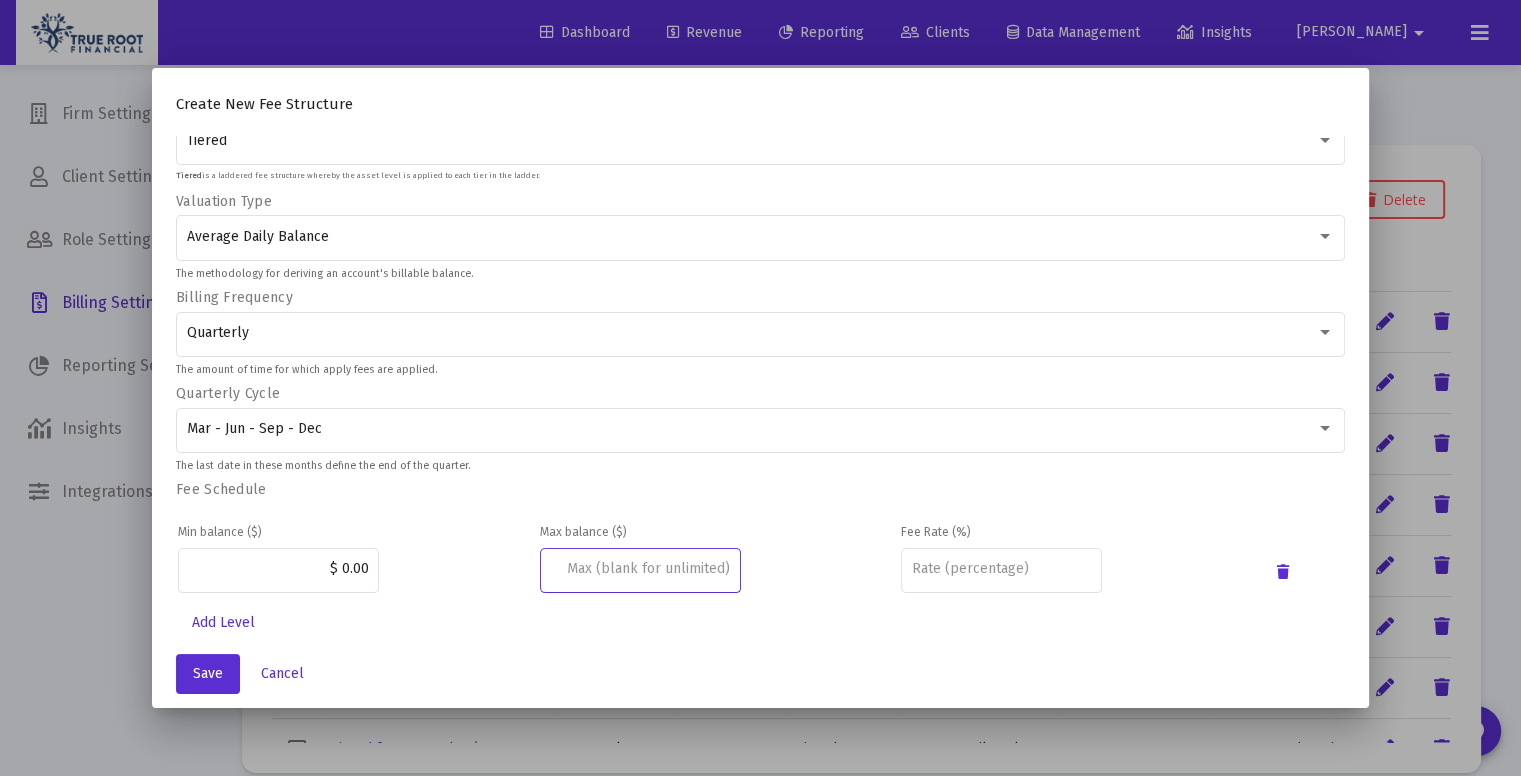 click at bounding box center (640, 569) 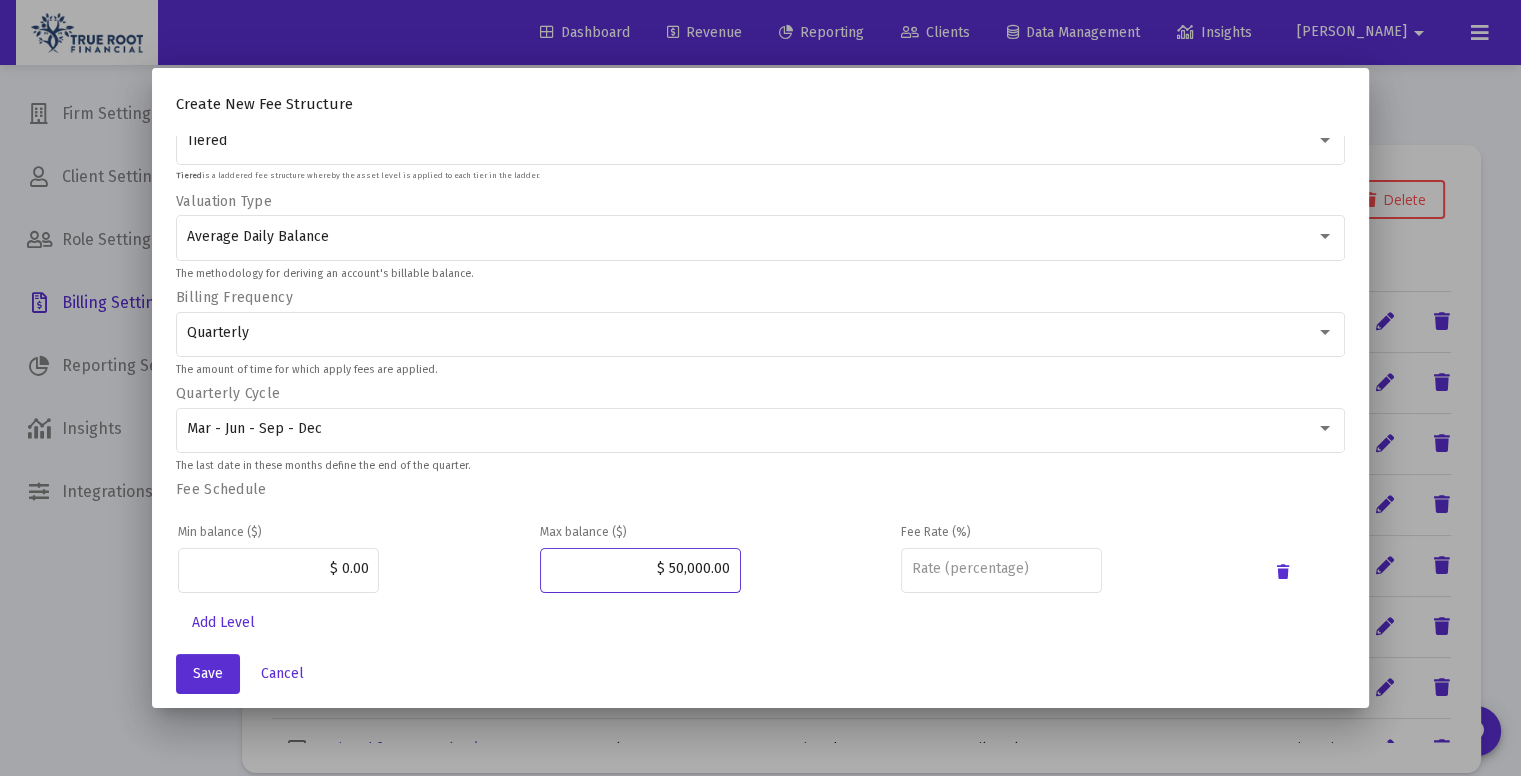 type on "$ 500,000.00" 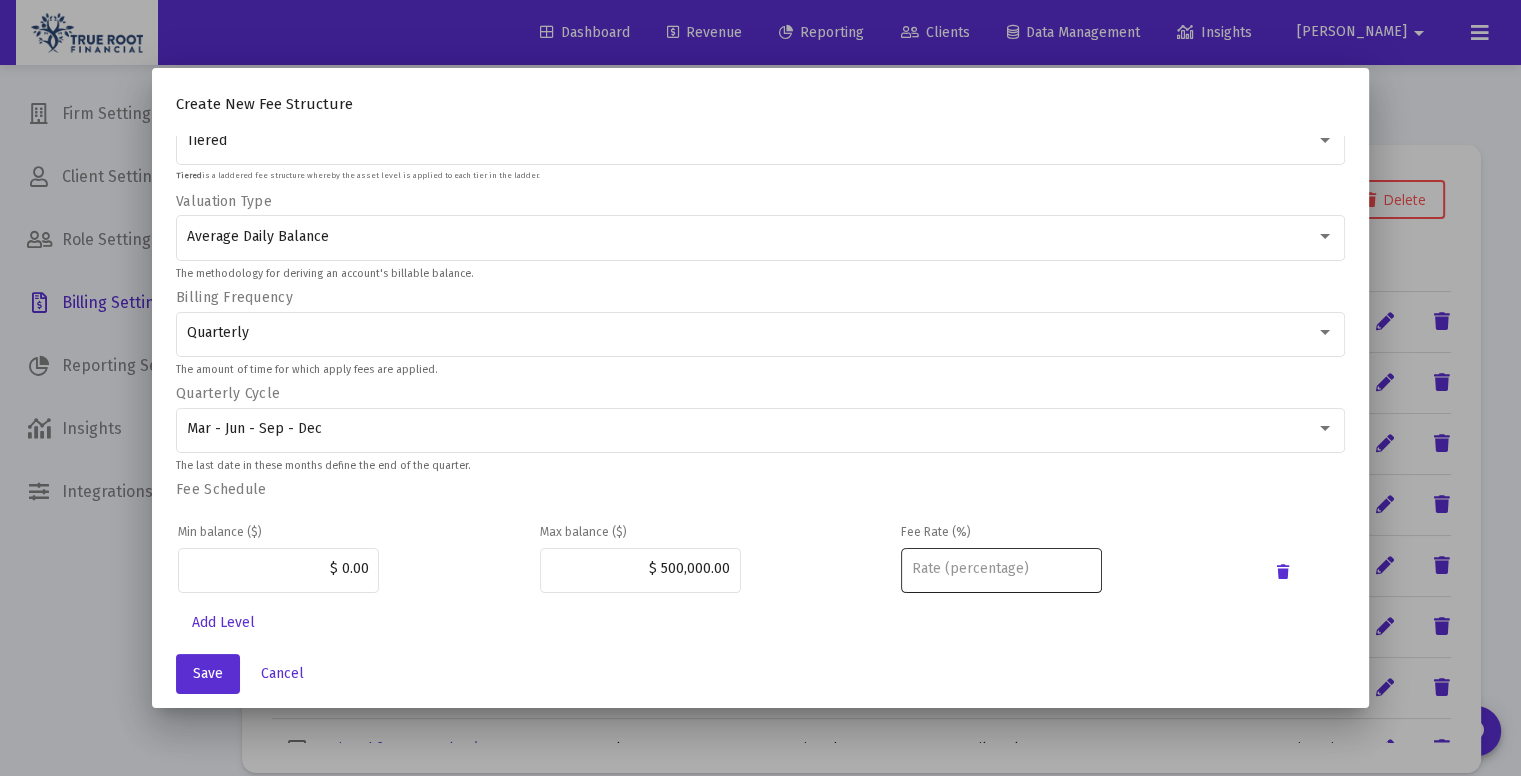 click at bounding box center (1001, 568) 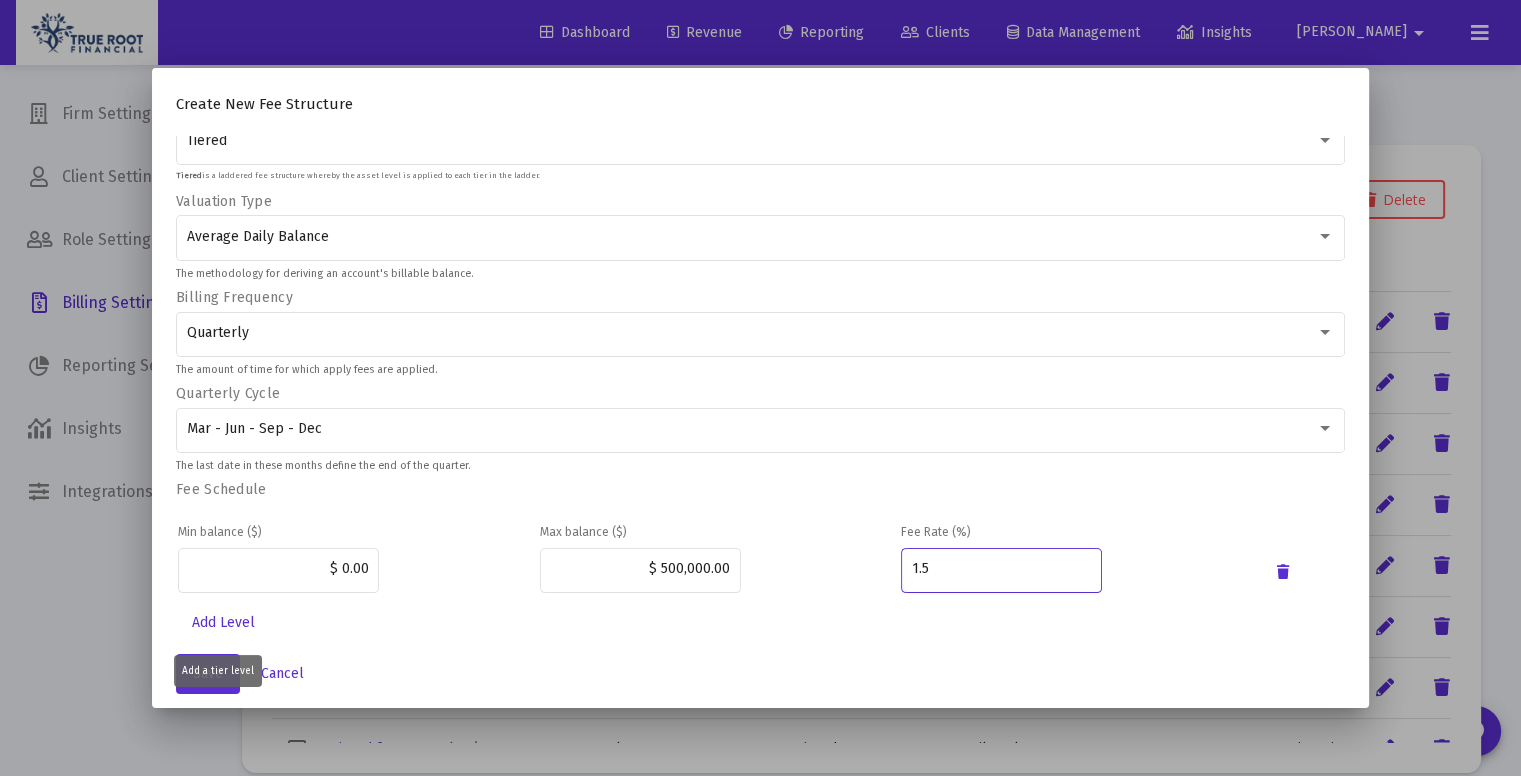 type on "1.5" 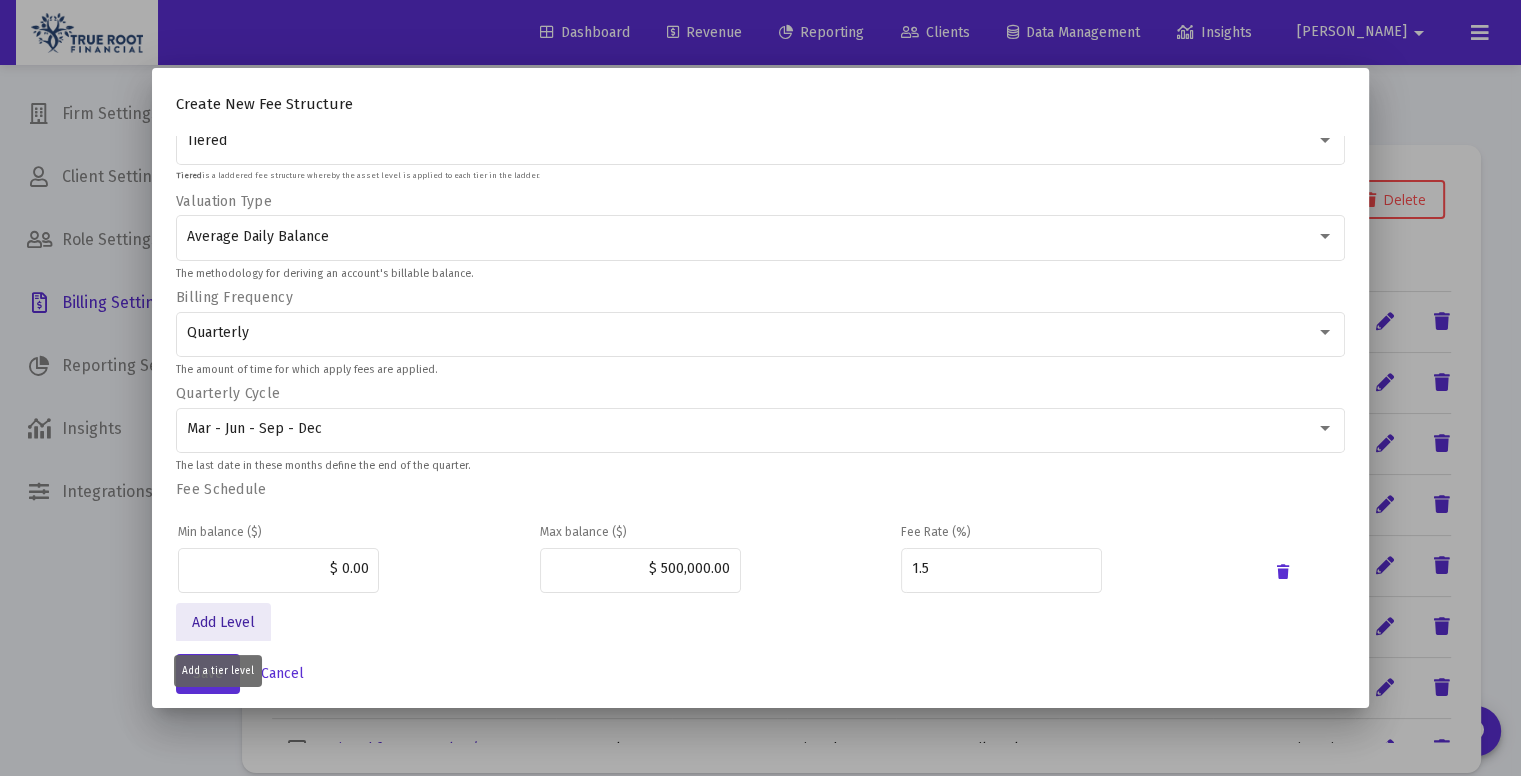 click on "Add Level" at bounding box center [223, 622] 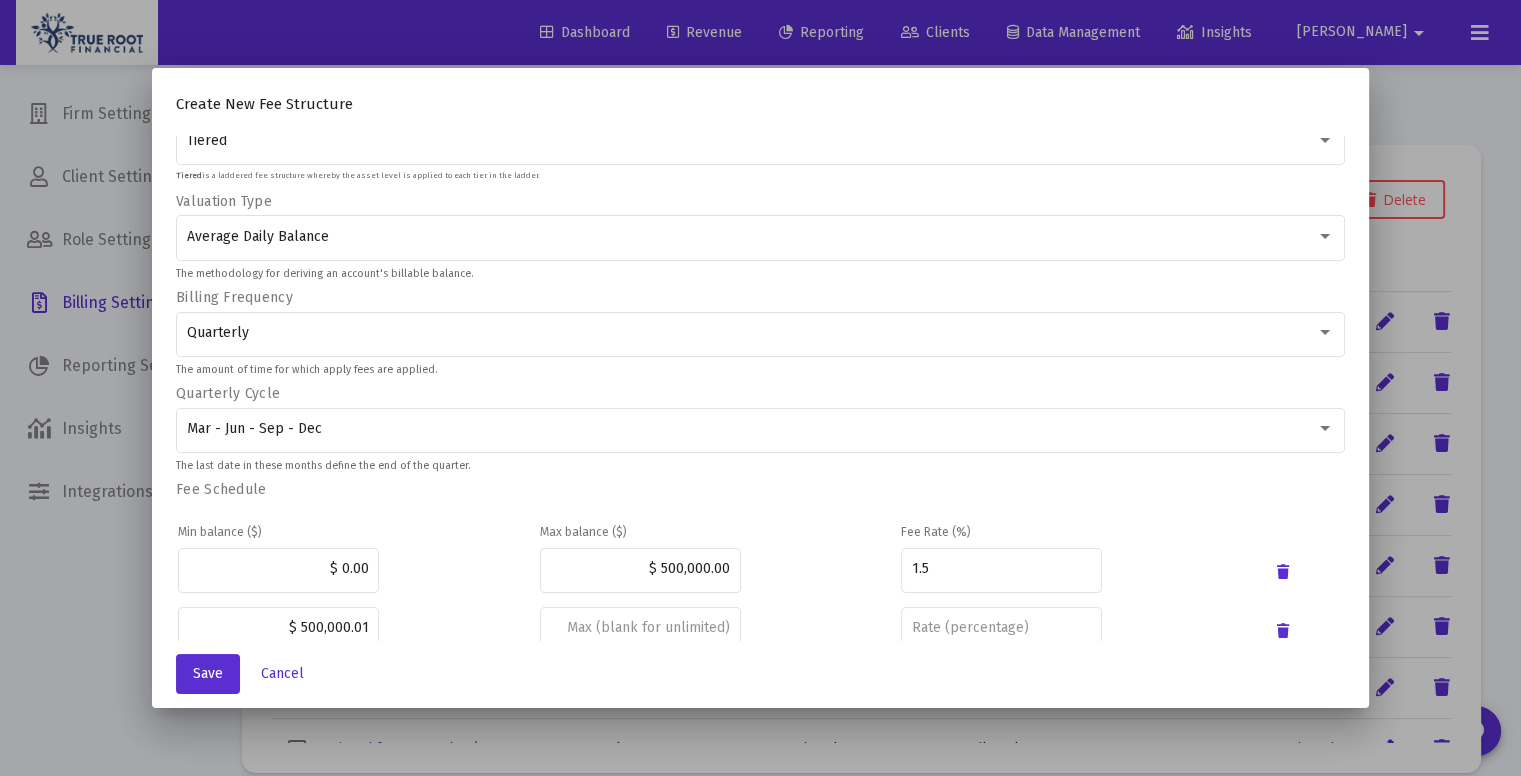 scroll, scrollTop: 291, scrollLeft: 0, axis: vertical 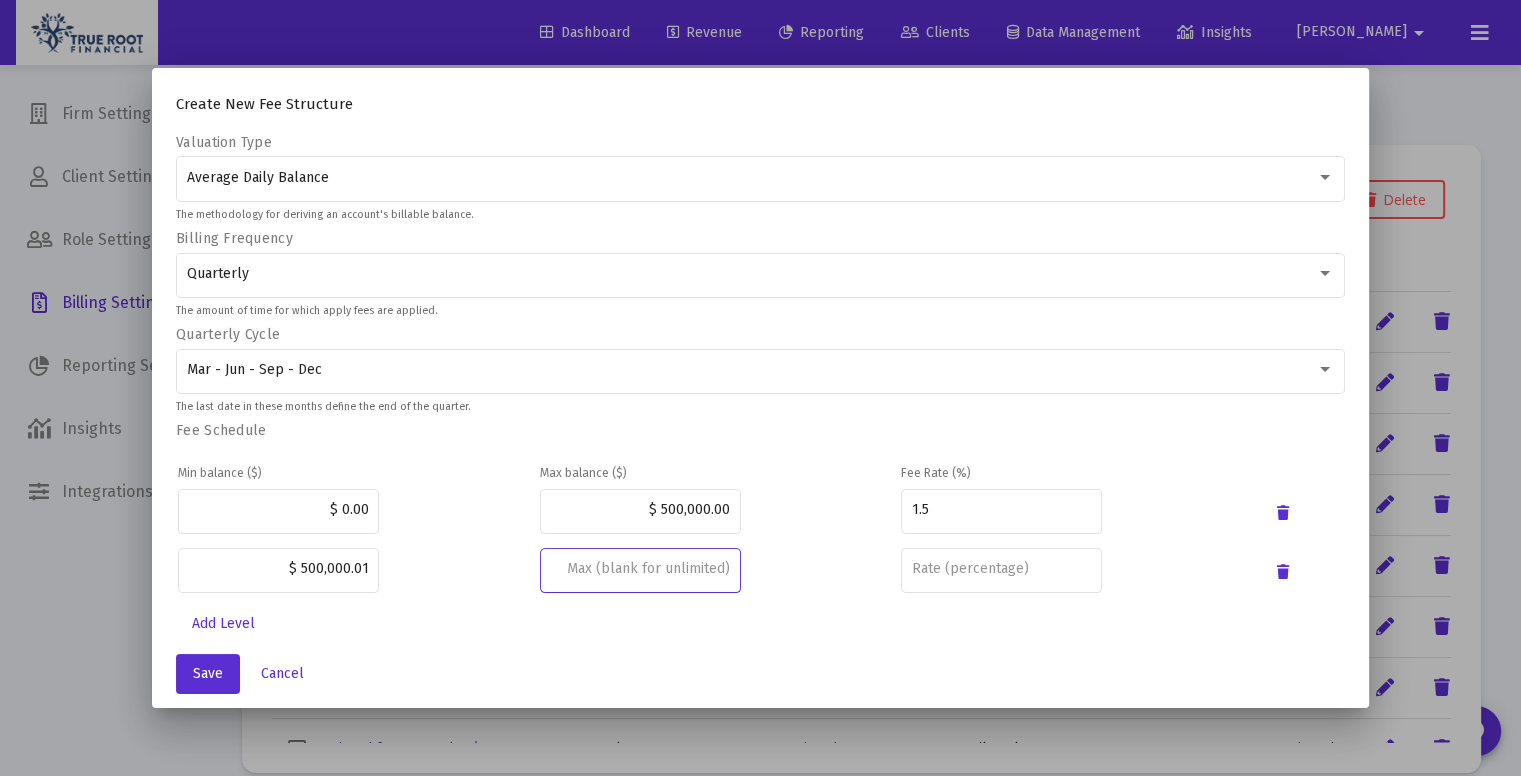 click at bounding box center [640, 569] 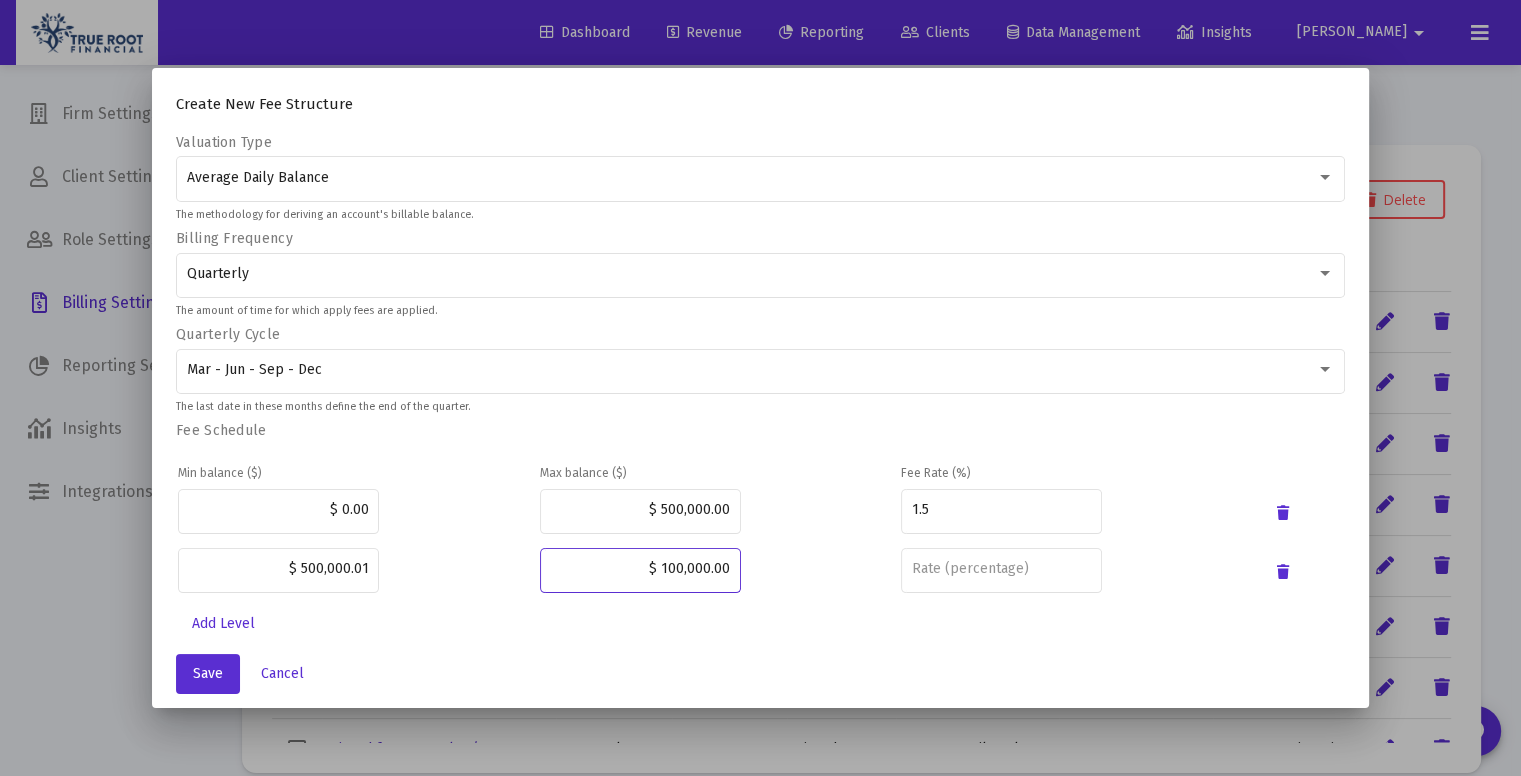 type on "$ 1,000,000.00" 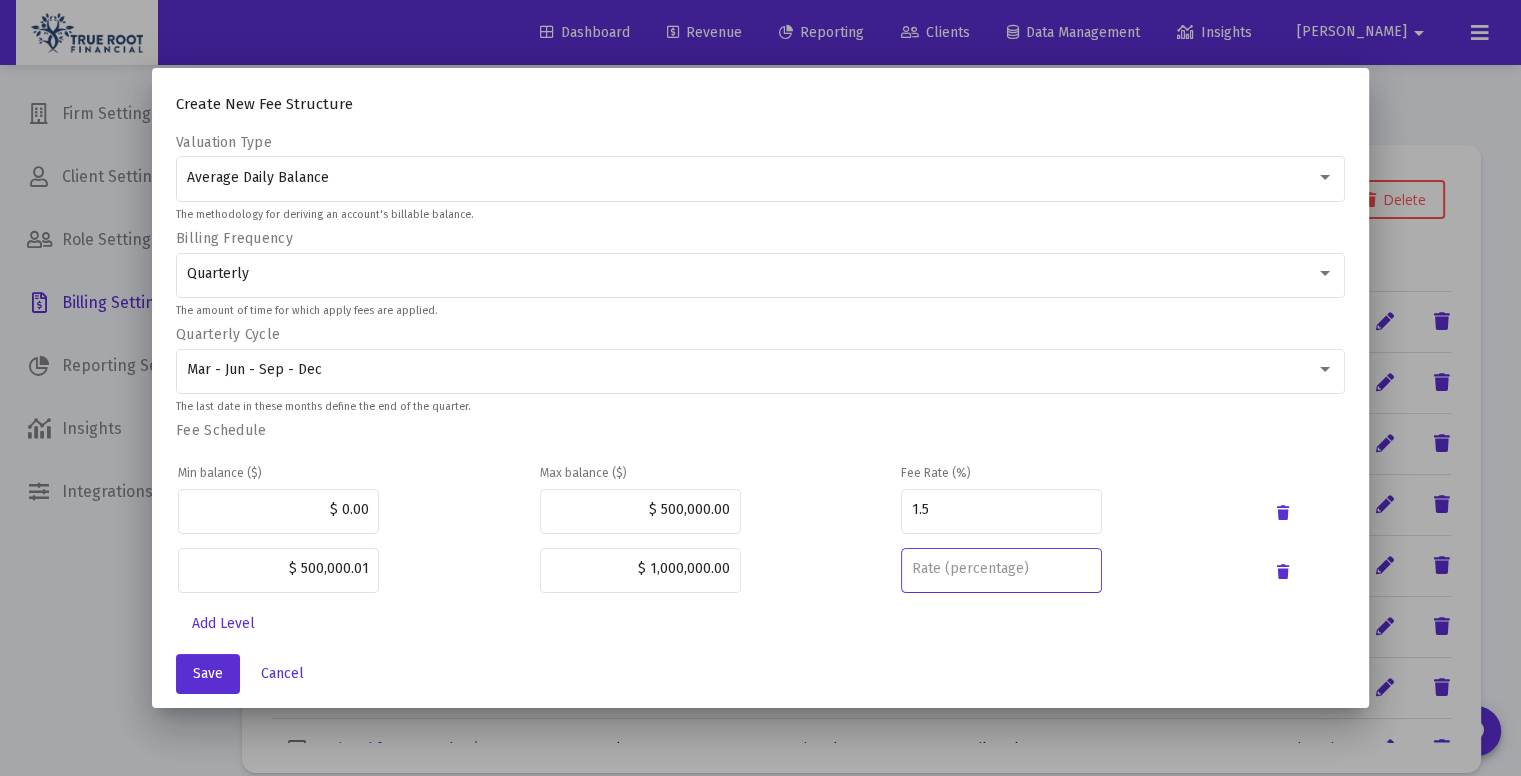 click at bounding box center [1001, 569] 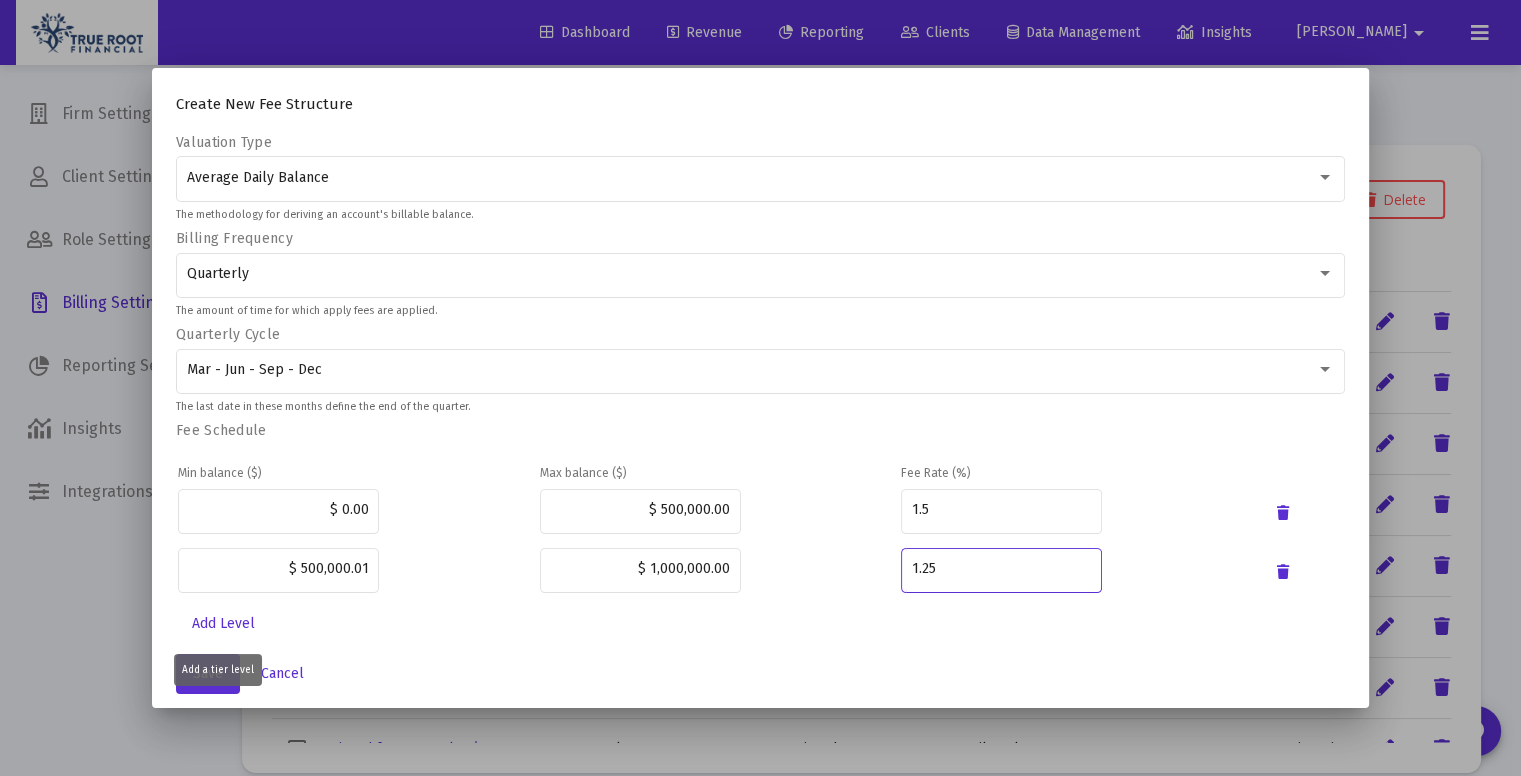 type on "1.25" 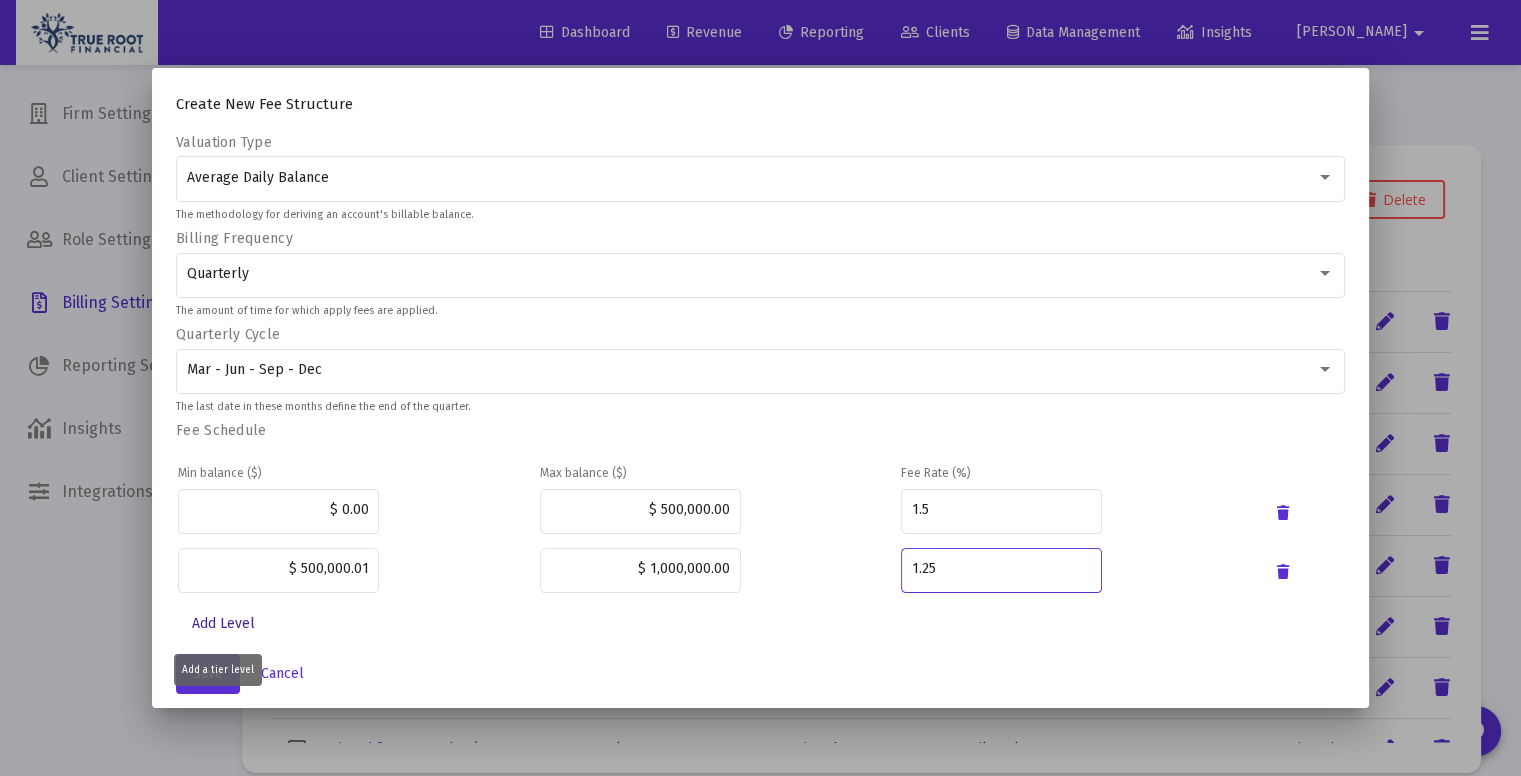 click on "Add Level" at bounding box center [223, 623] 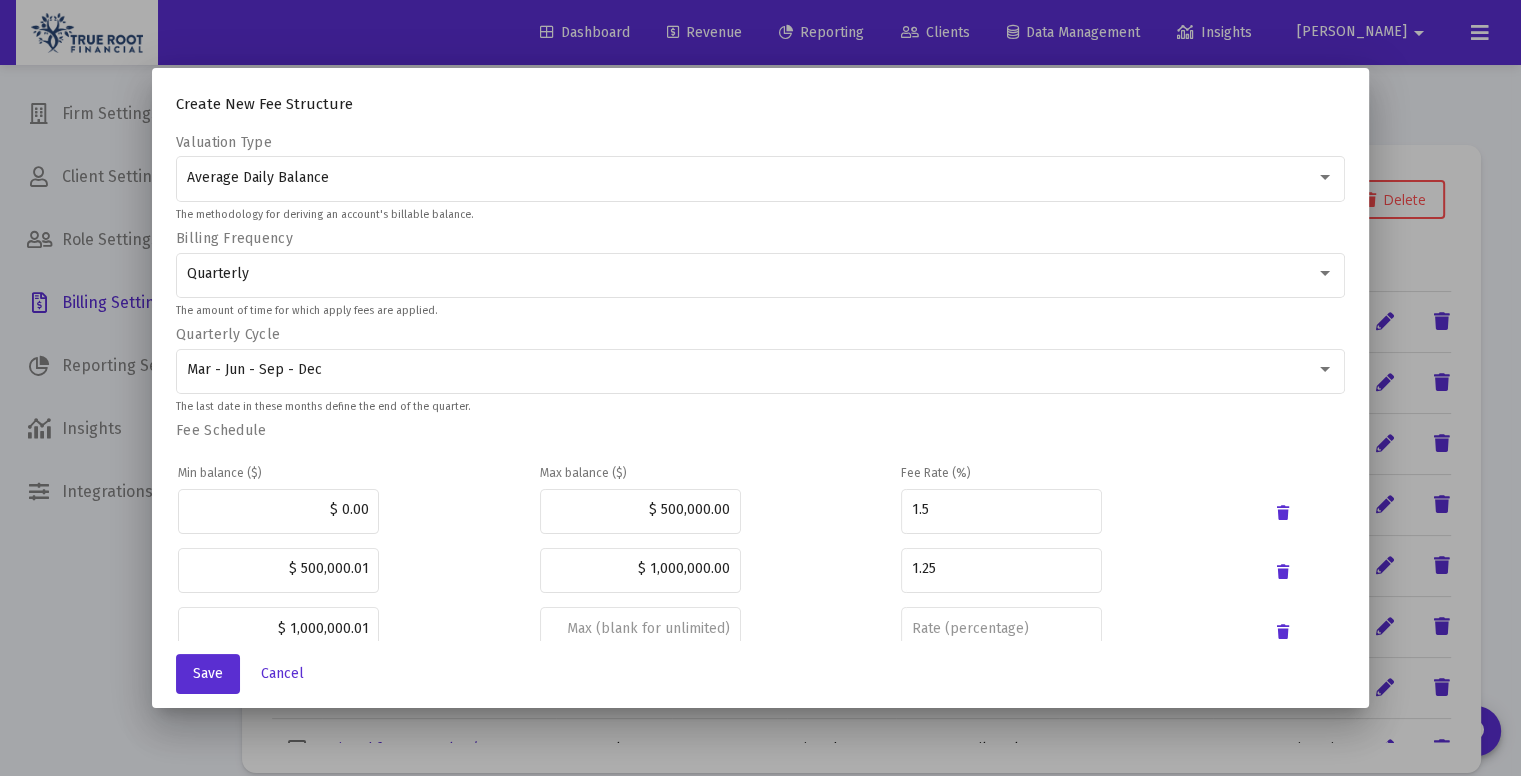 scroll, scrollTop: 349, scrollLeft: 0, axis: vertical 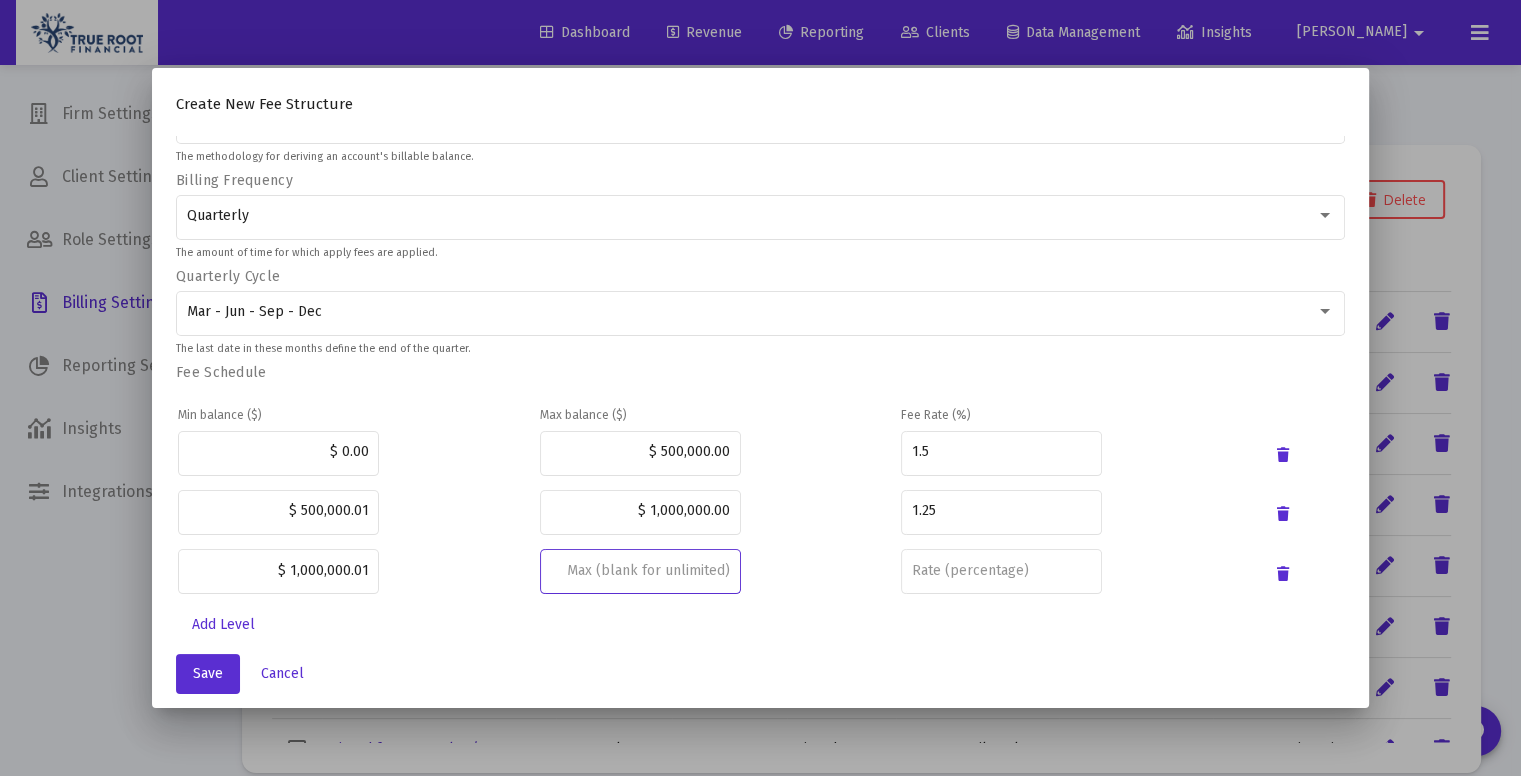 click at bounding box center [640, 571] 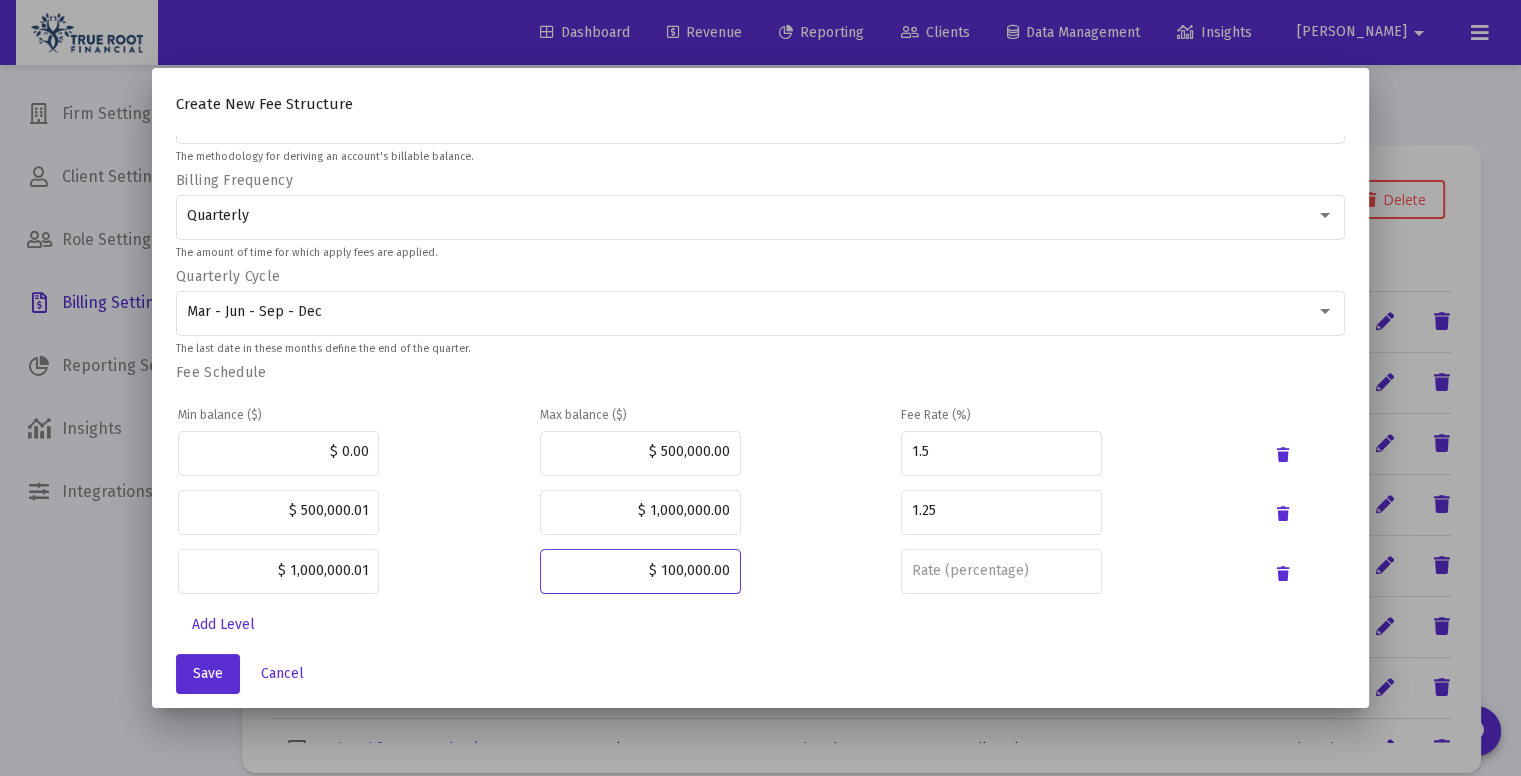 type on "$ 1,000,000.00" 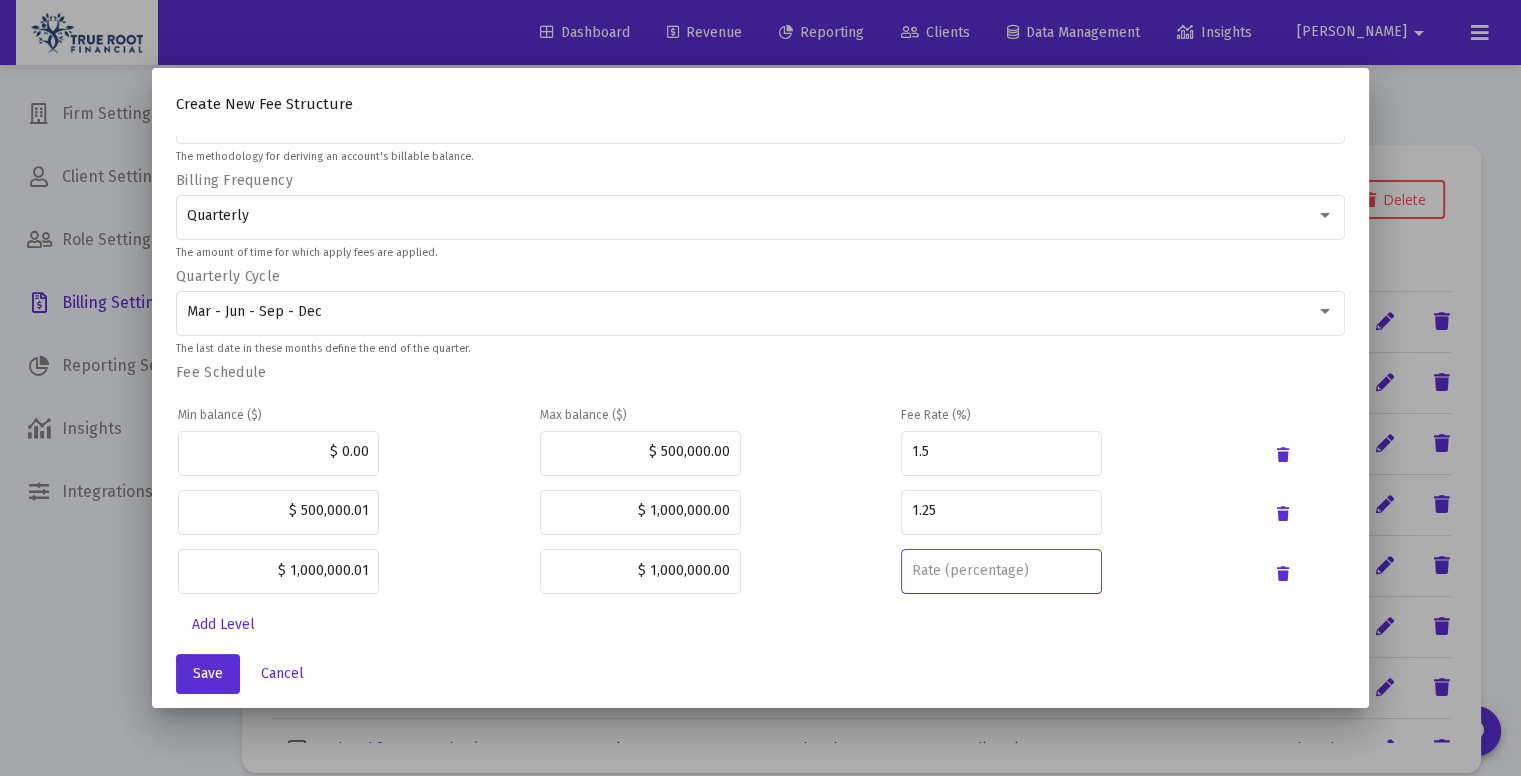 click at bounding box center [1001, 571] 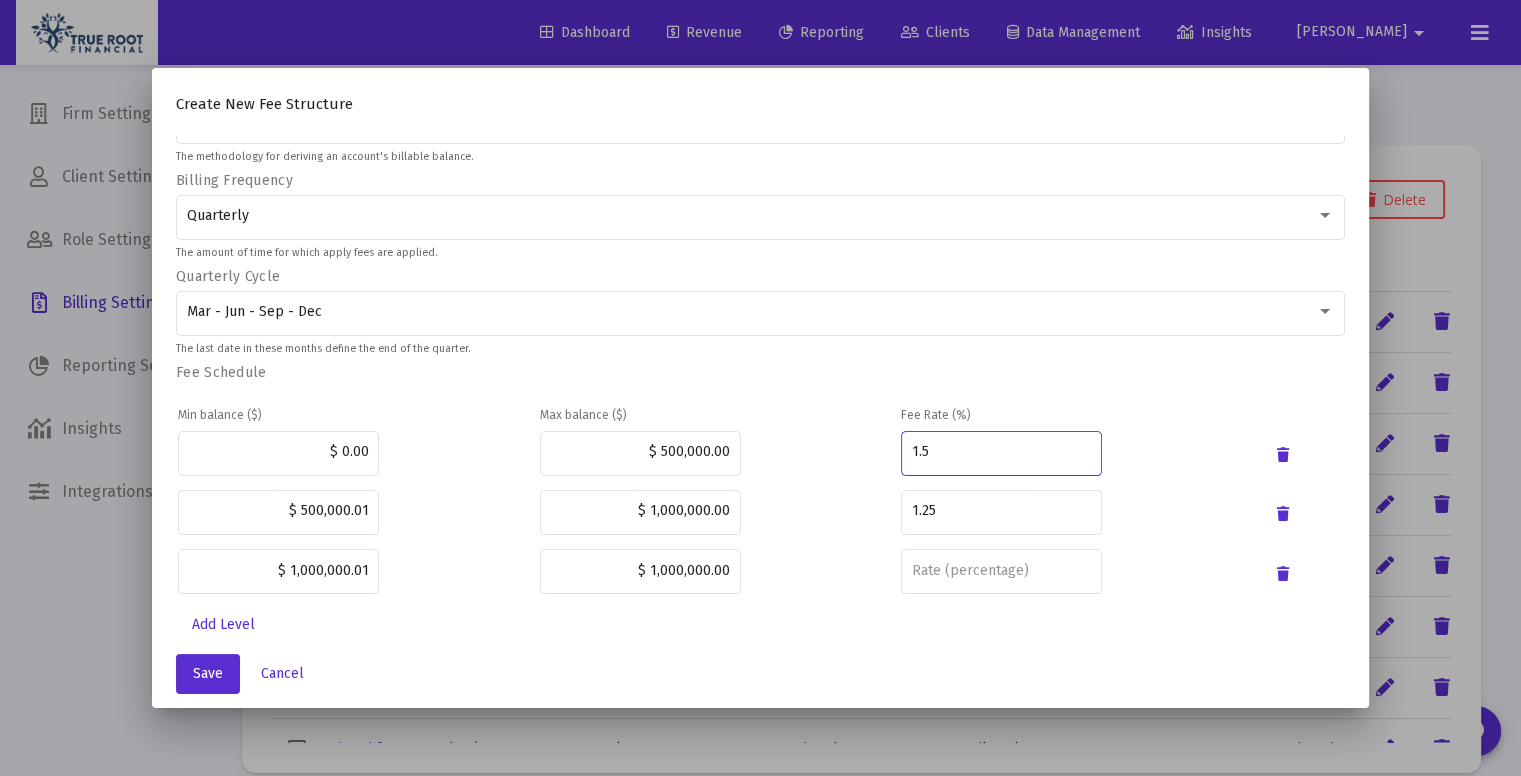click on "1.5" at bounding box center (1001, 452) 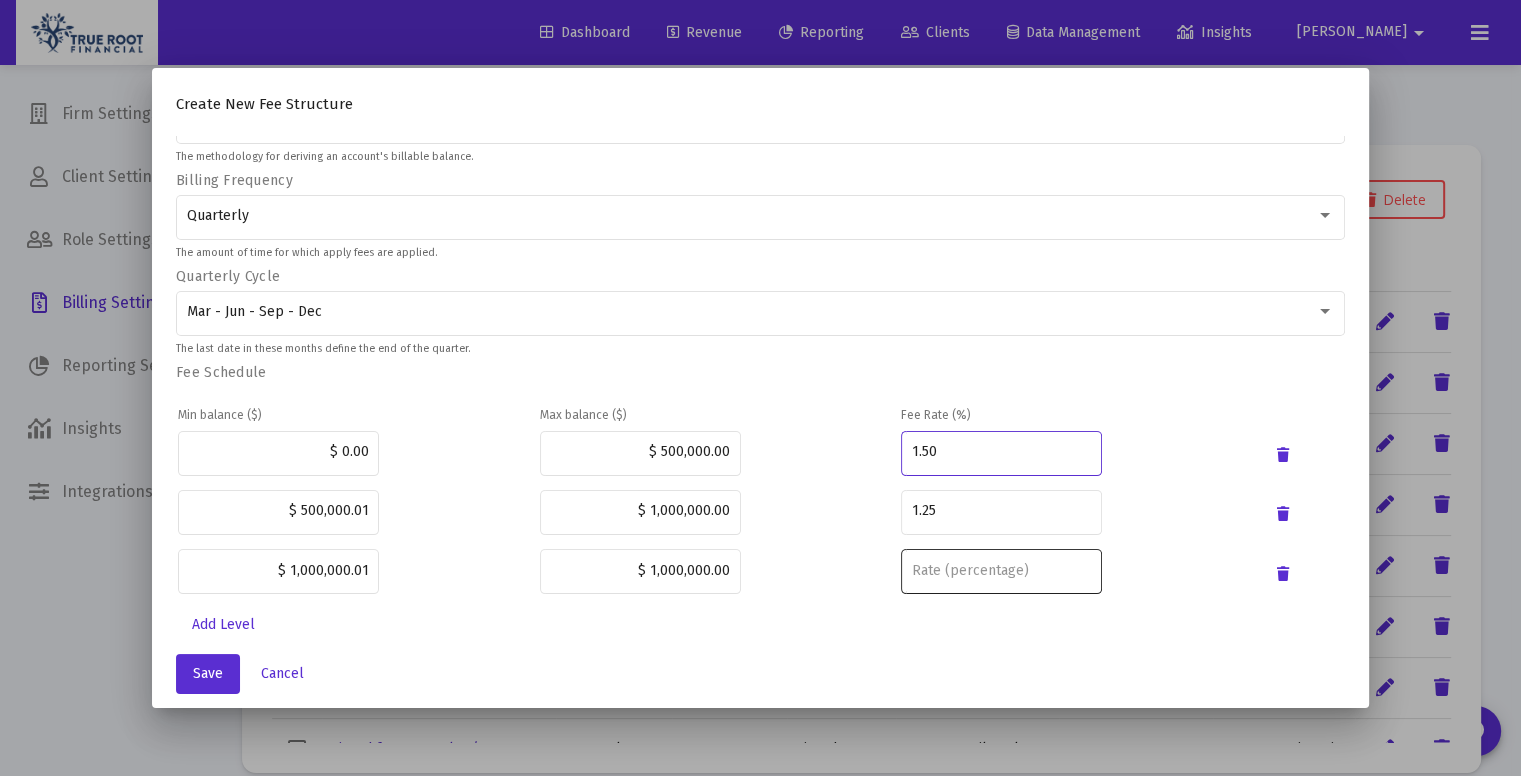 type on "1.50" 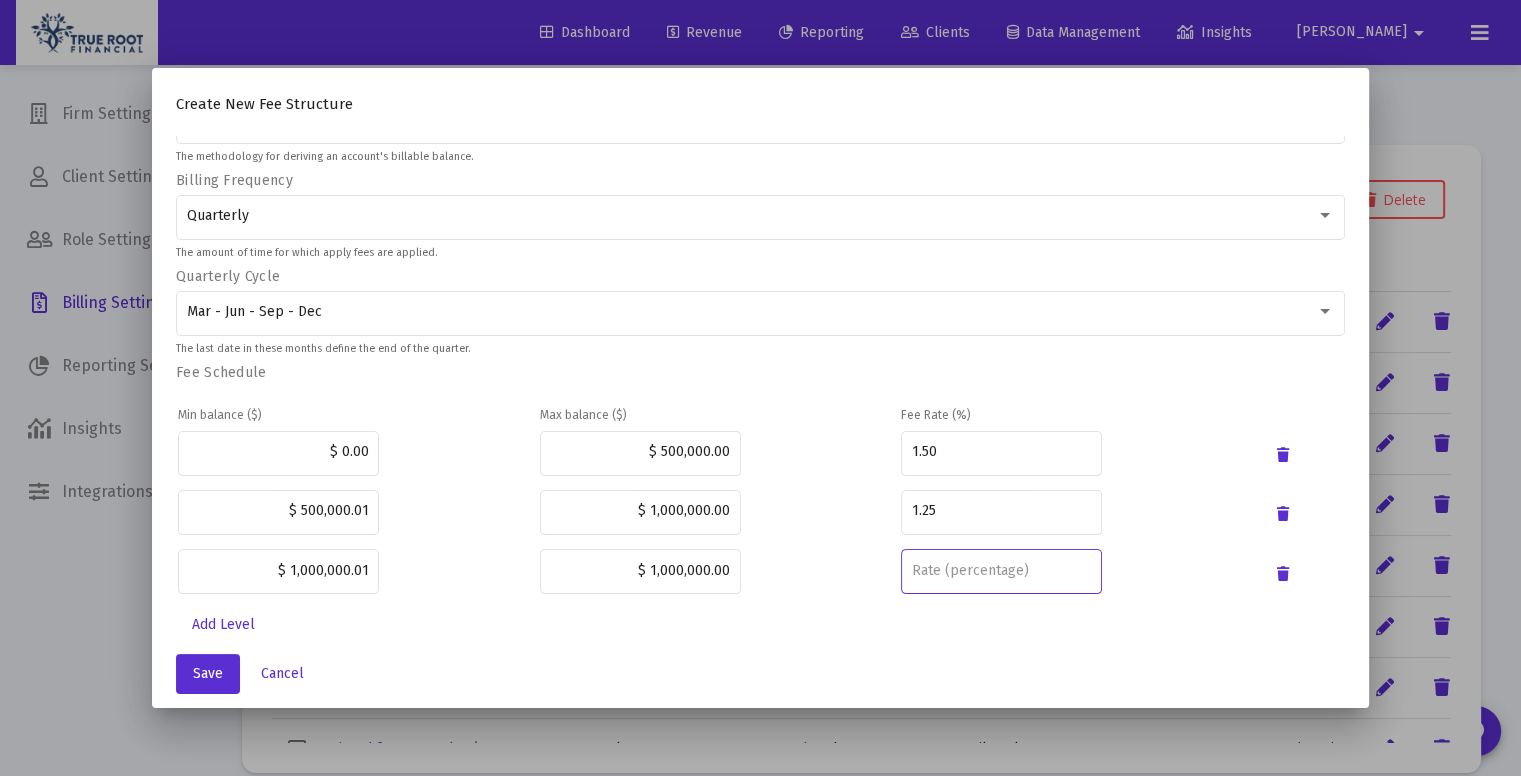 click at bounding box center (1001, 571) 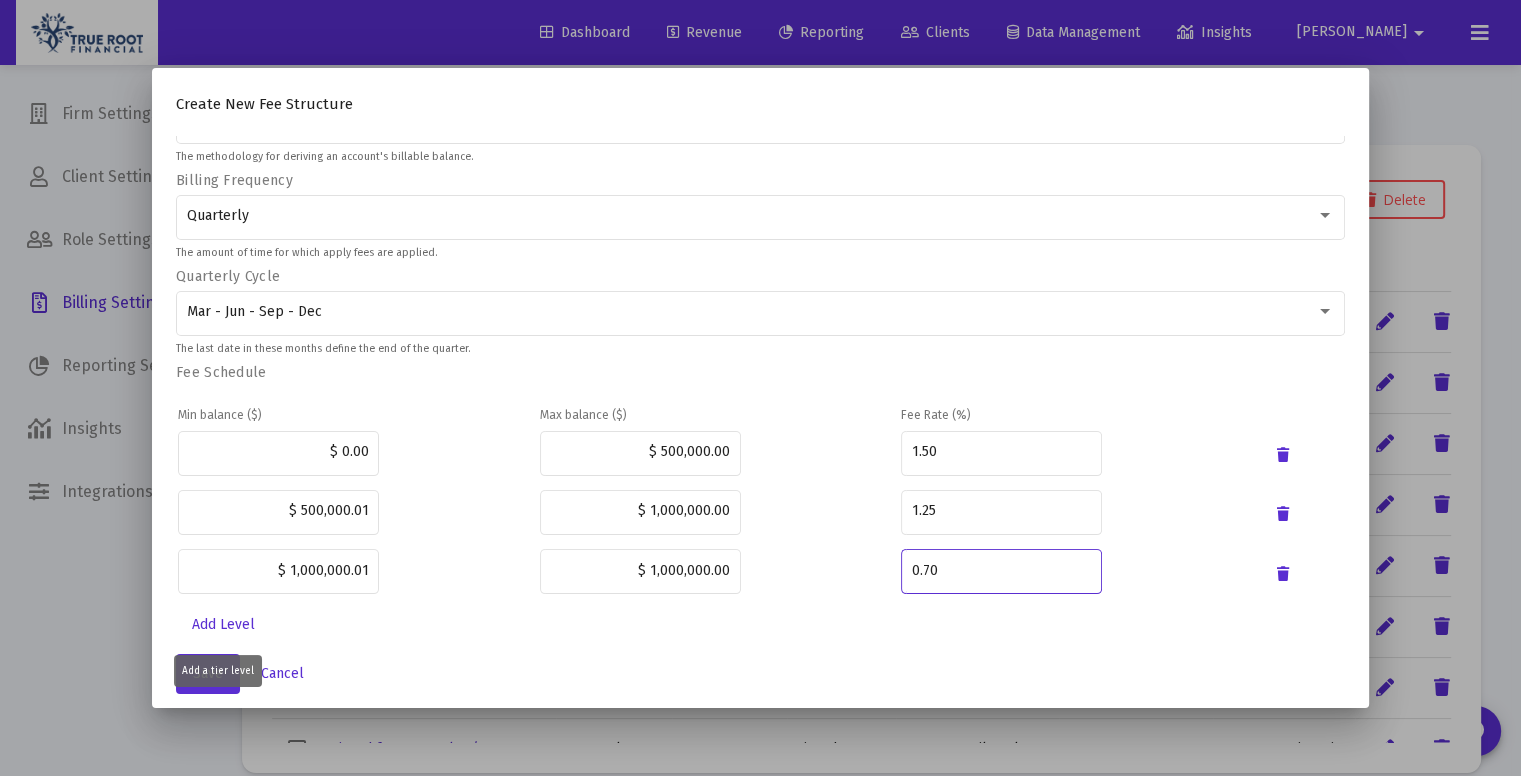 type on "0.70" 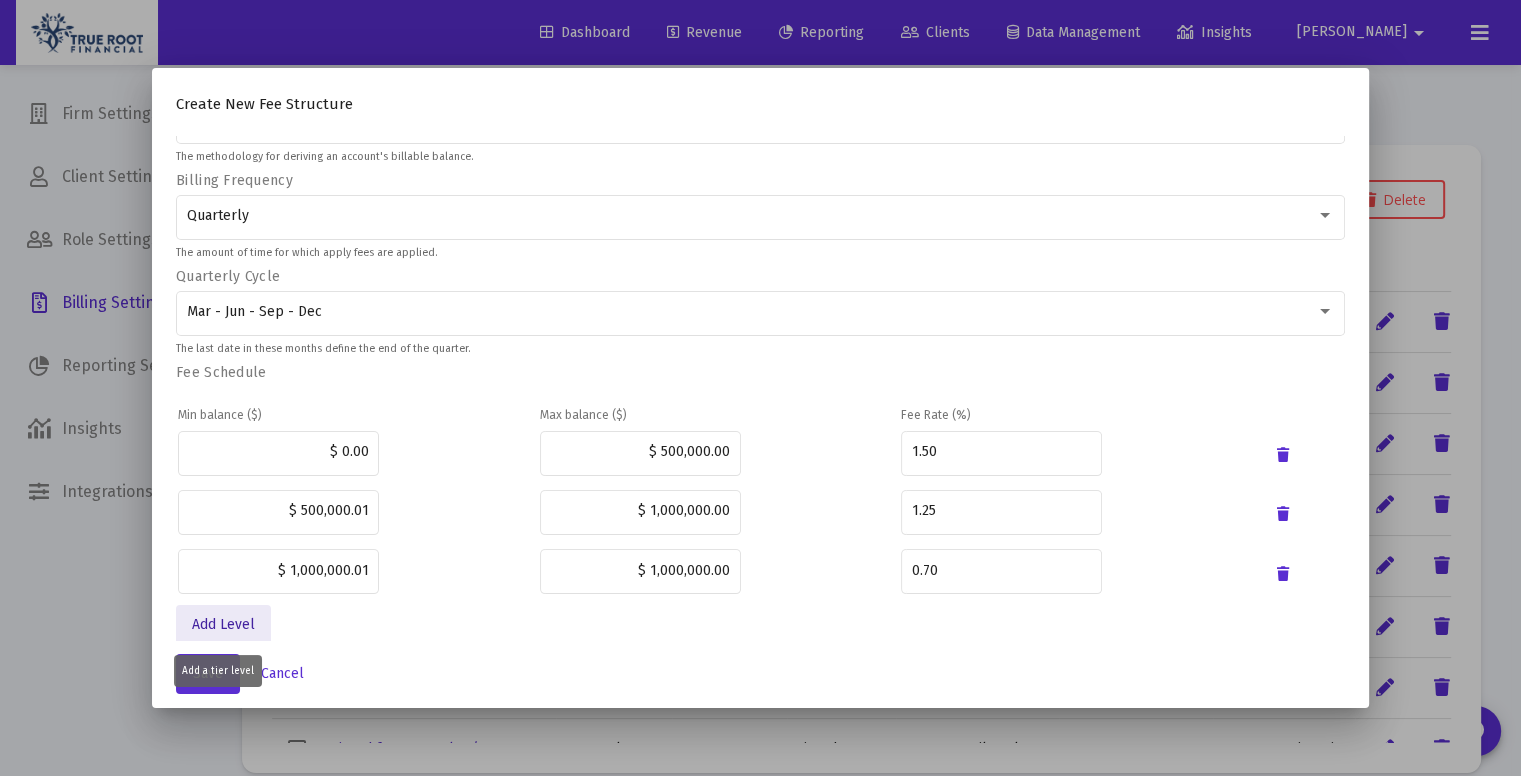 click on "Add Level" at bounding box center (223, 624) 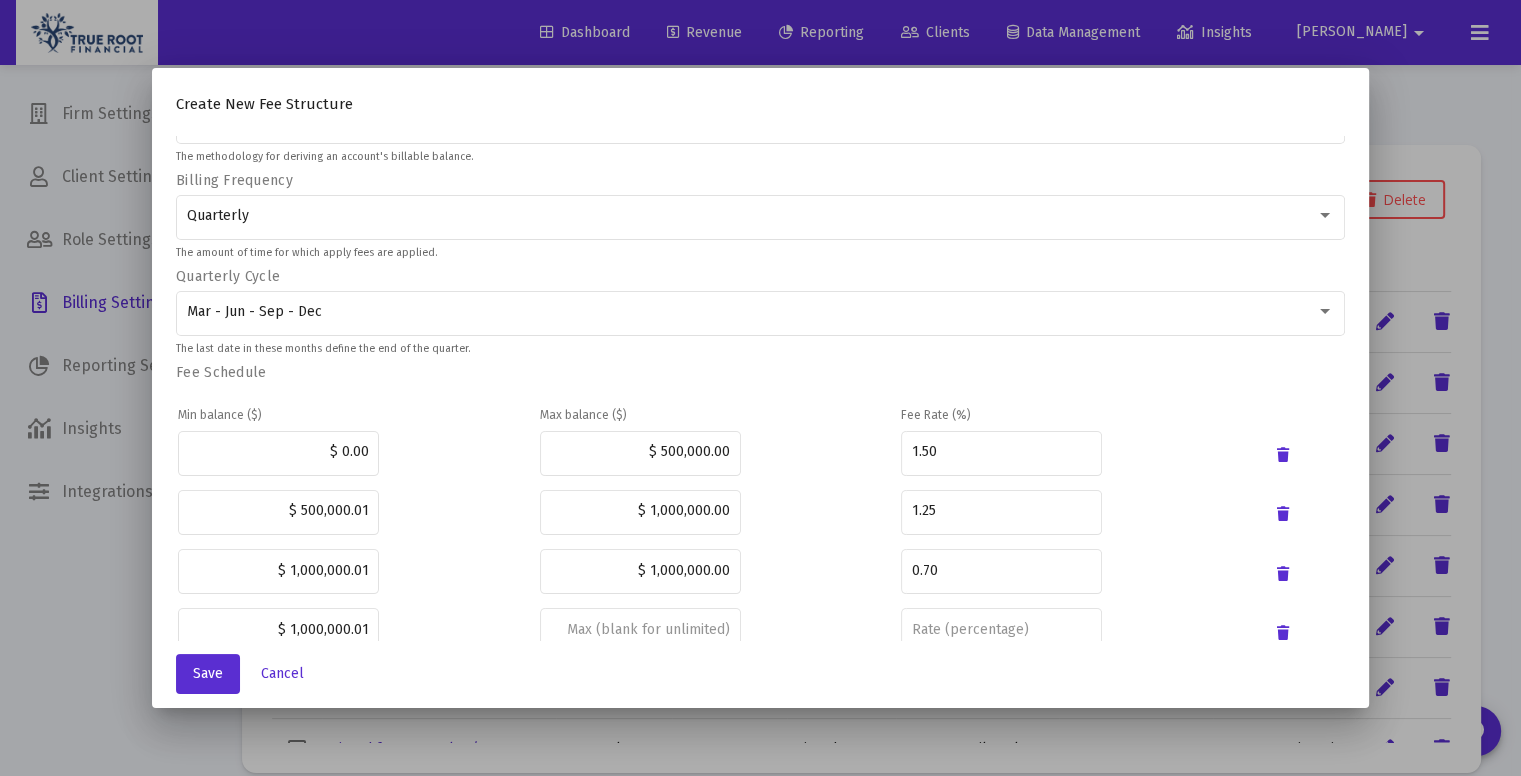 scroll, scrollTop: 408, scrollLeft: 0, axis: vertical 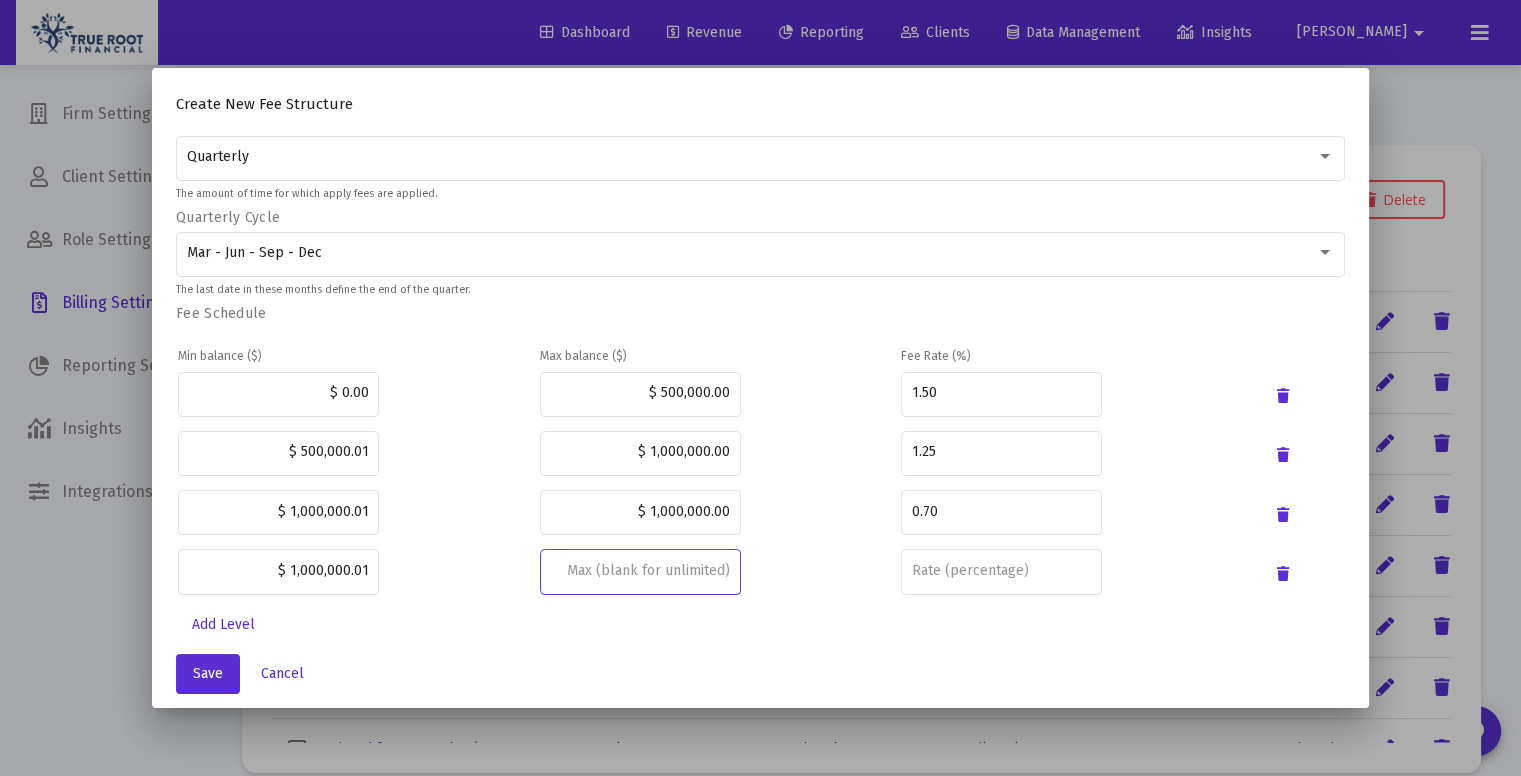 click at bounding box center (640, 571) 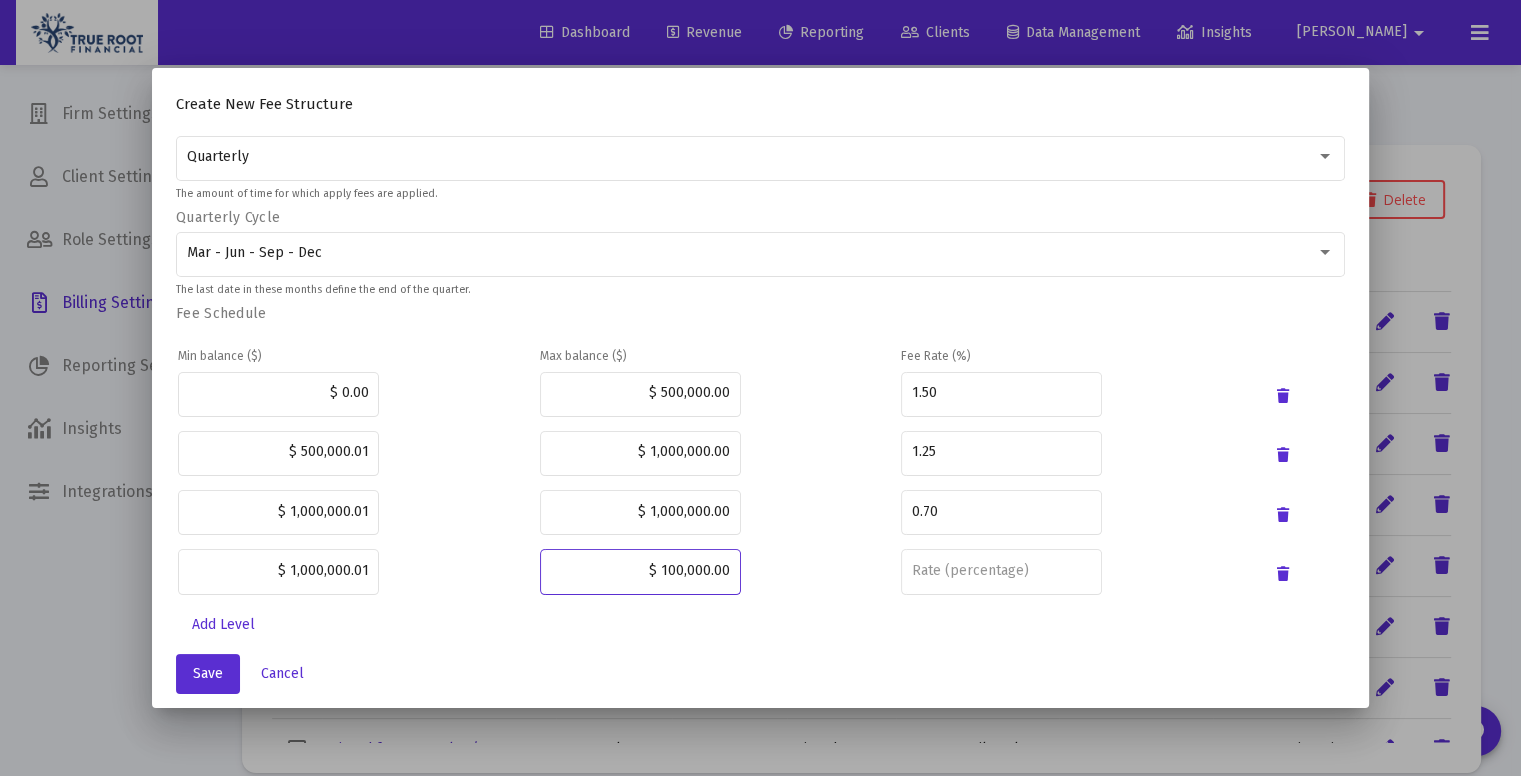 type on "$ 1,000,000.00" 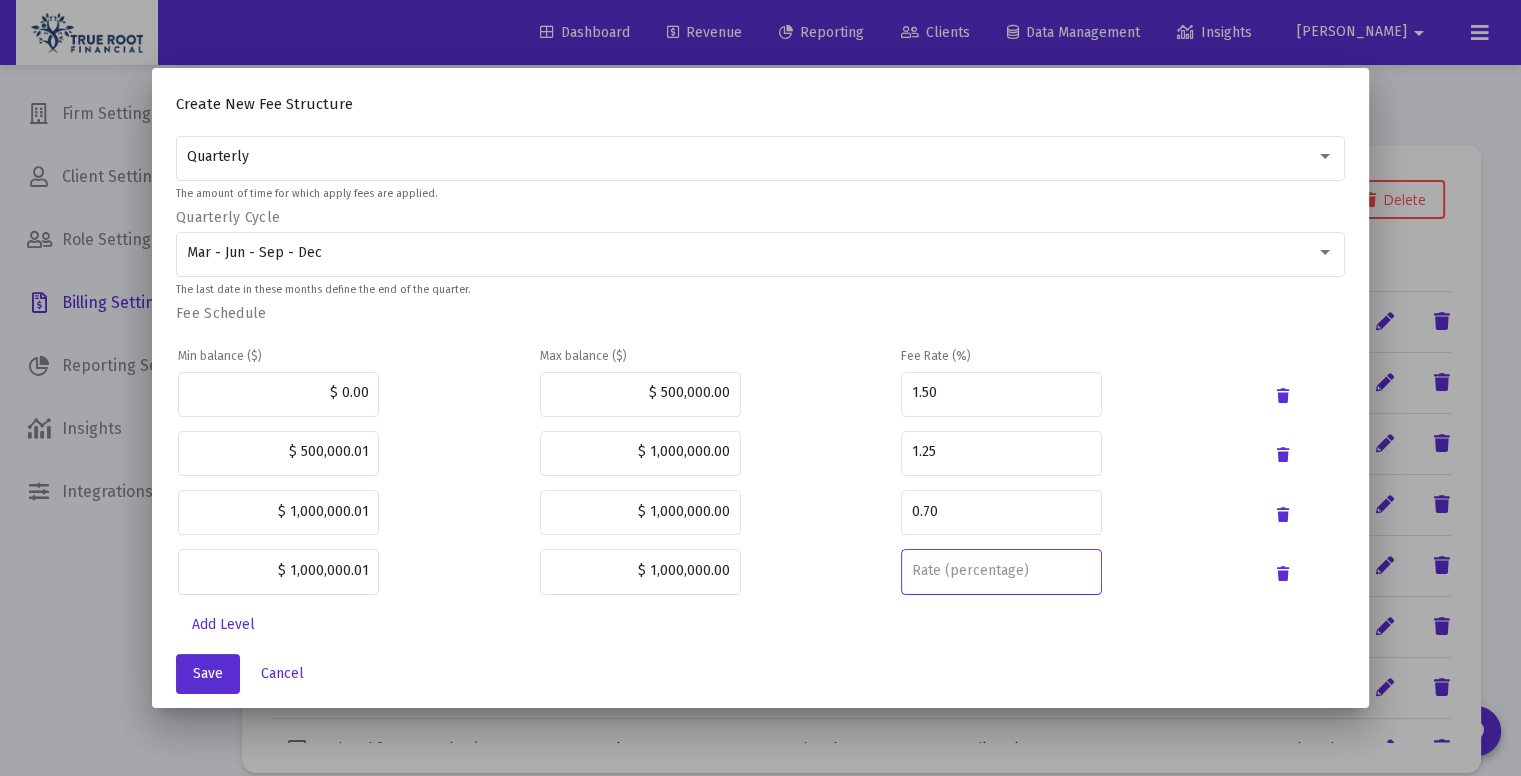 click at bounding box center (1001, 571) 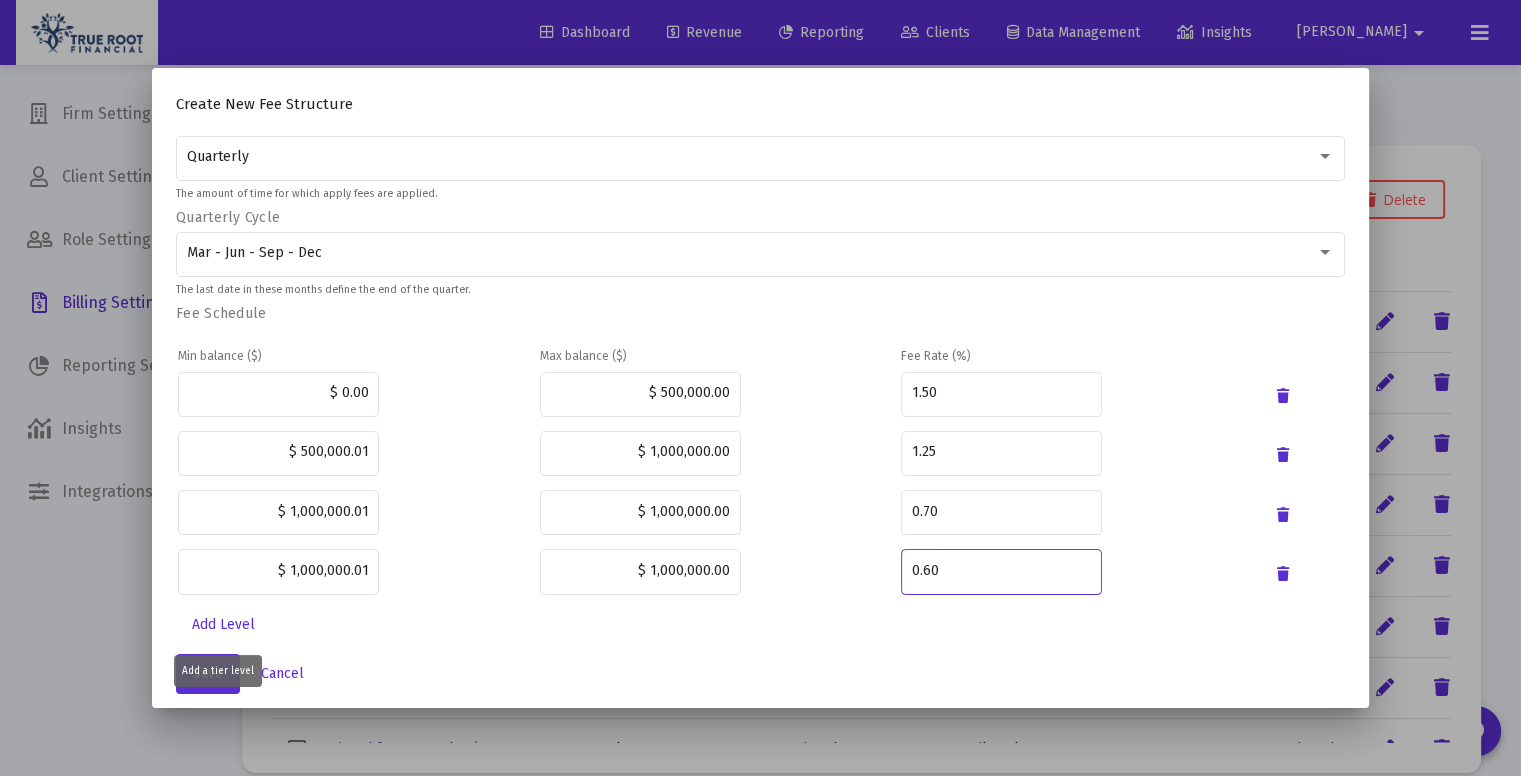 type on "0.60" 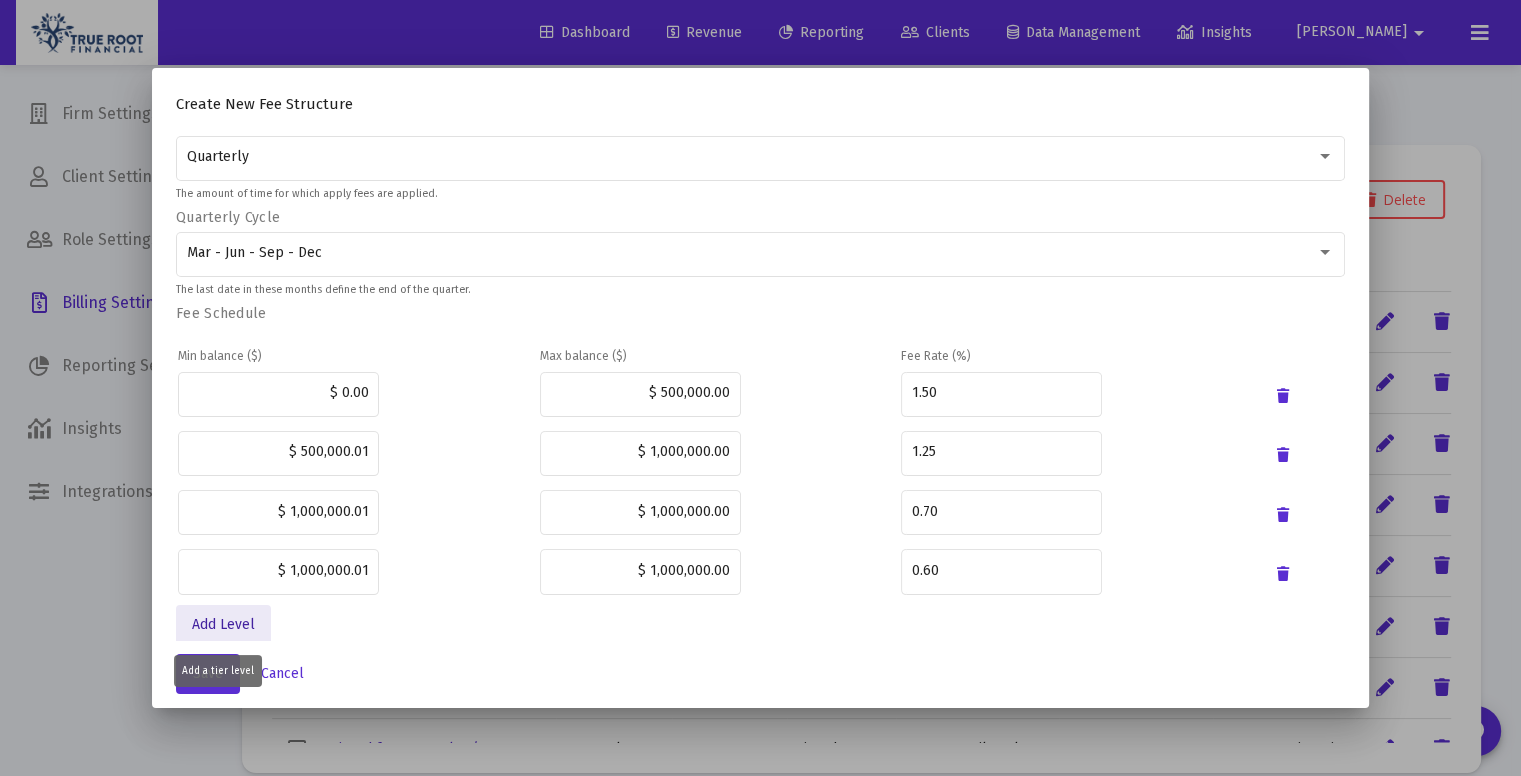 click on "Add Level" at bounding box center (223, 624) 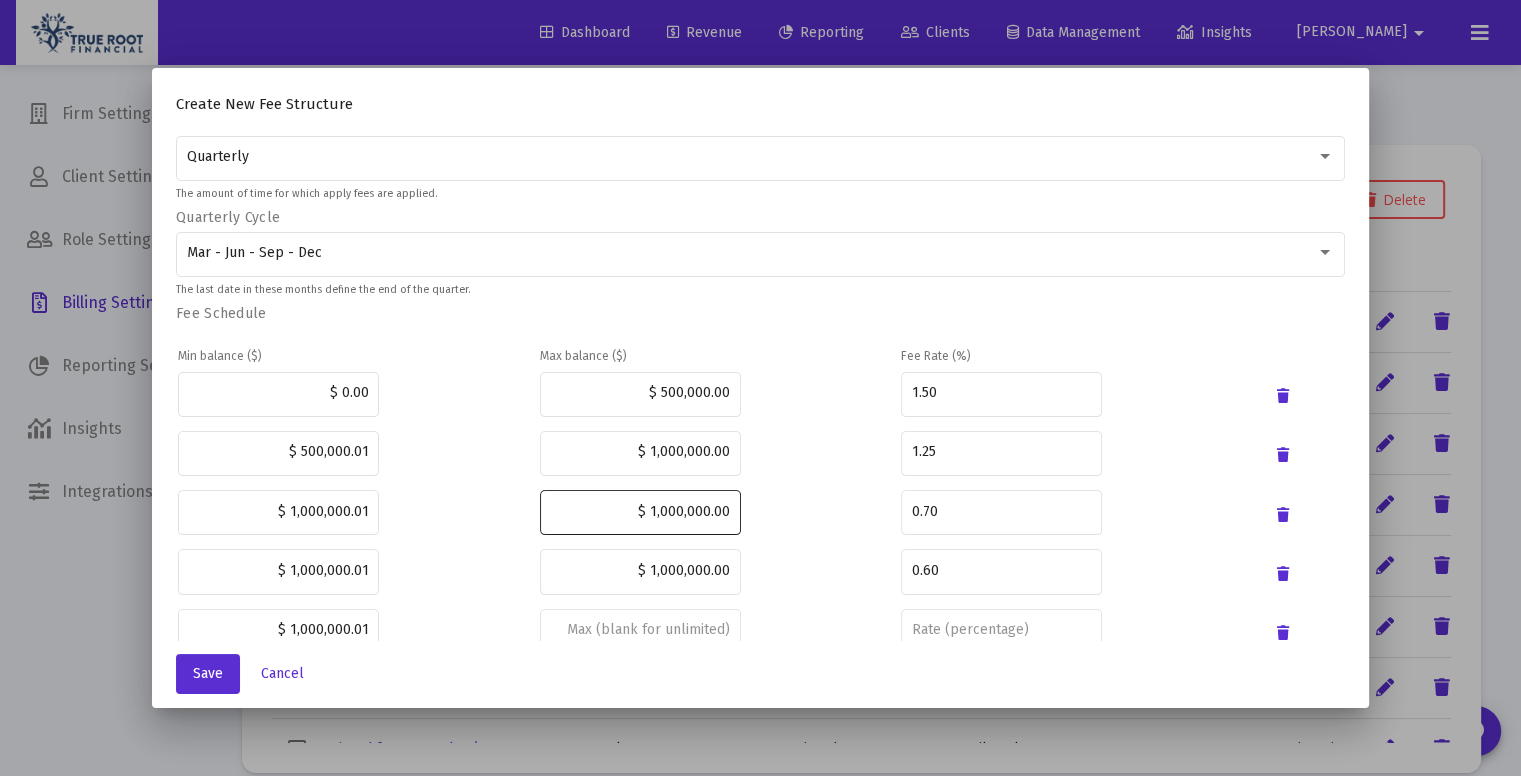 scroll, scrollTop: 467, scrollLeft: 0, axis: vertical 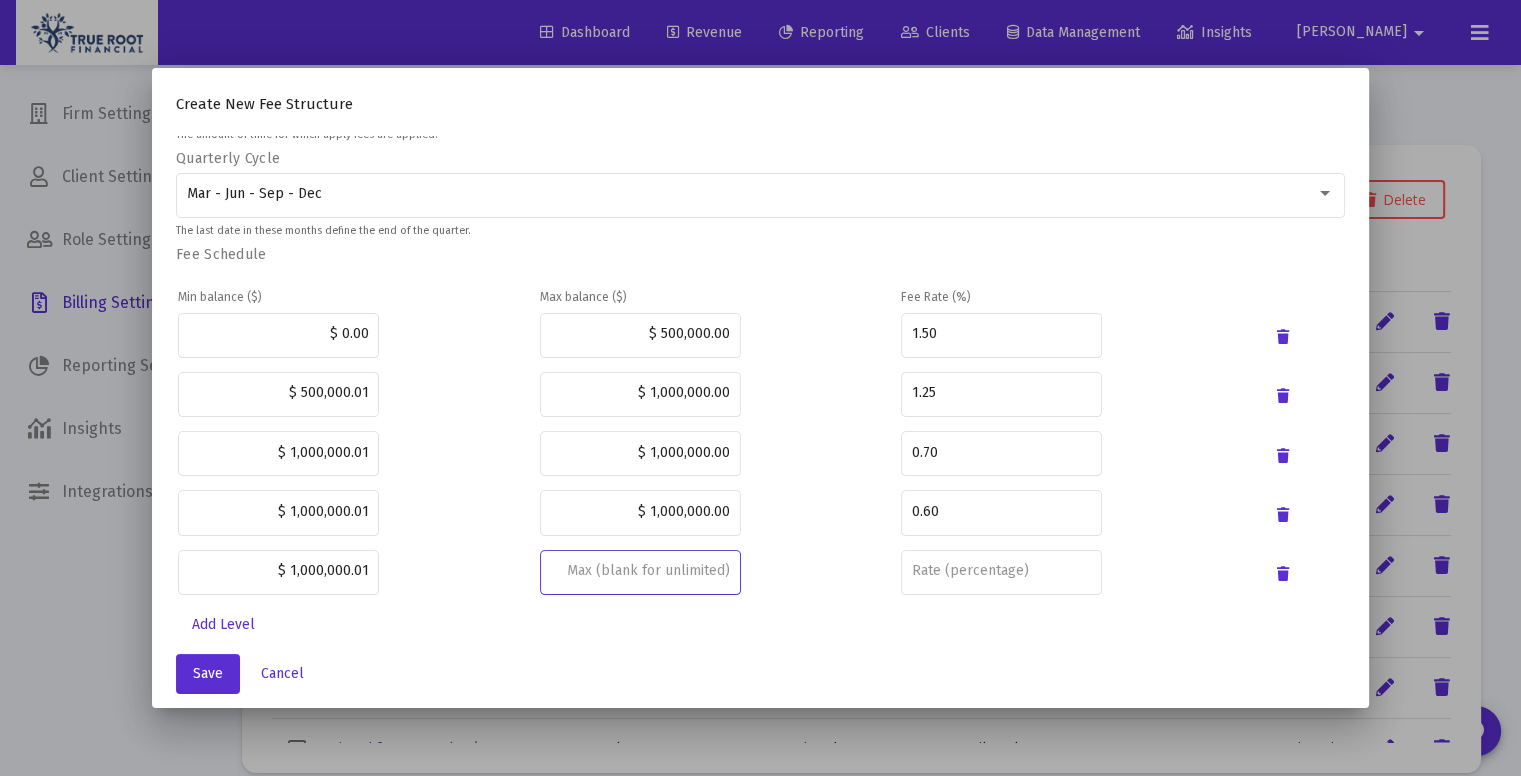 click at bounding box center (640, 571) 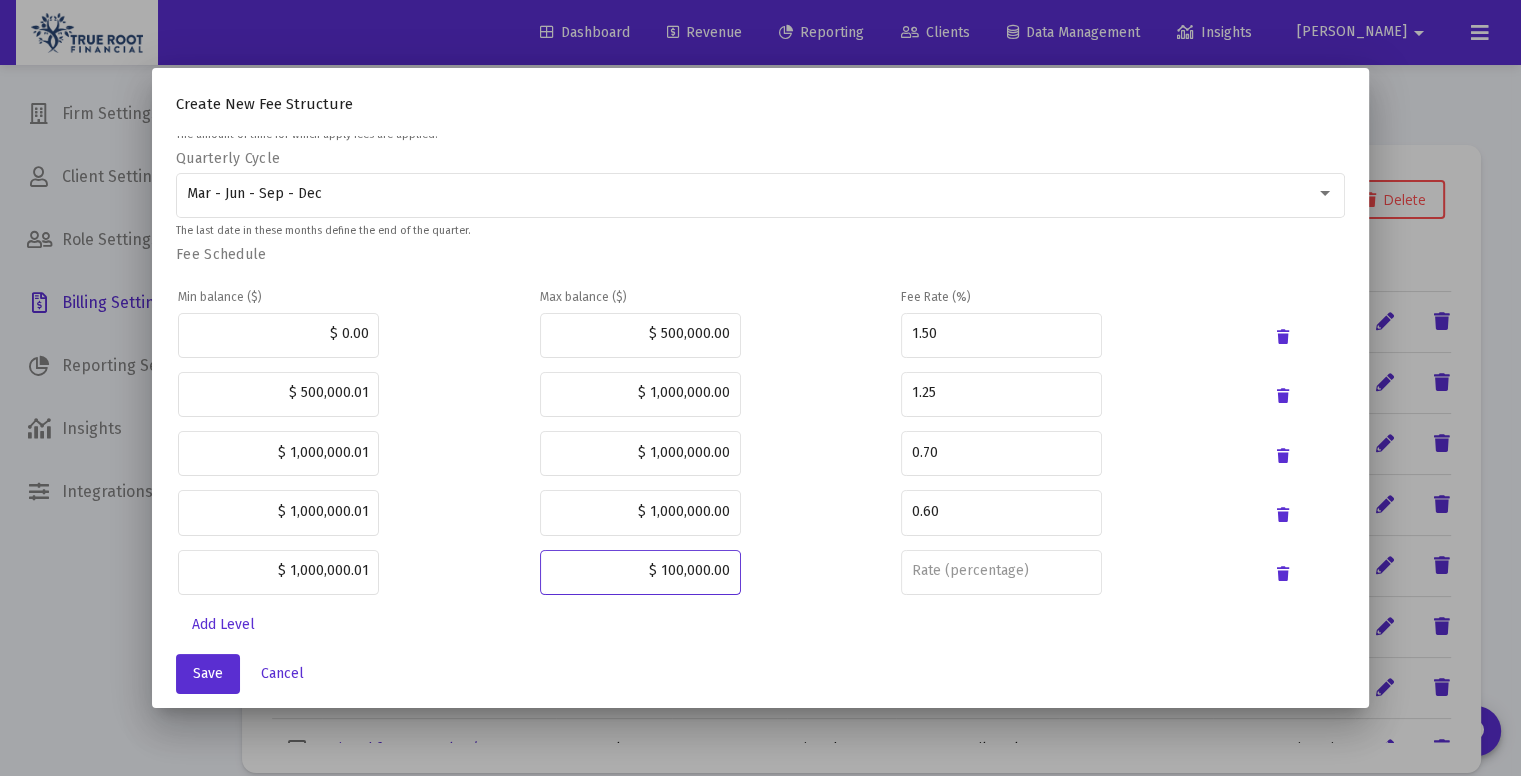 type on "$ 1,000,000.00" 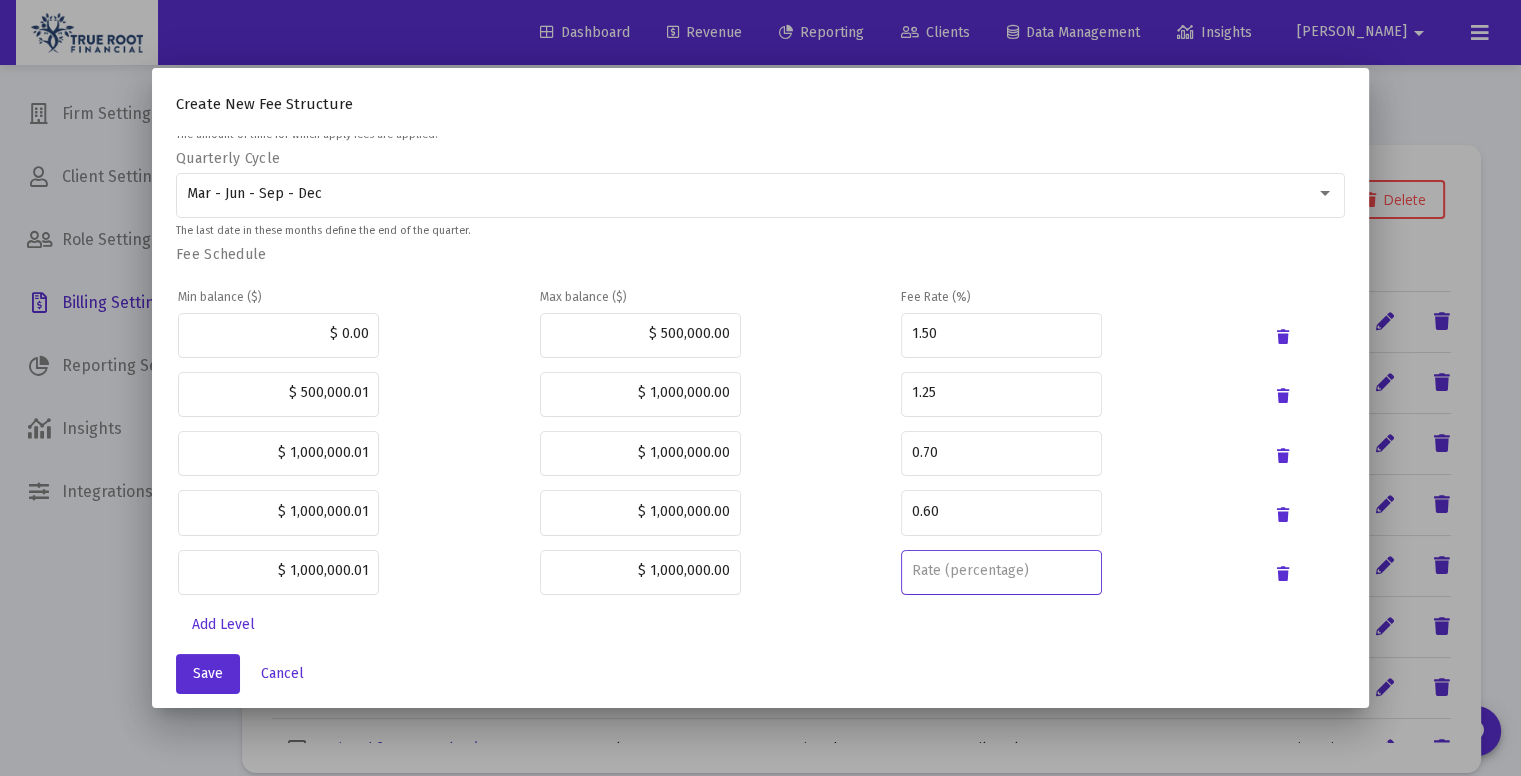 click at bounding box center (1001, 571) 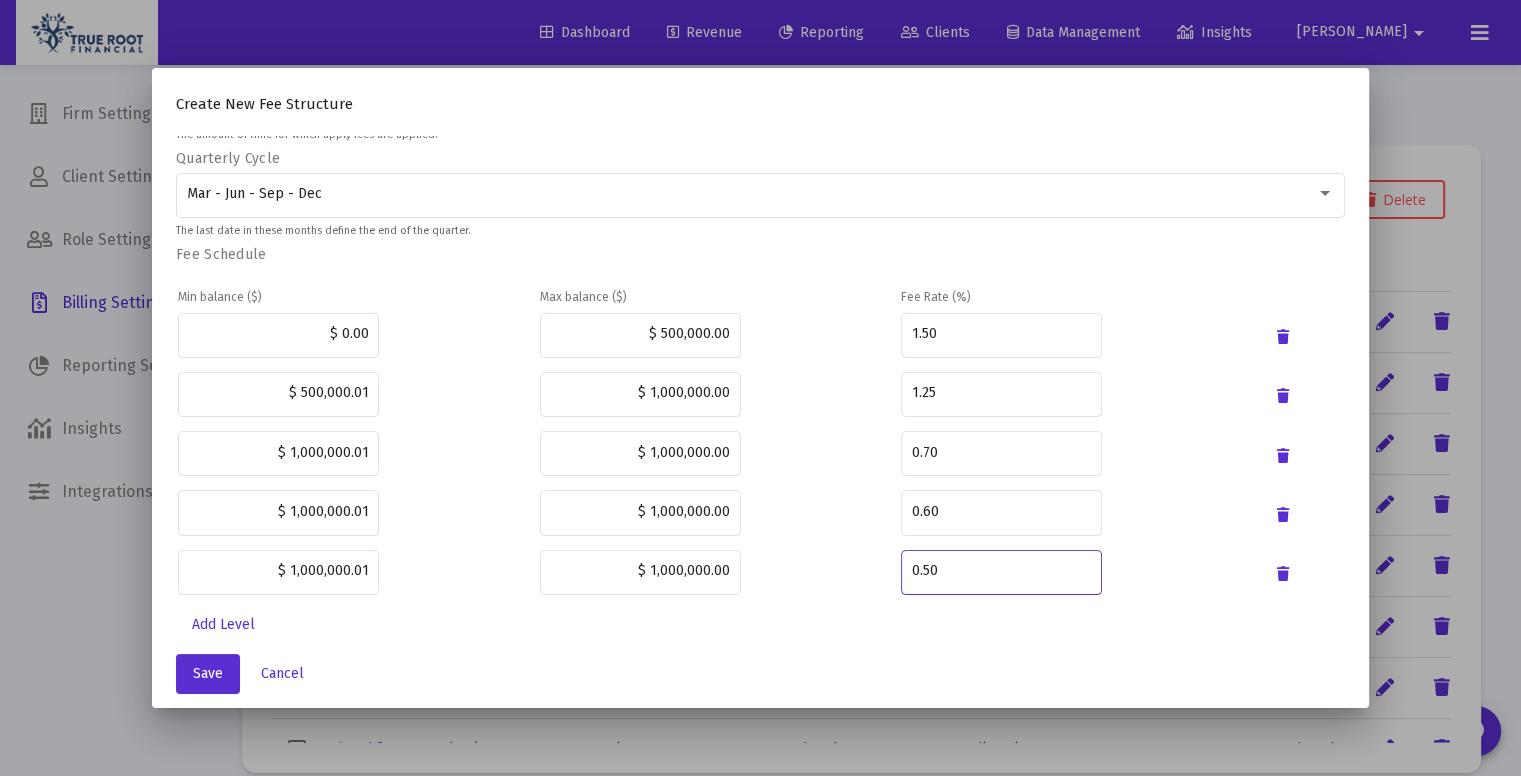type on "0.50" 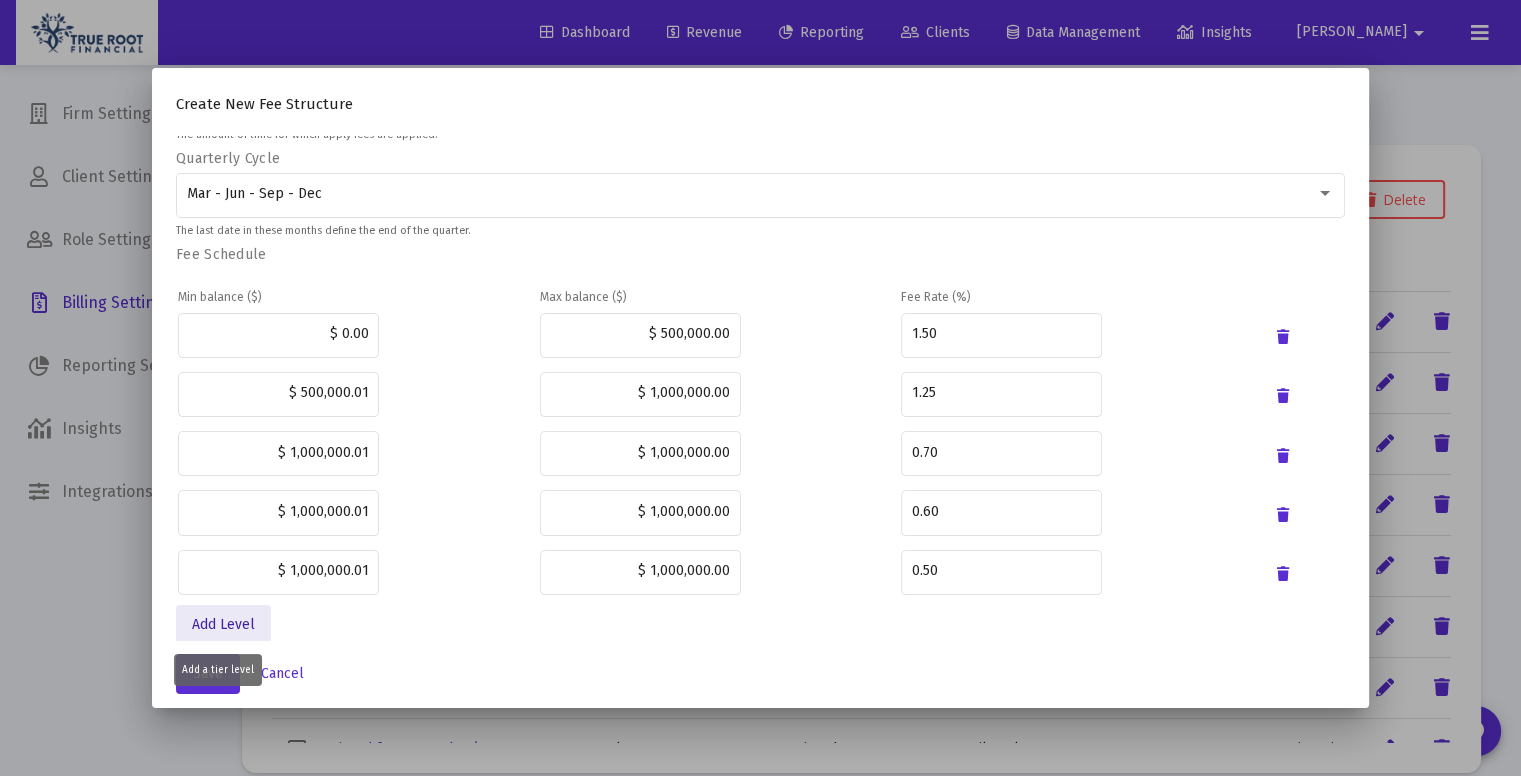 click on "Add Level" at bounding box center [223, 624] 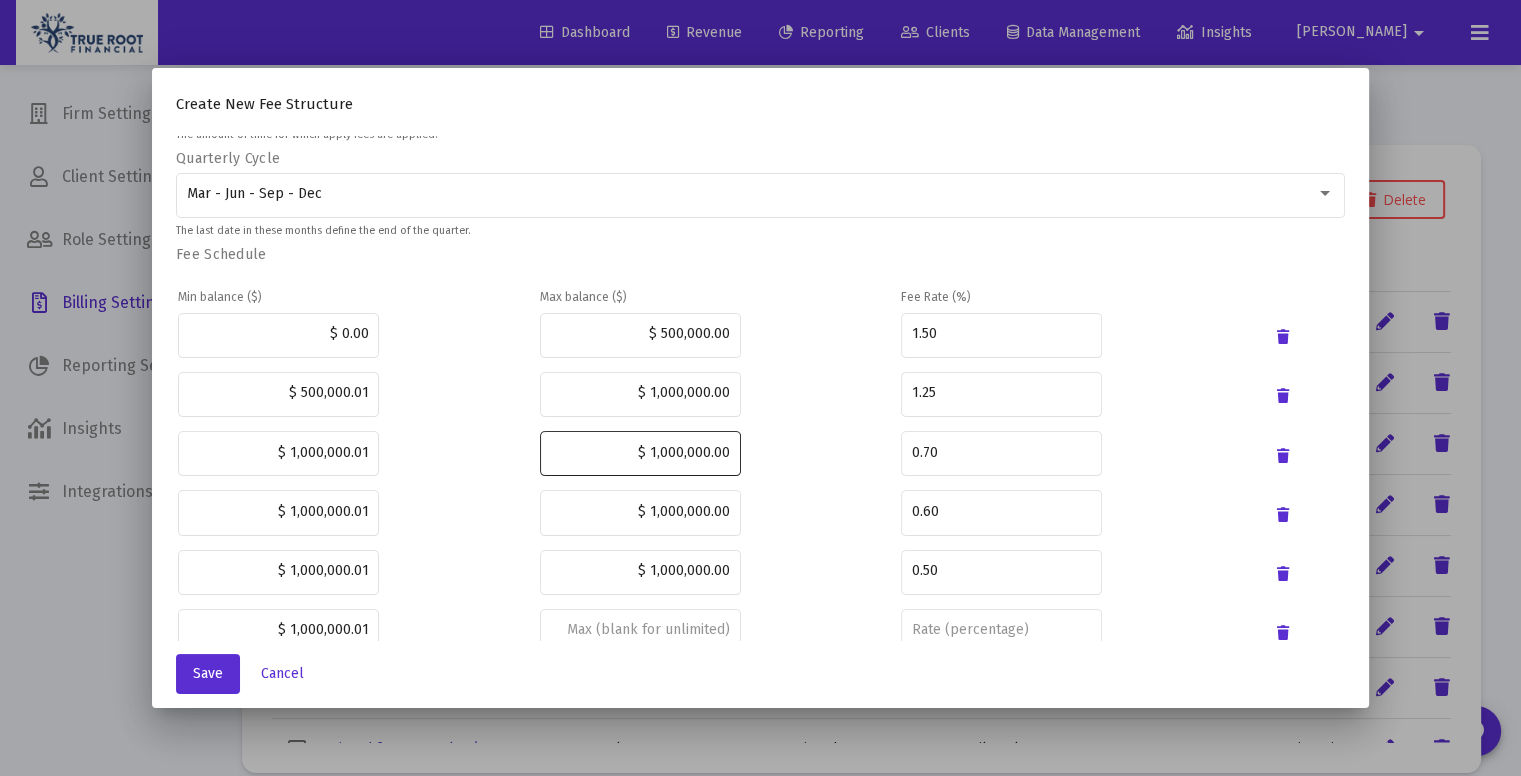 scroll, scrollTop: 525, scrollLeft: 0, axis: vertical 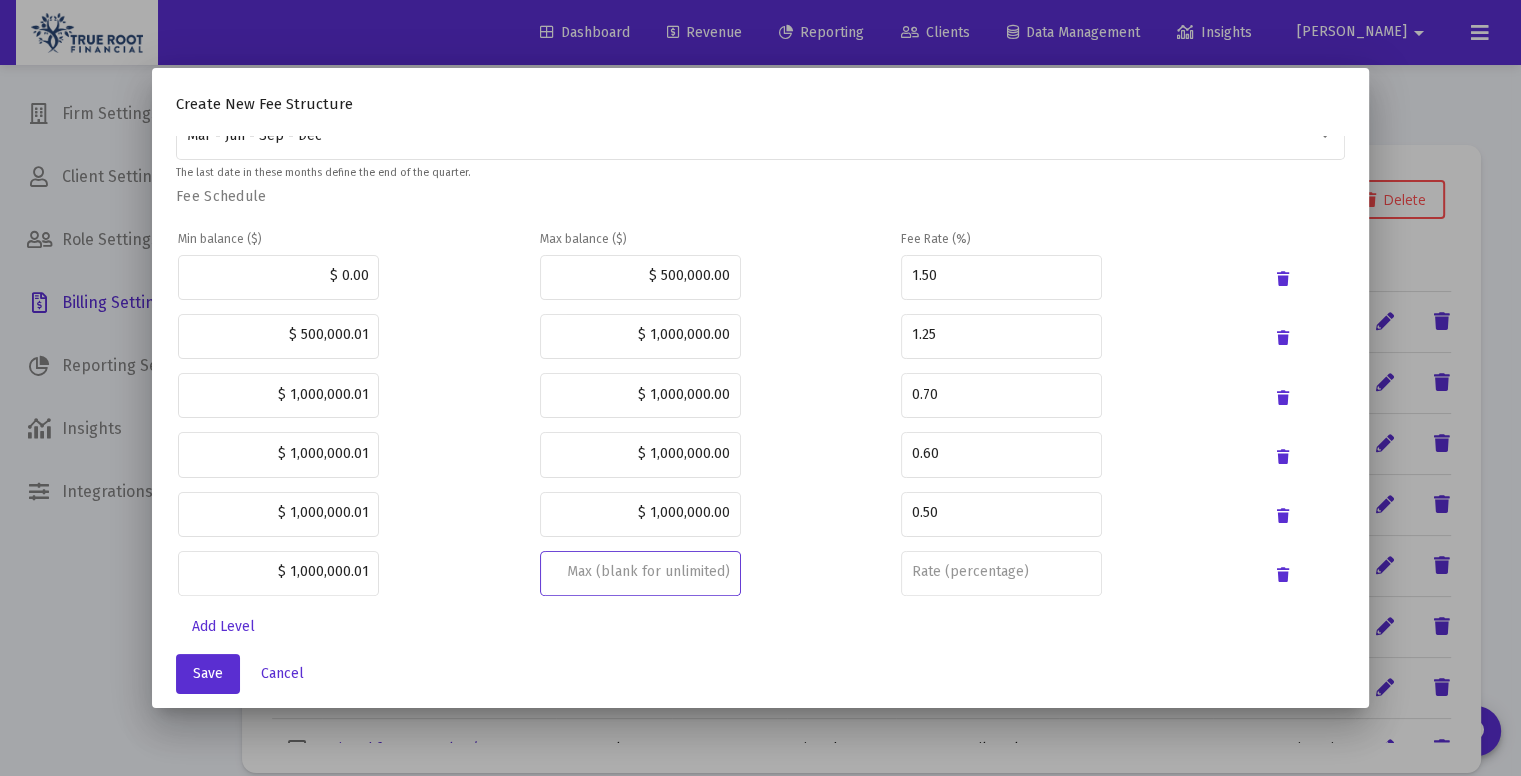 click at bounding box center (640, 572) 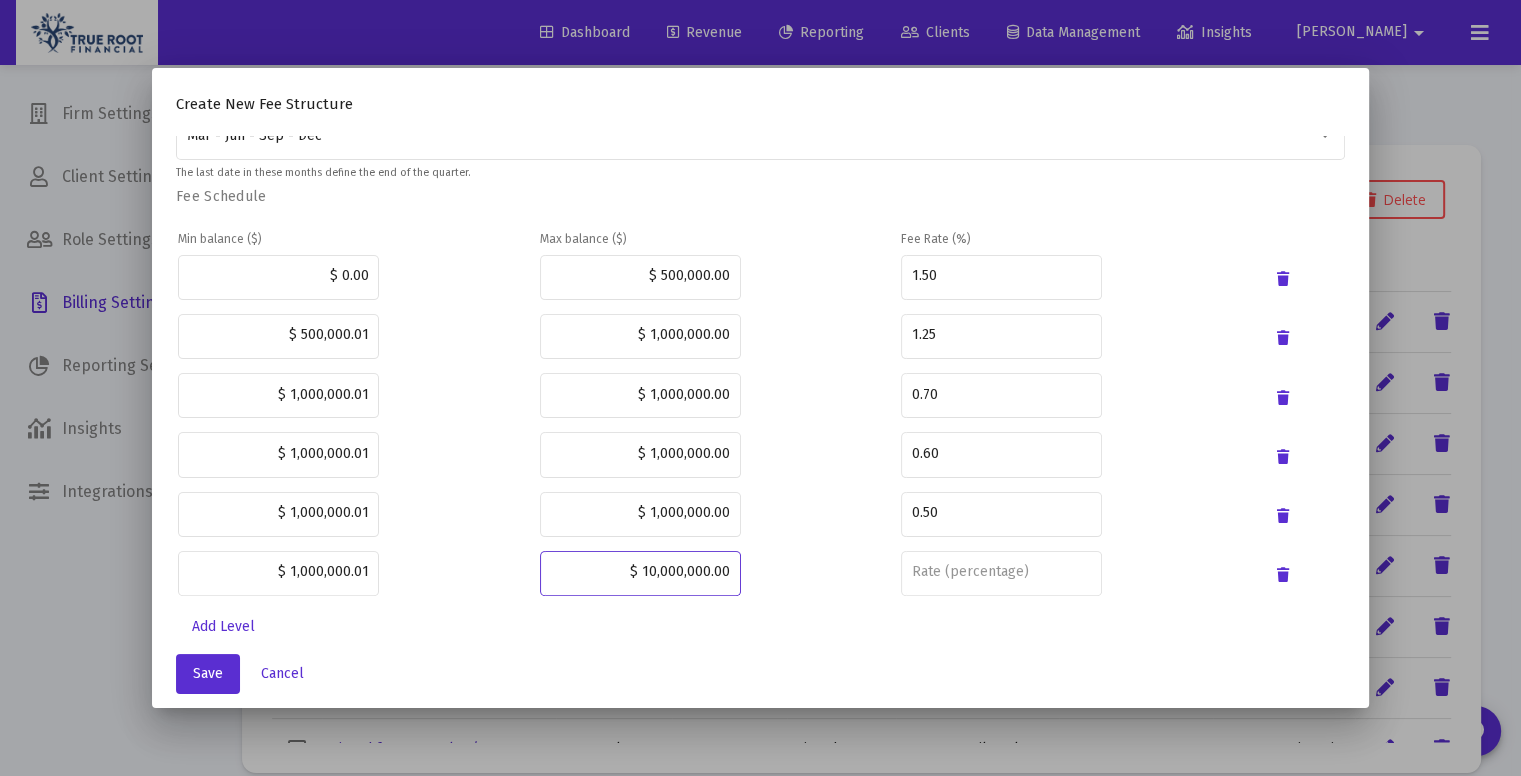 type on "$ 1,000,000.00" 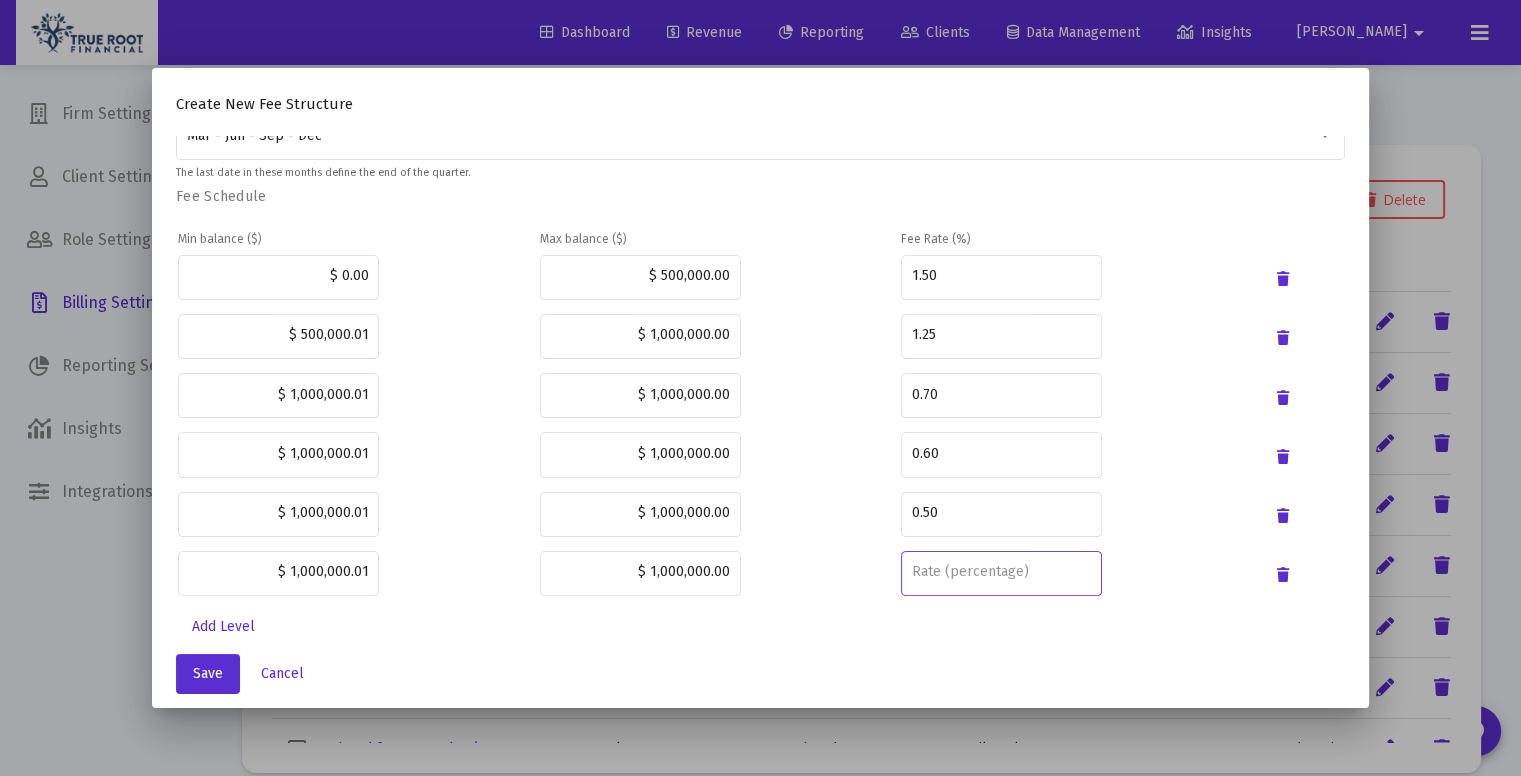 click at bounding box center (1001, 572) 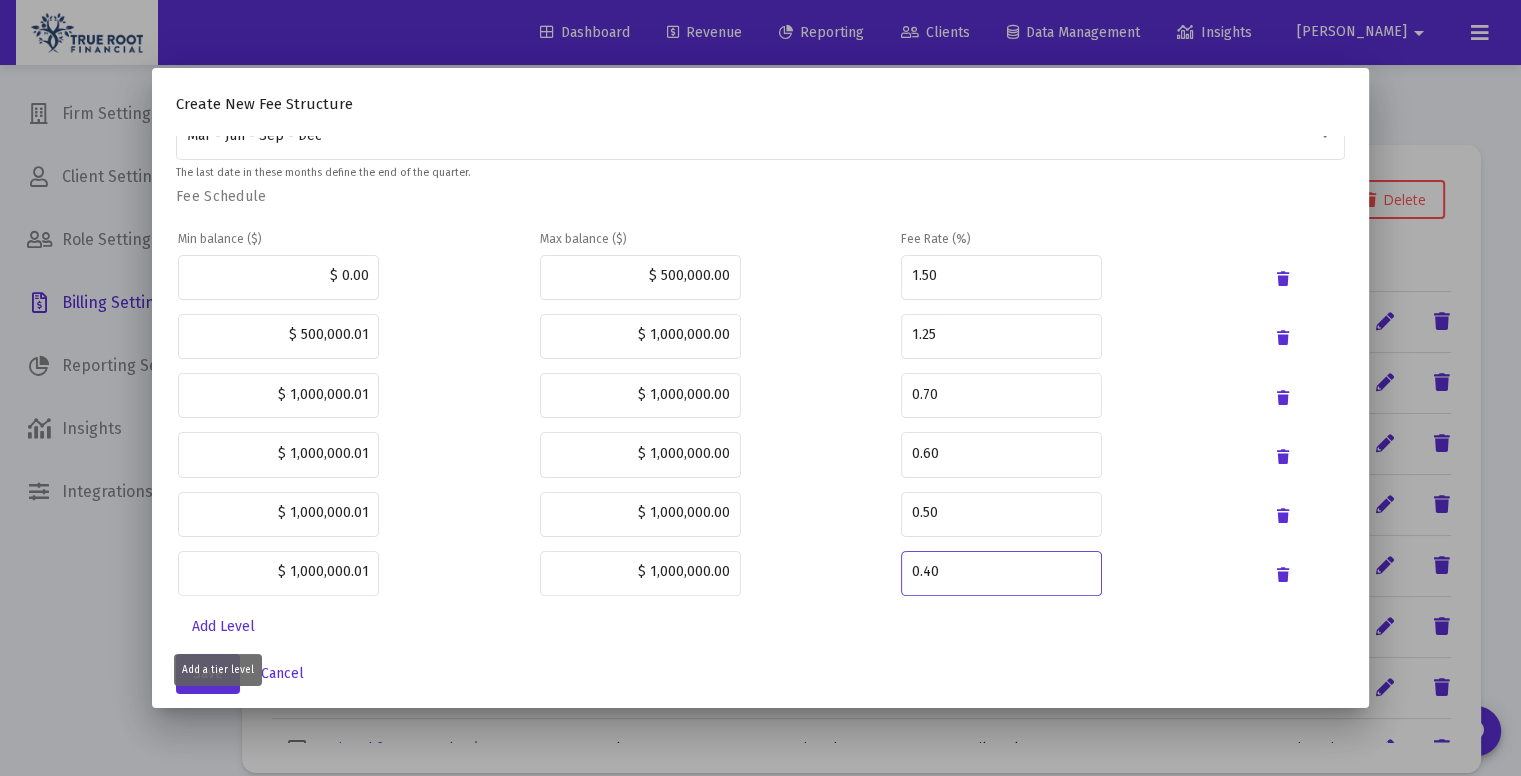type on "0.40" 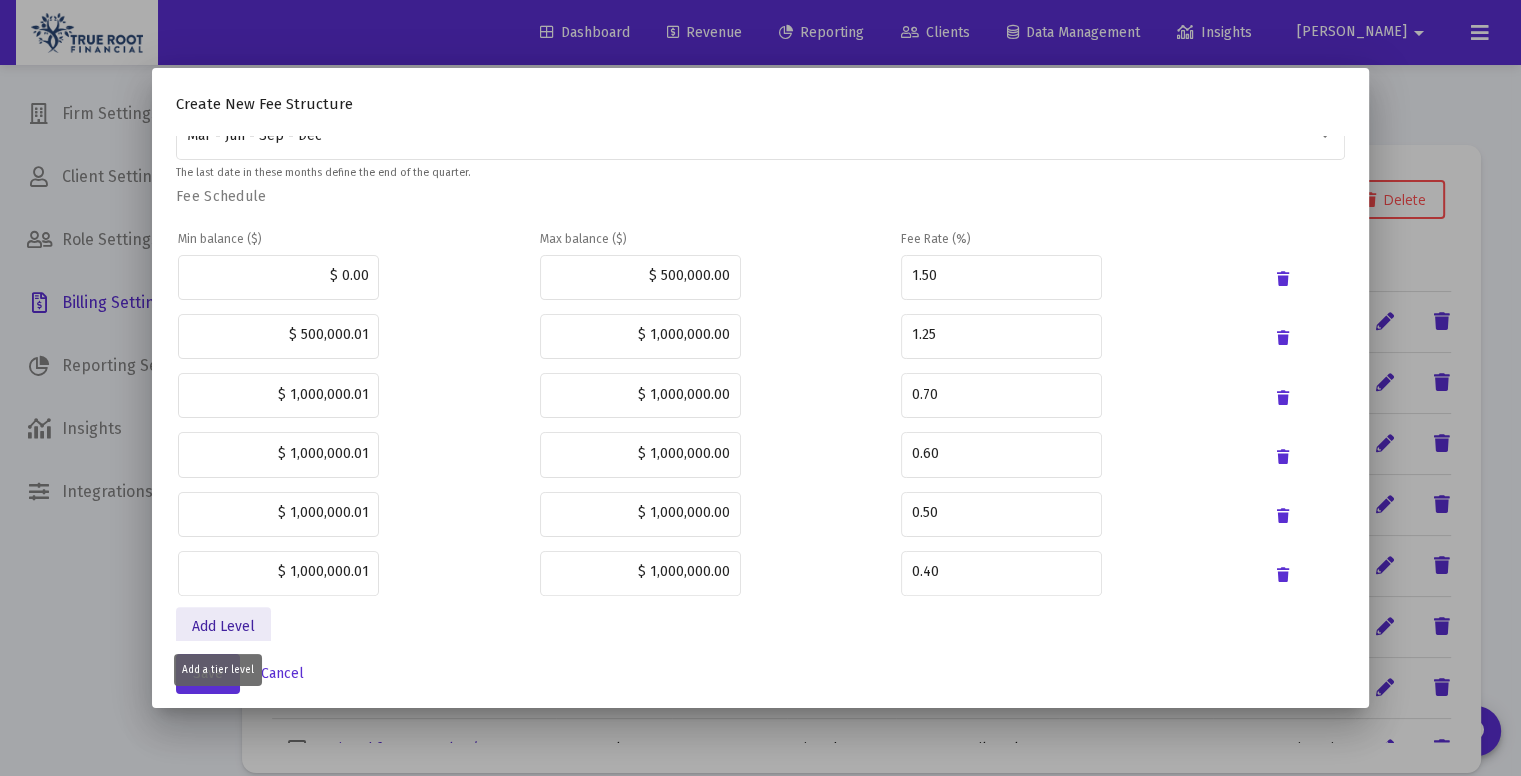 click on "Add Level" at bounding box center (223, 626) 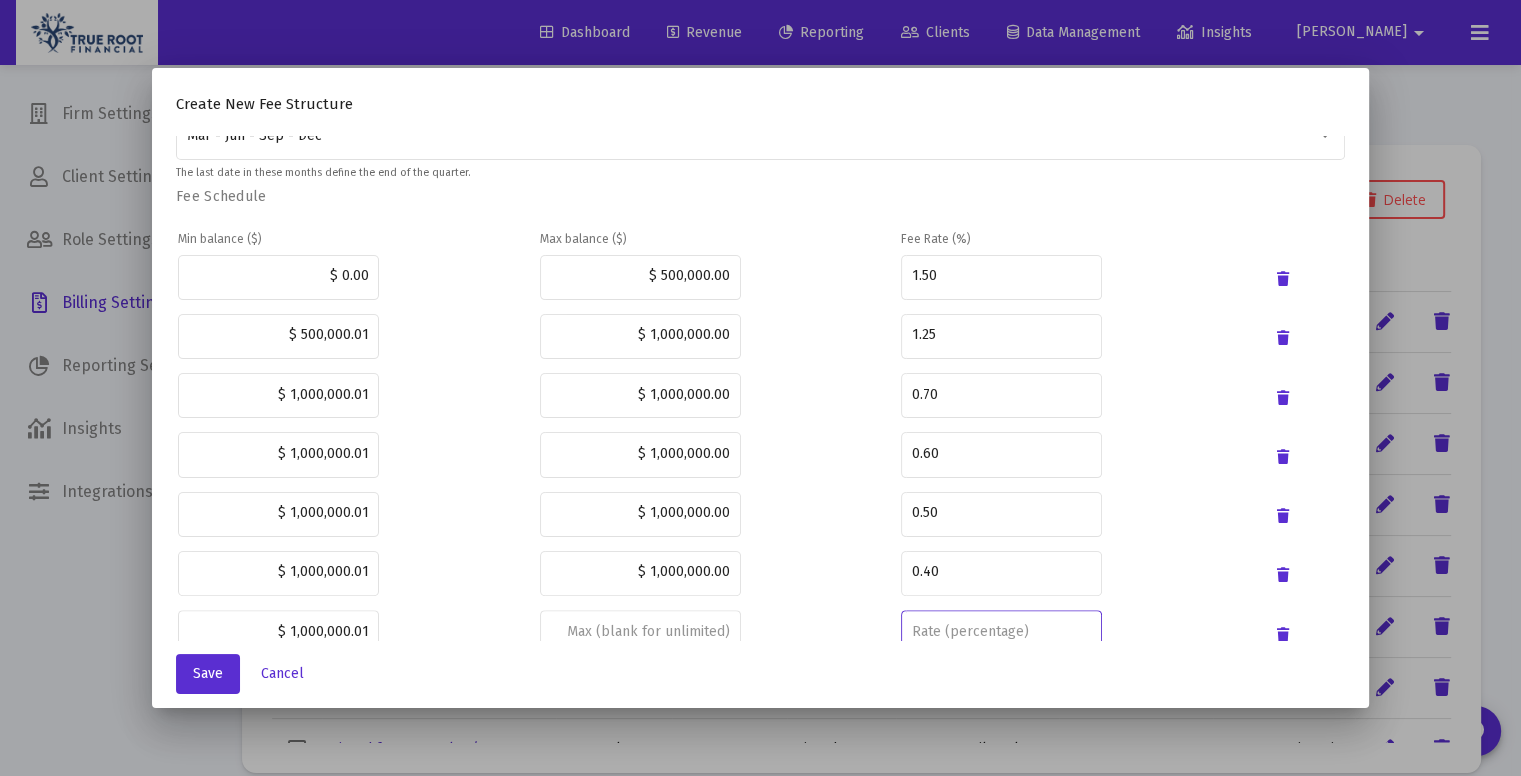 click at bounding box center (1001, 632) 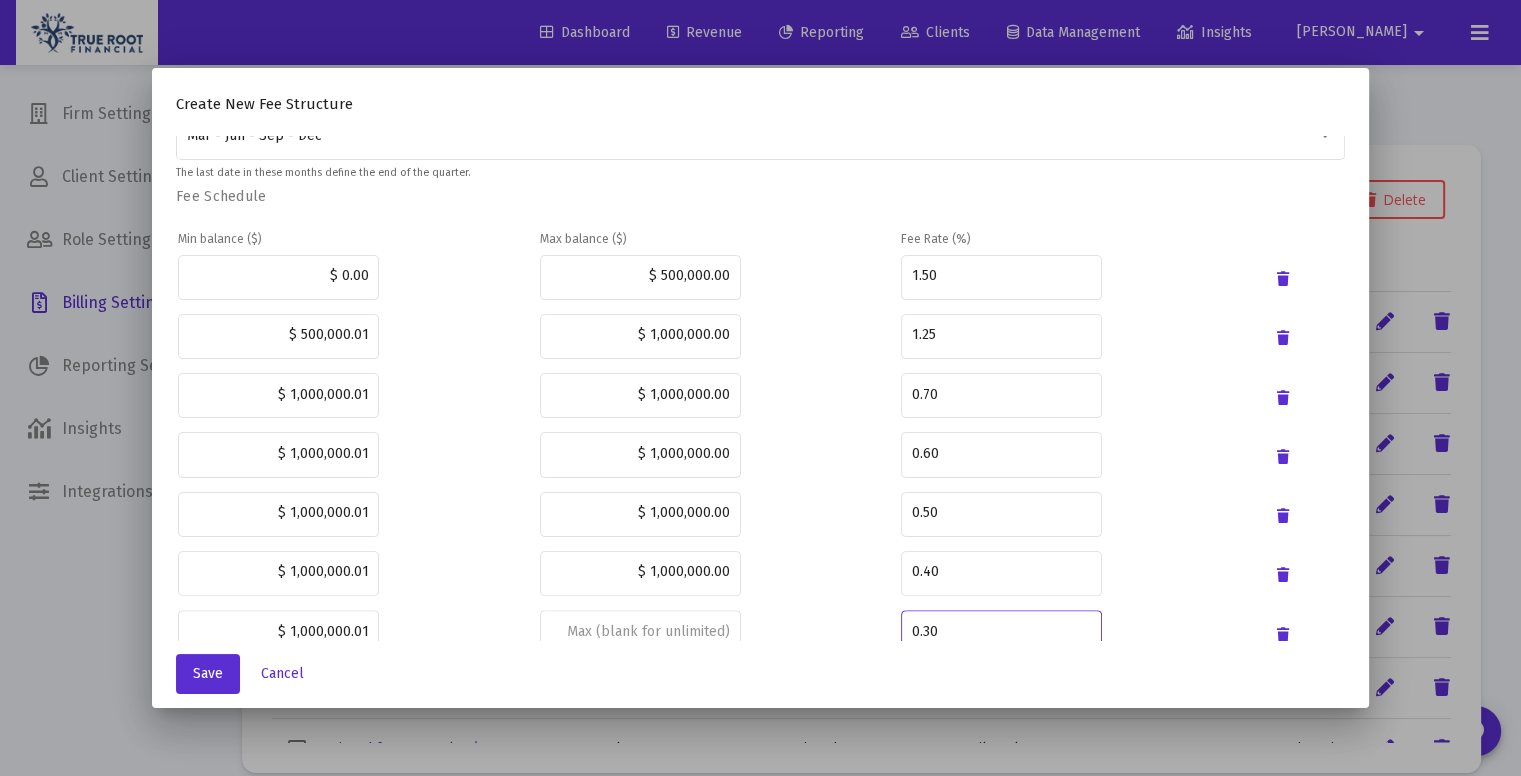 scroll, scrollTop: 584, scrollLeft: 0, axis: vertical 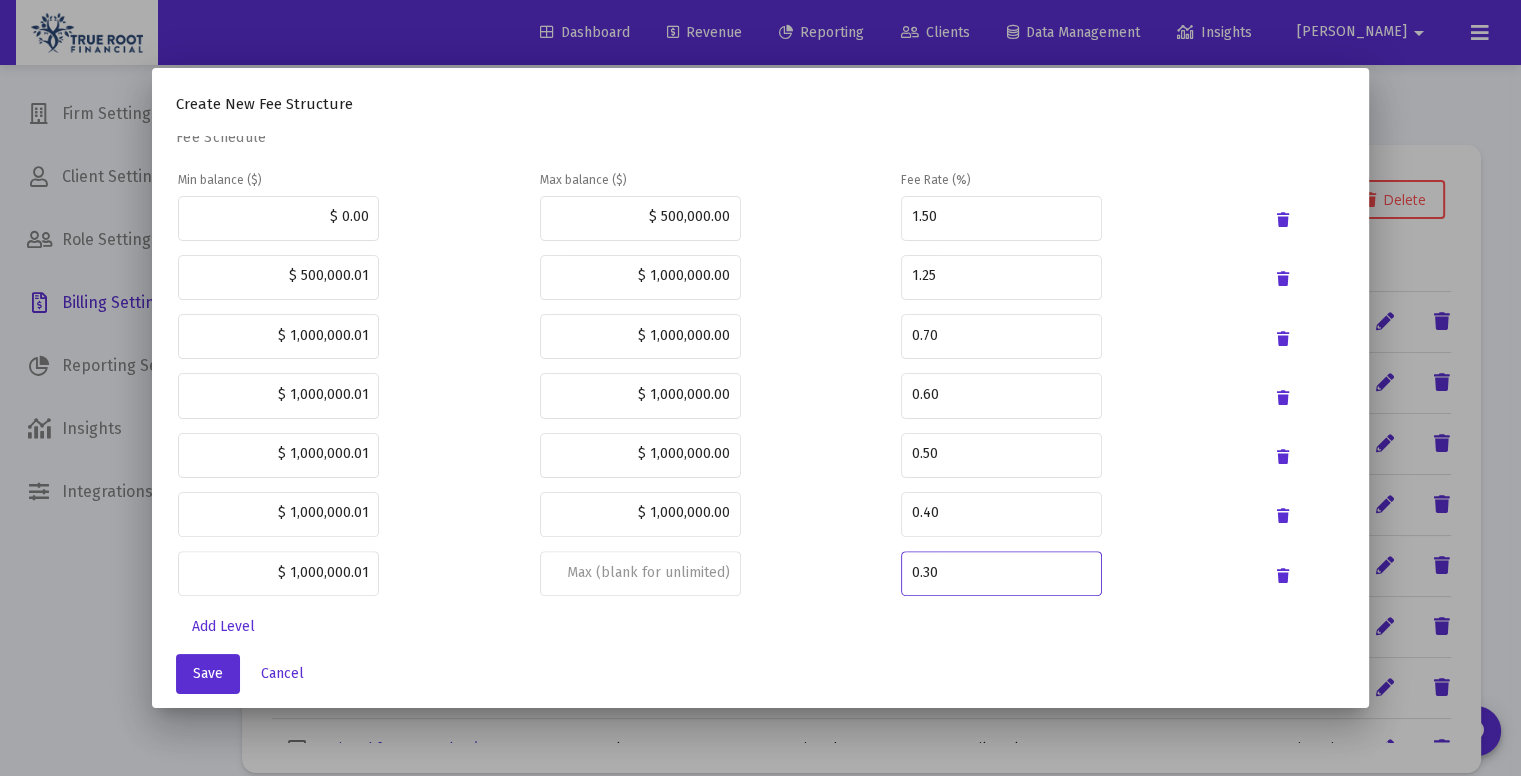 type on "0.30" 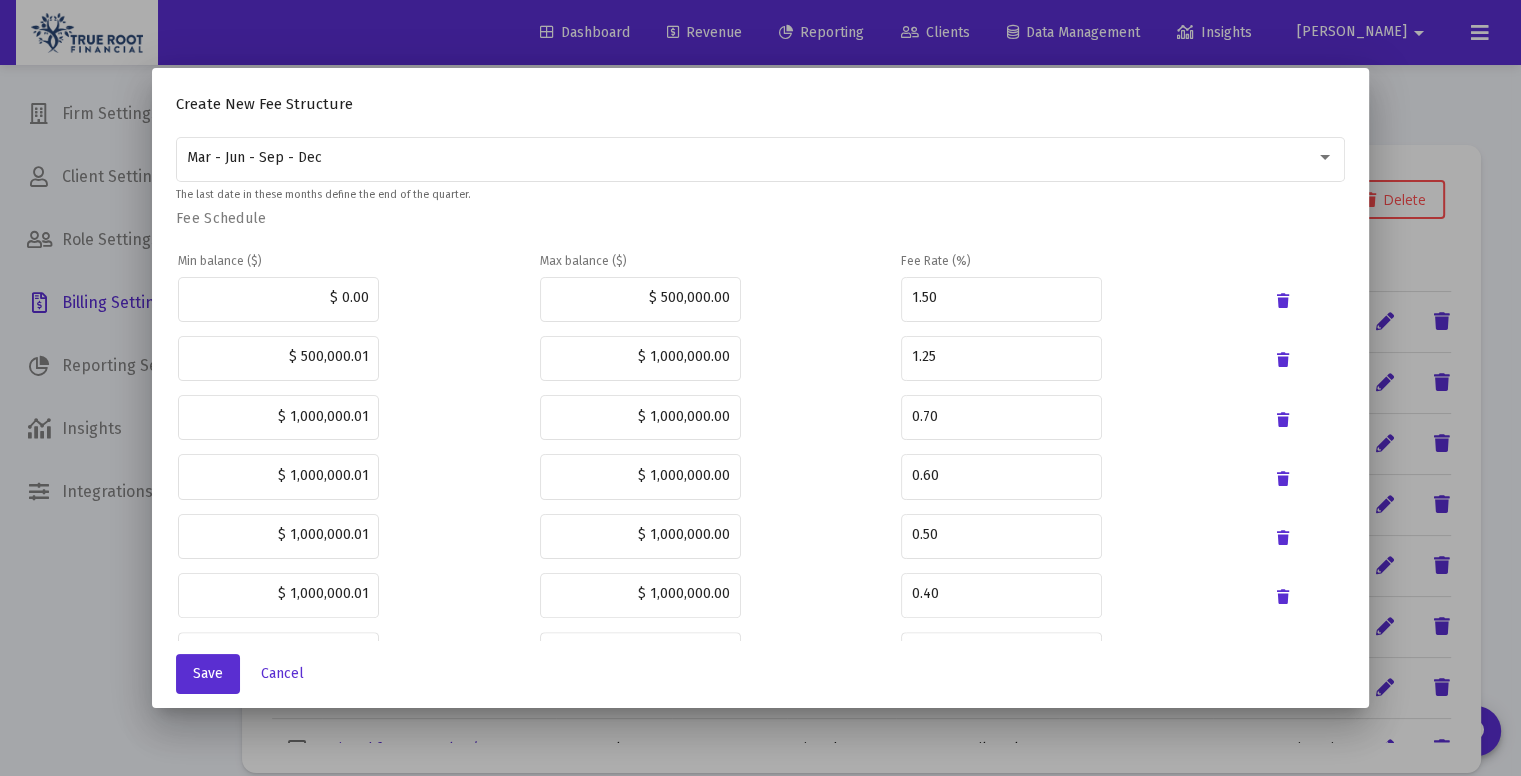 scroll, scrollTop: 584, scrollLeft: 0, axis: vertical 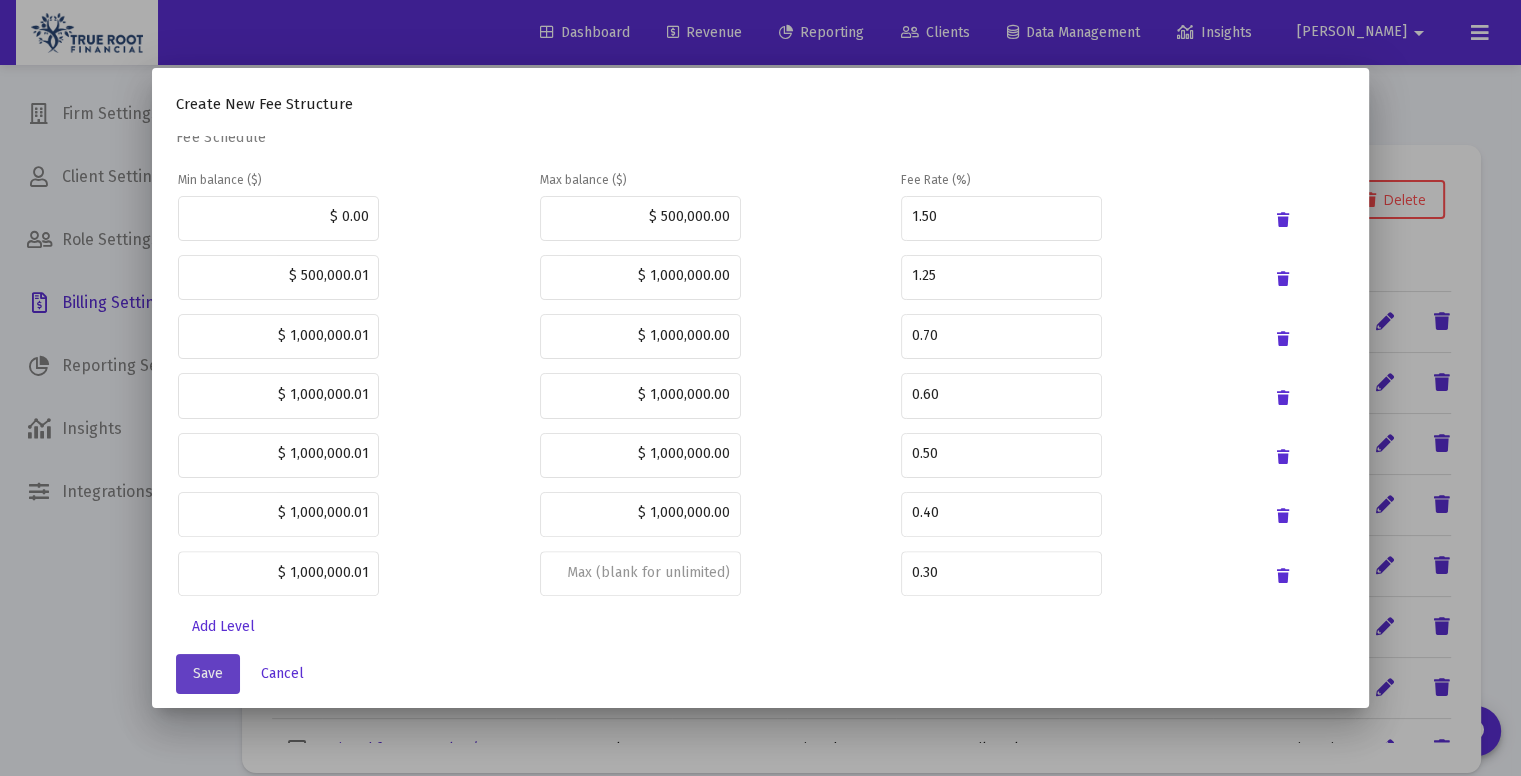 click on "Save" 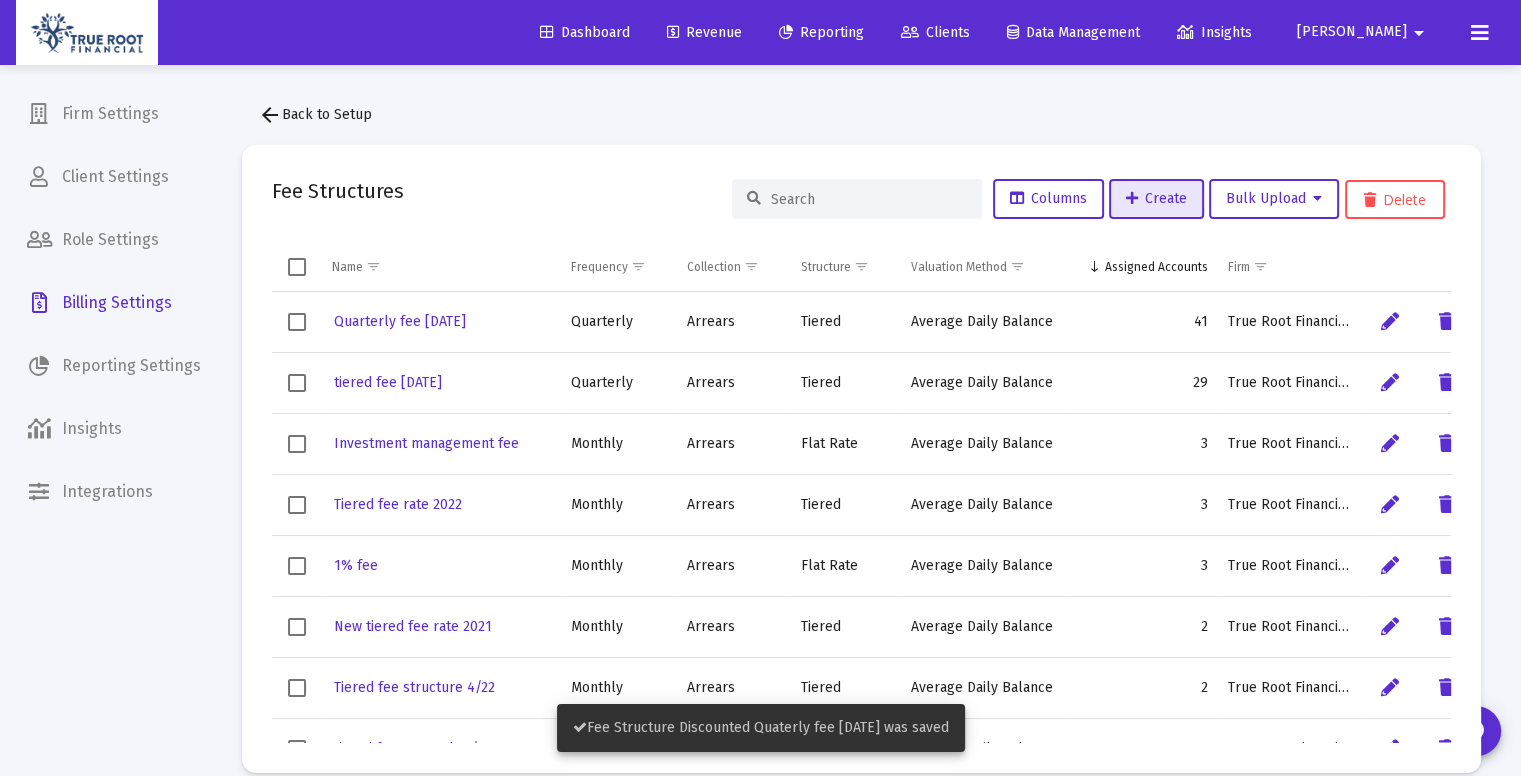 click 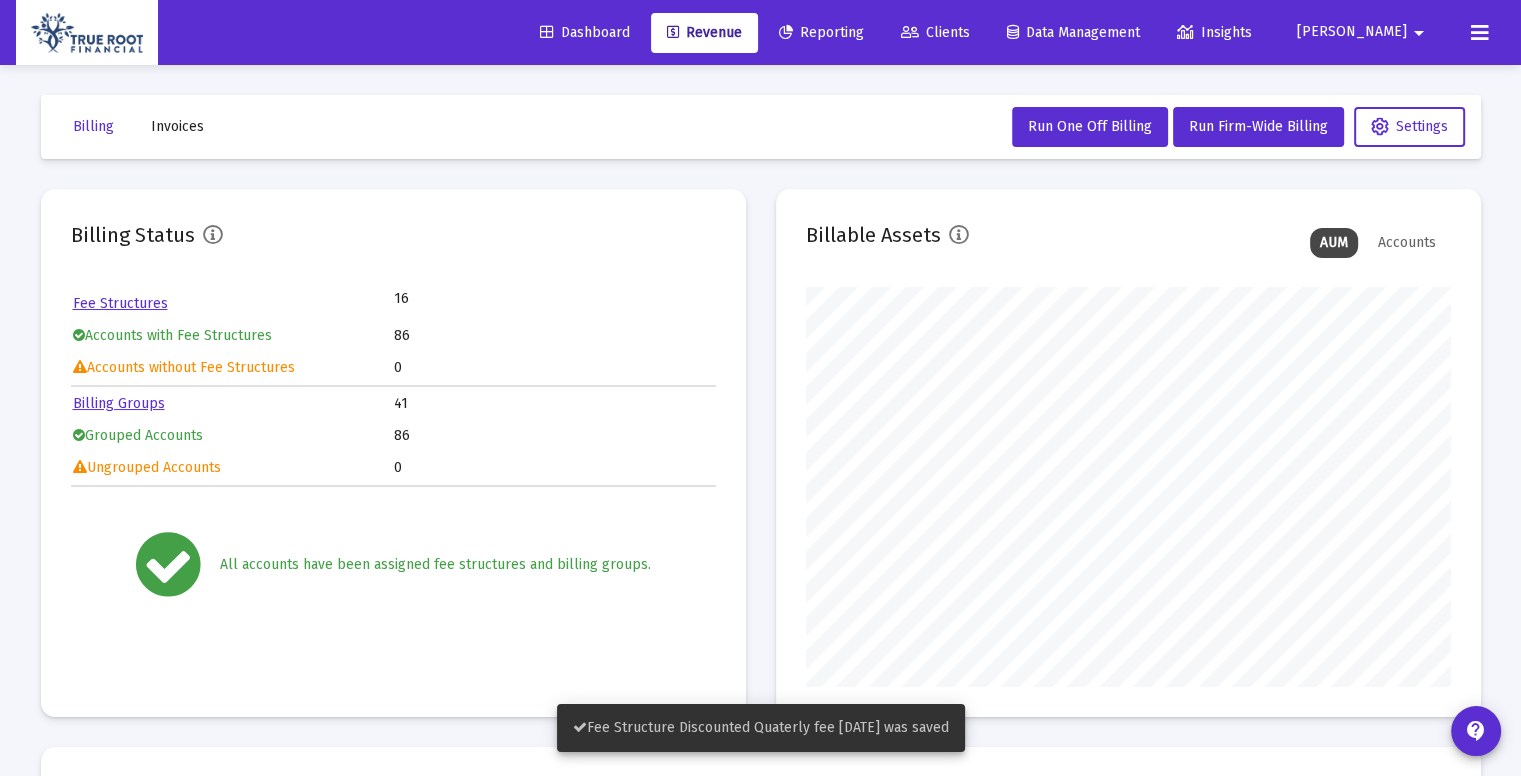 scroll, scrollTop: 999600, scrollLeft: 999355, axis: both 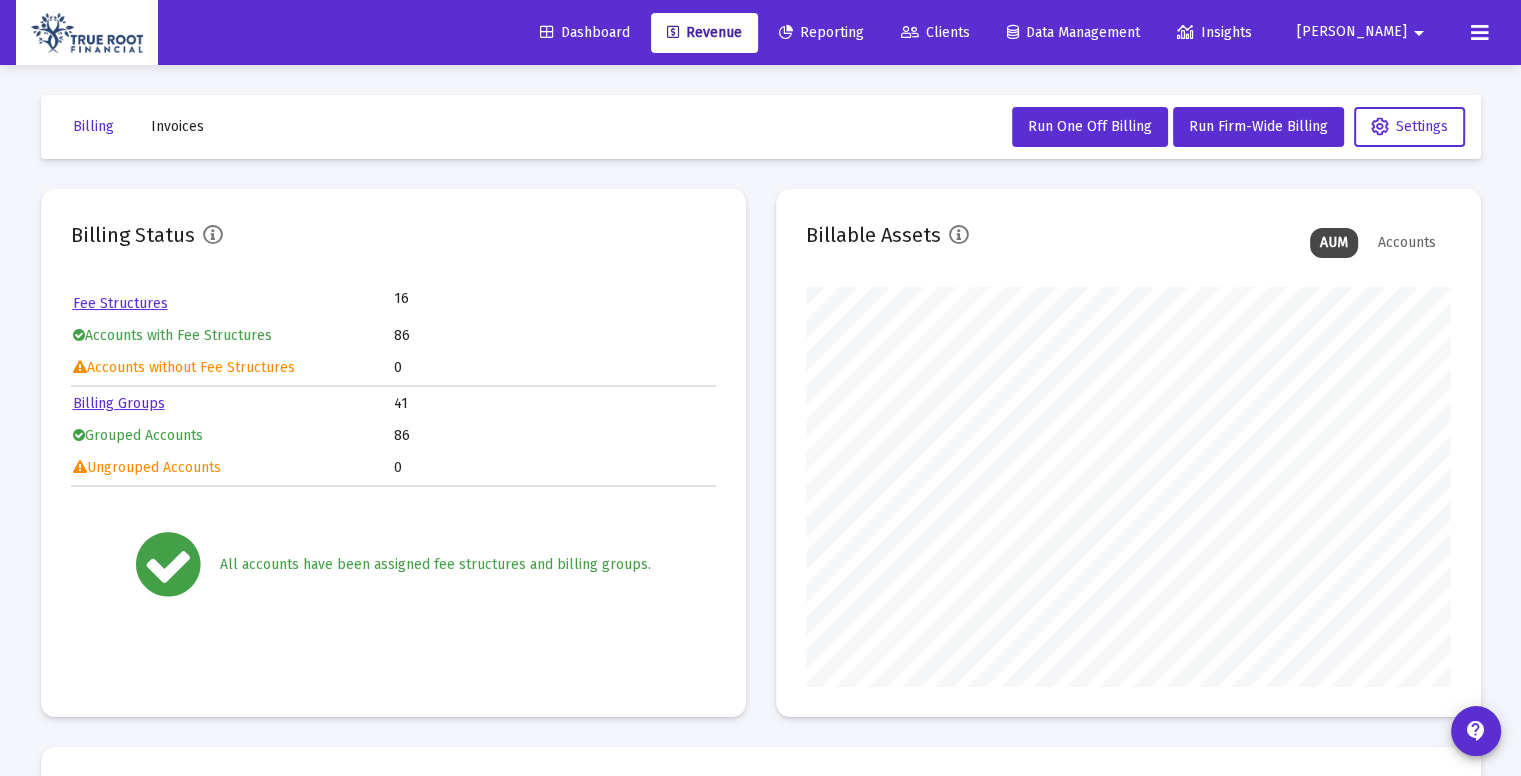 click on "Billing Groups" 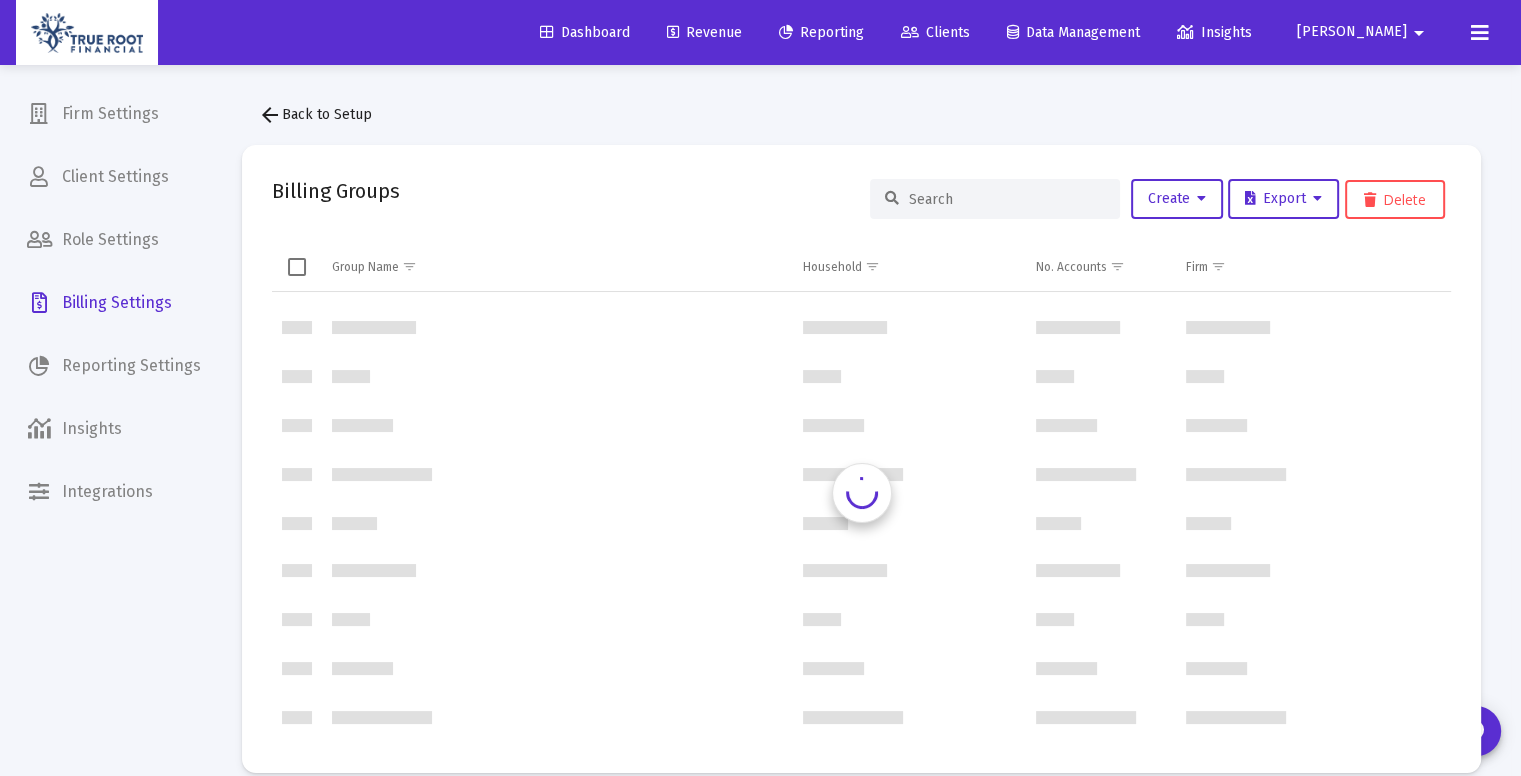 scroll, scrollTop: 960, scrollLeft: 0, axis: vertical 